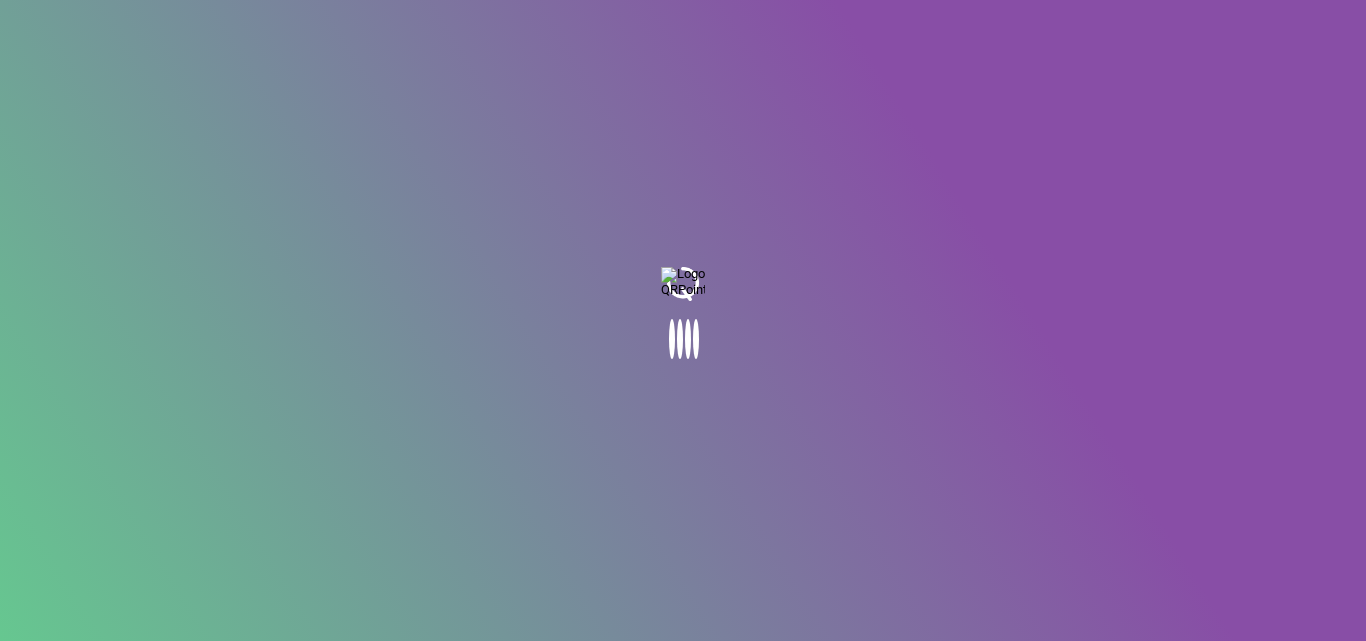 scroll, scrollTop: 0, scrollLeft: 0, axis: both 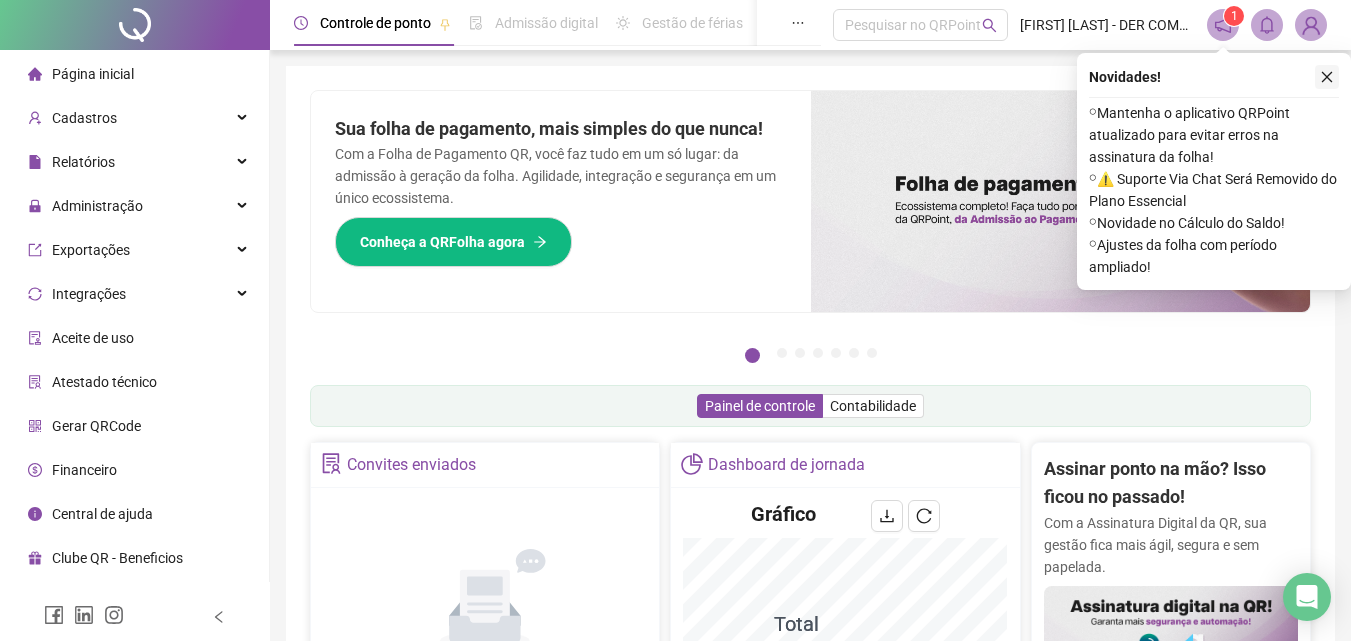 click 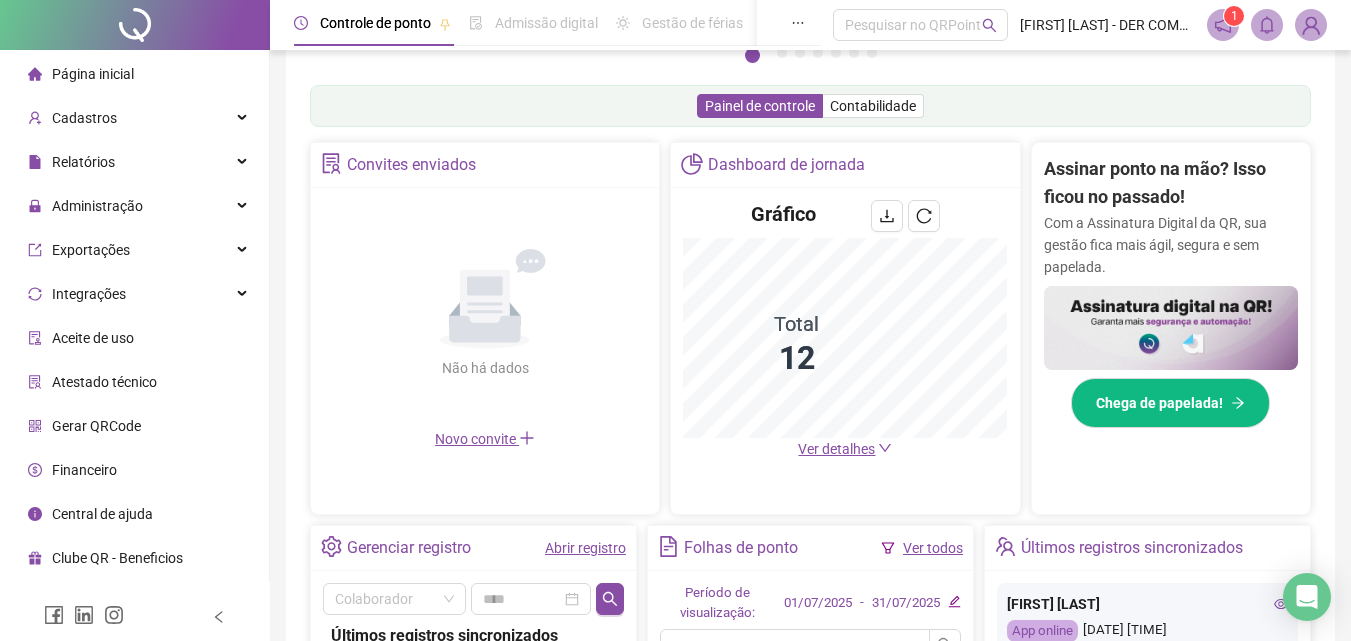 scroll, scrollTop: 0, scrollLeft: 0, axis: both 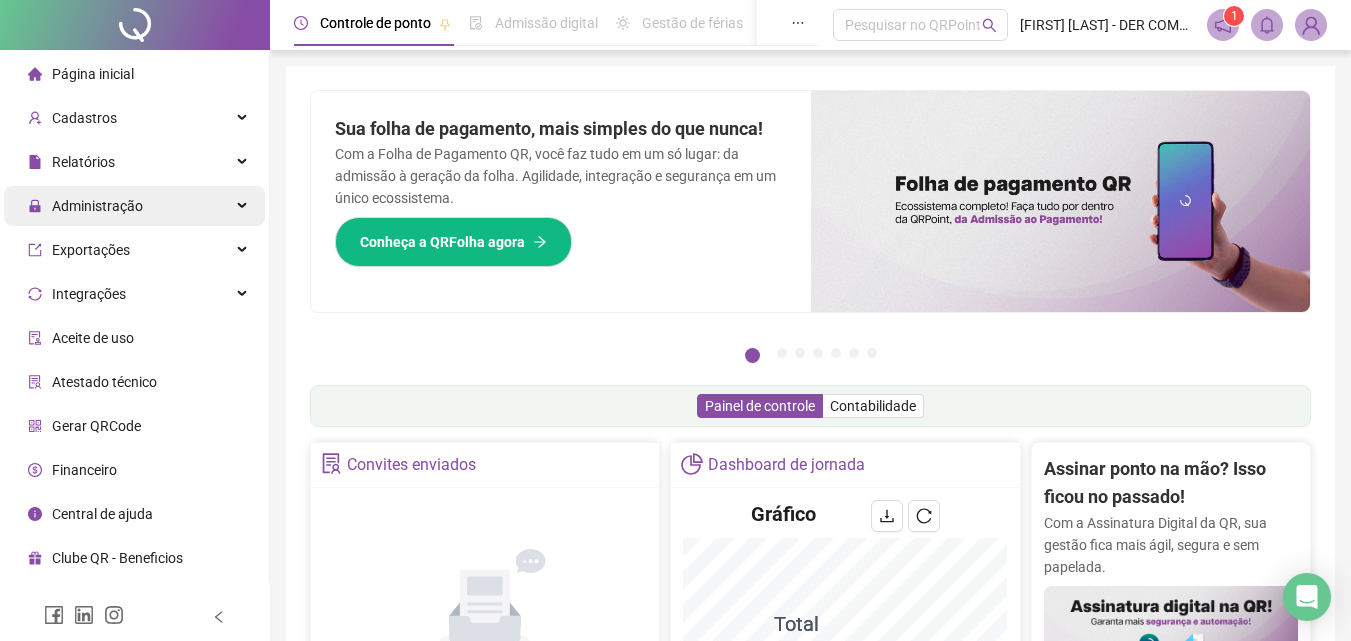 click on "Administração" at bounding box center [134, 206] 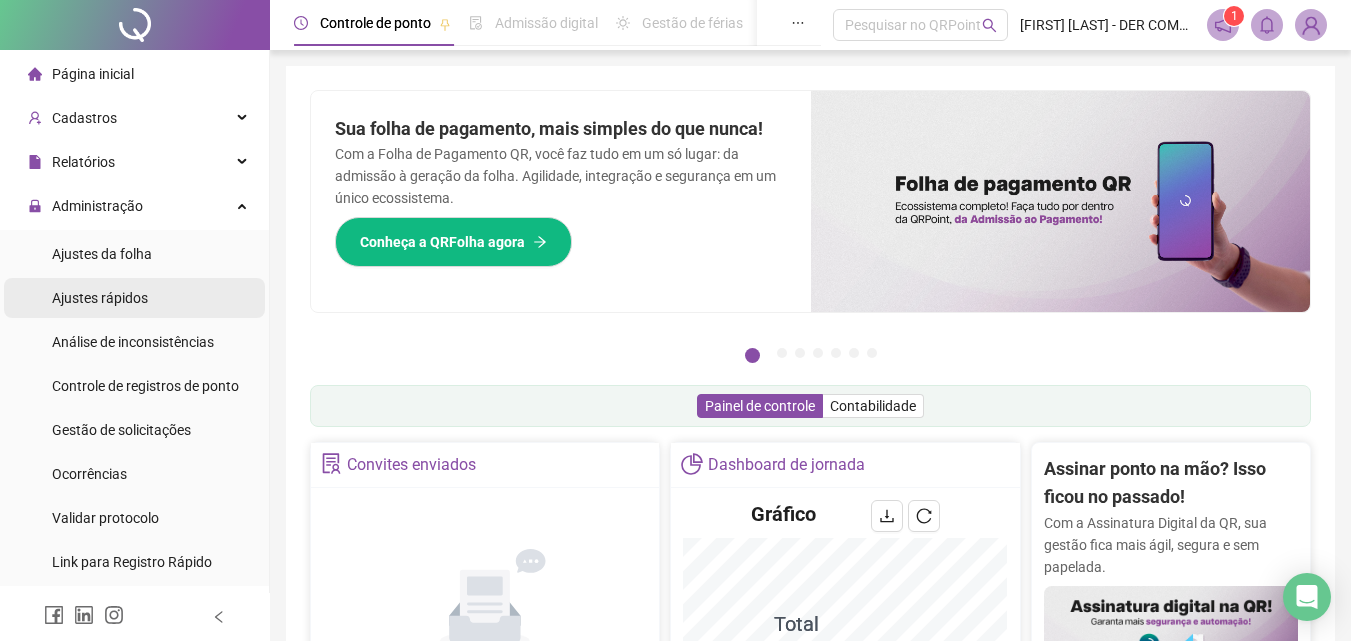click on "Ajustes rápidos" at bounding box center [134, 298] 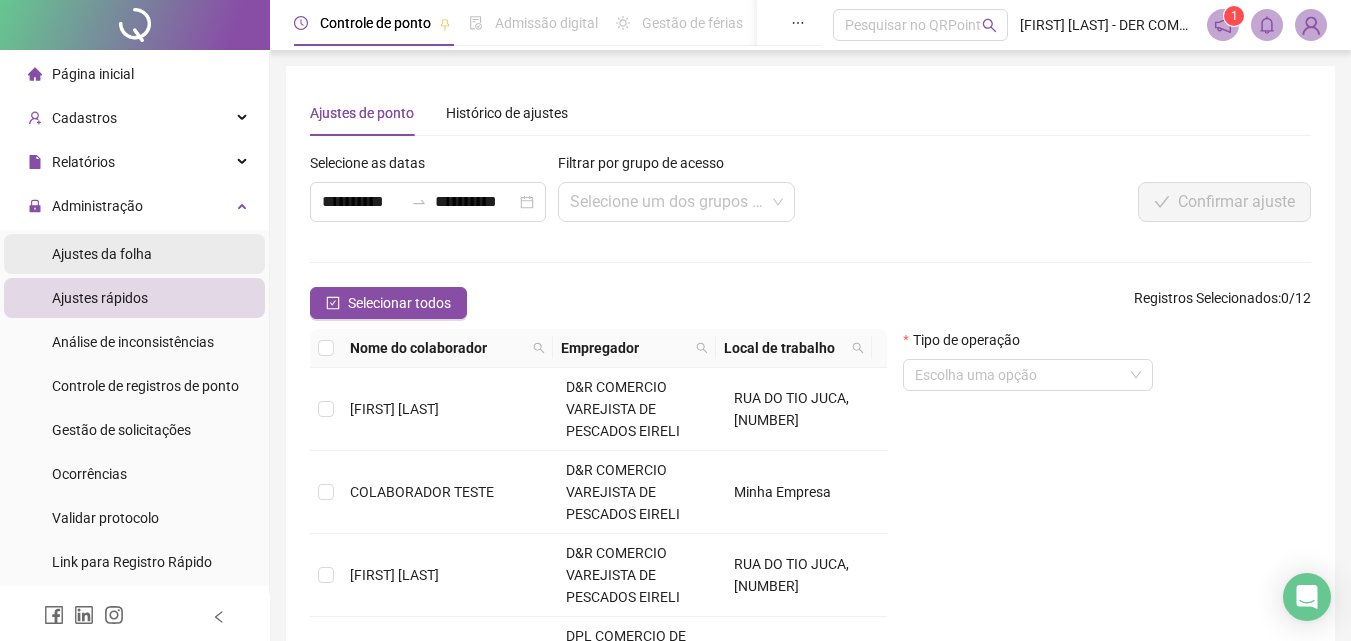 click on "Ajustes da folha" at bounding box center [134, 254] 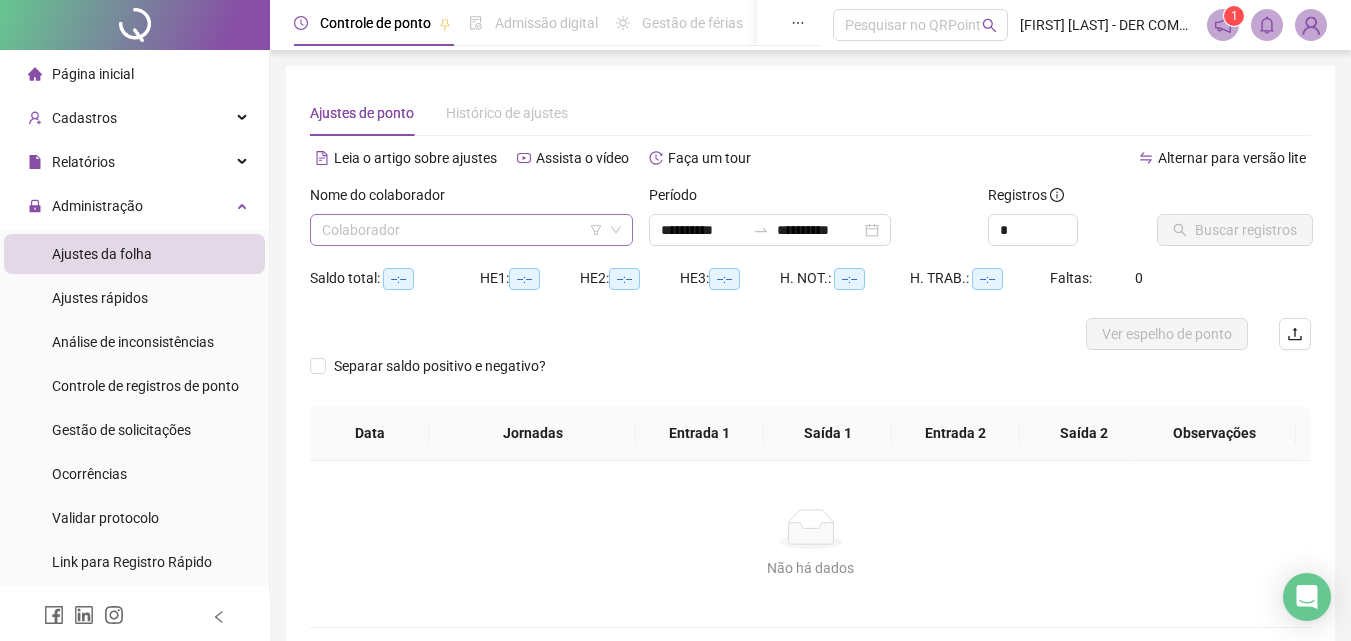 click 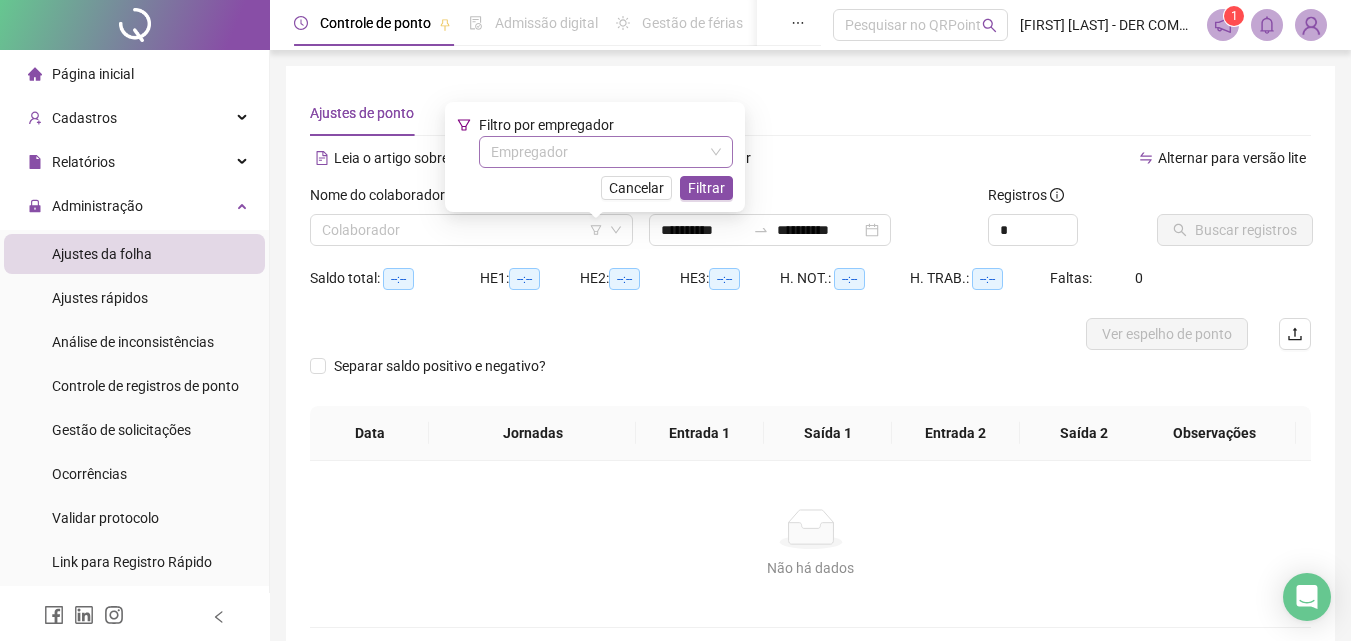 click at bounding box center [597, 152] 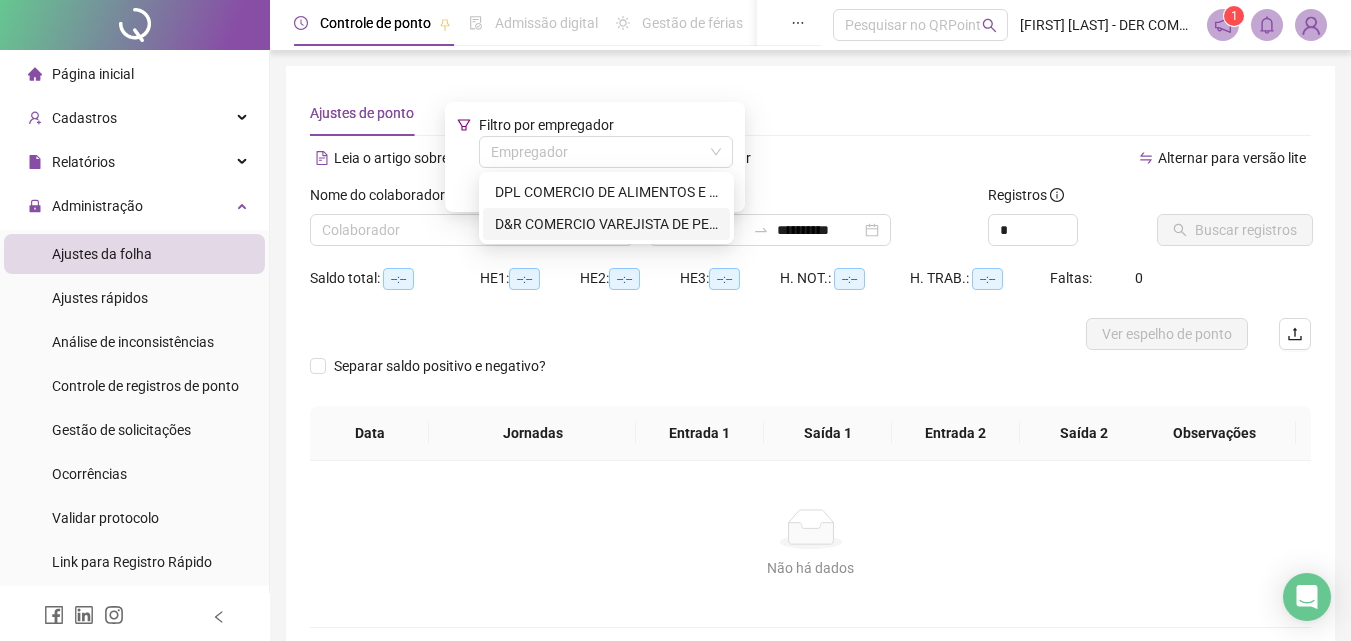 click on "D&R COMERCIO VAREJISTA DE PESCADOS EIRELI" at bounding box center (606, 224) 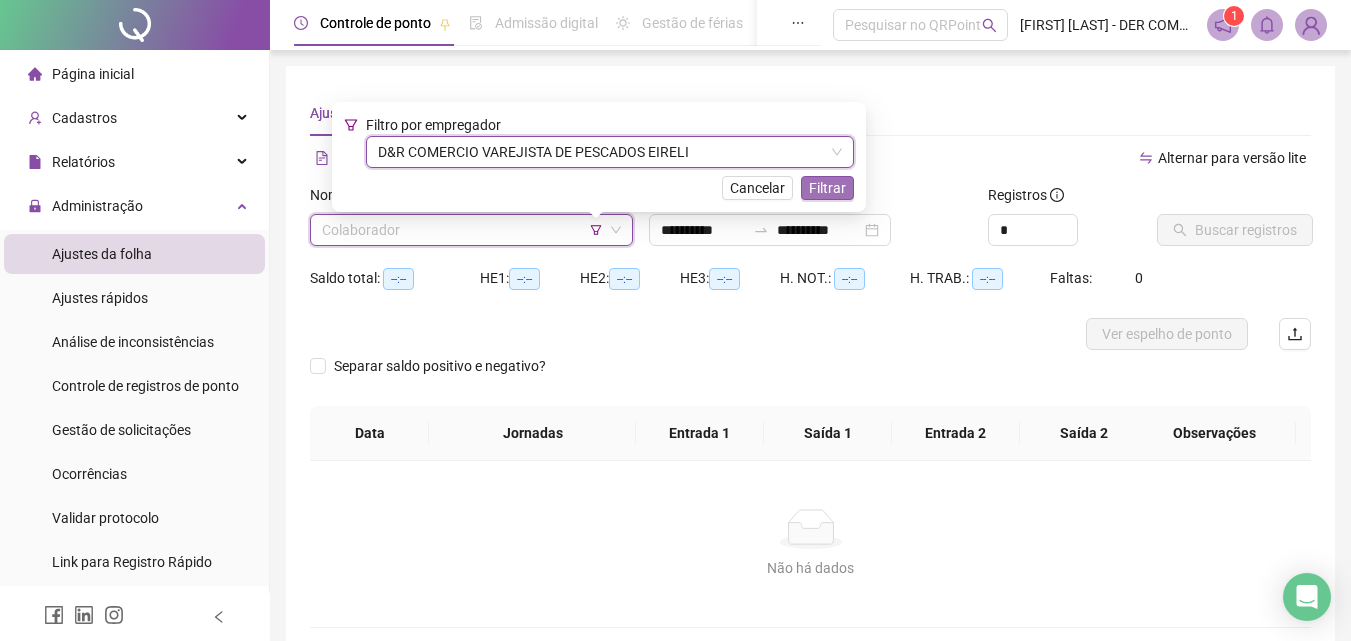 click on "Filtrar" at bounding box center (827, 188) 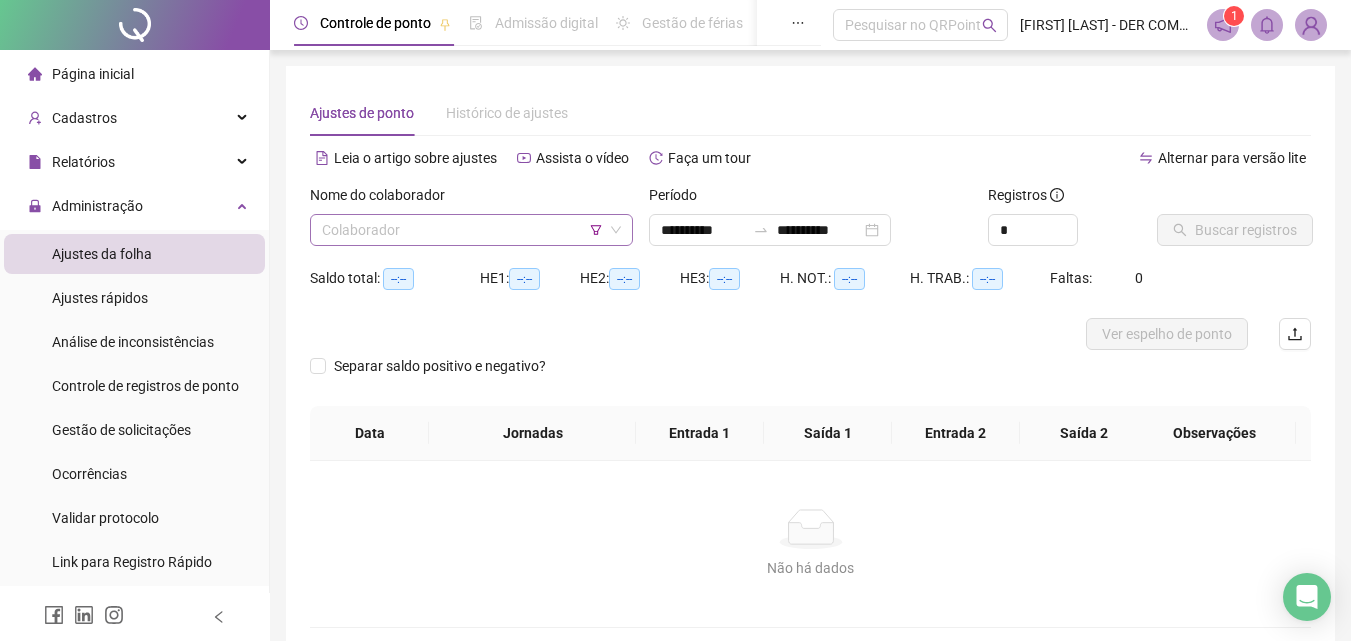 click on "Colaborador" at bounding box center (471, 230) 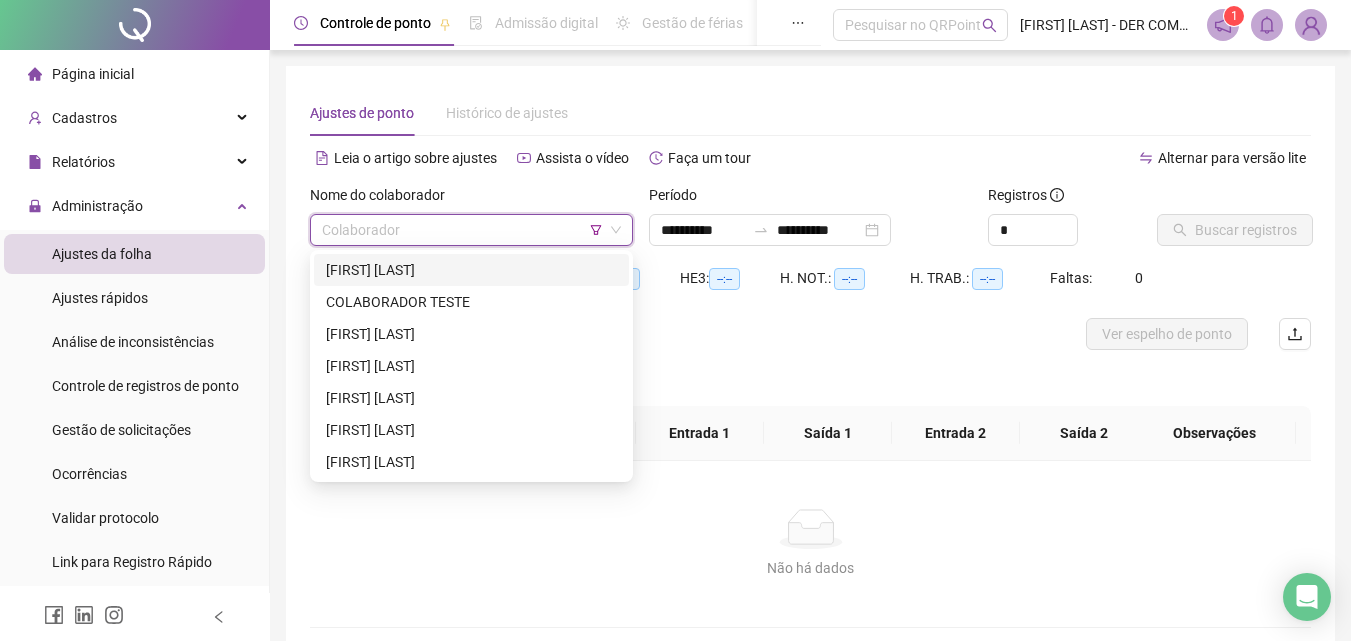 click on "[FIRST] [LAST]" at bounding box center (471, 270) 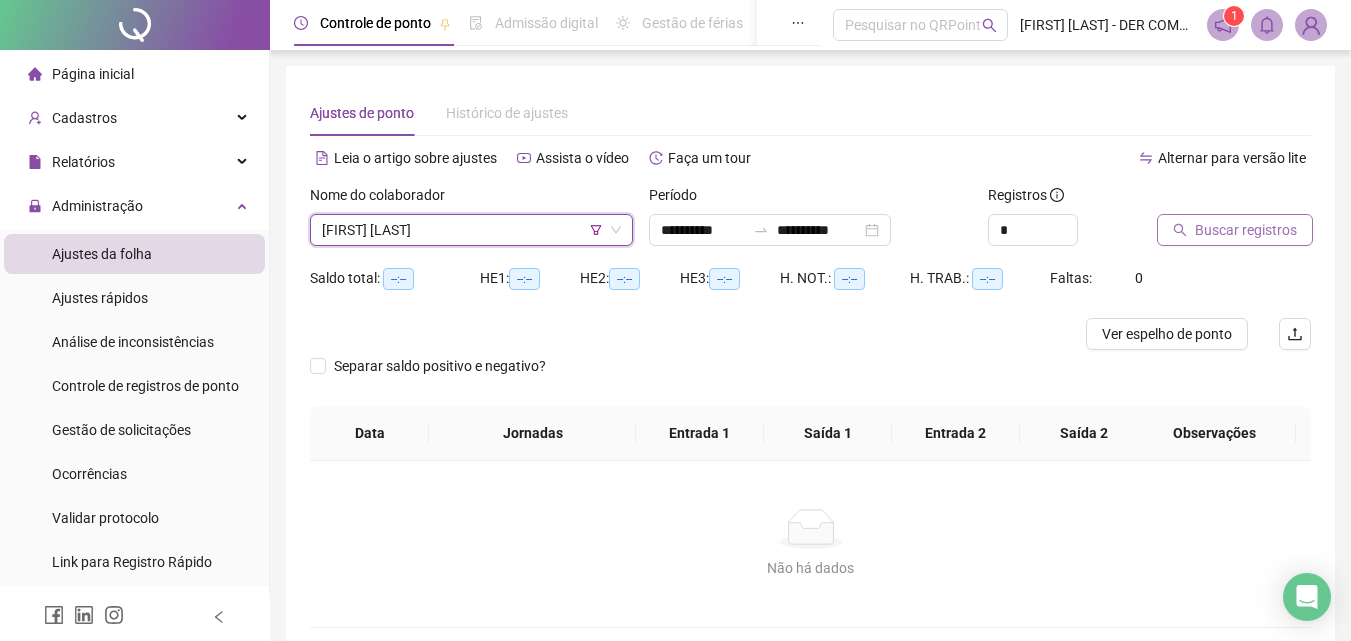 click on "Buscar registros" at bounding box center [1246, 230] 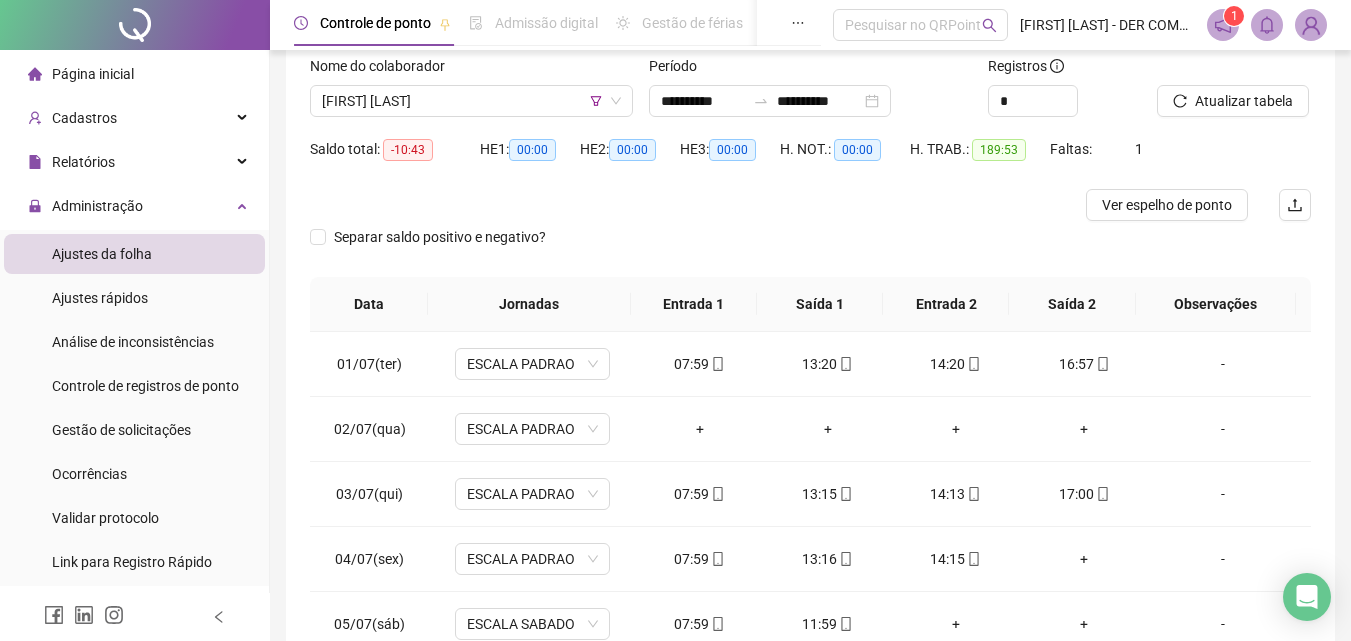 scroll, scrollTop: 300, scrollLeft: 0, axis: vertical 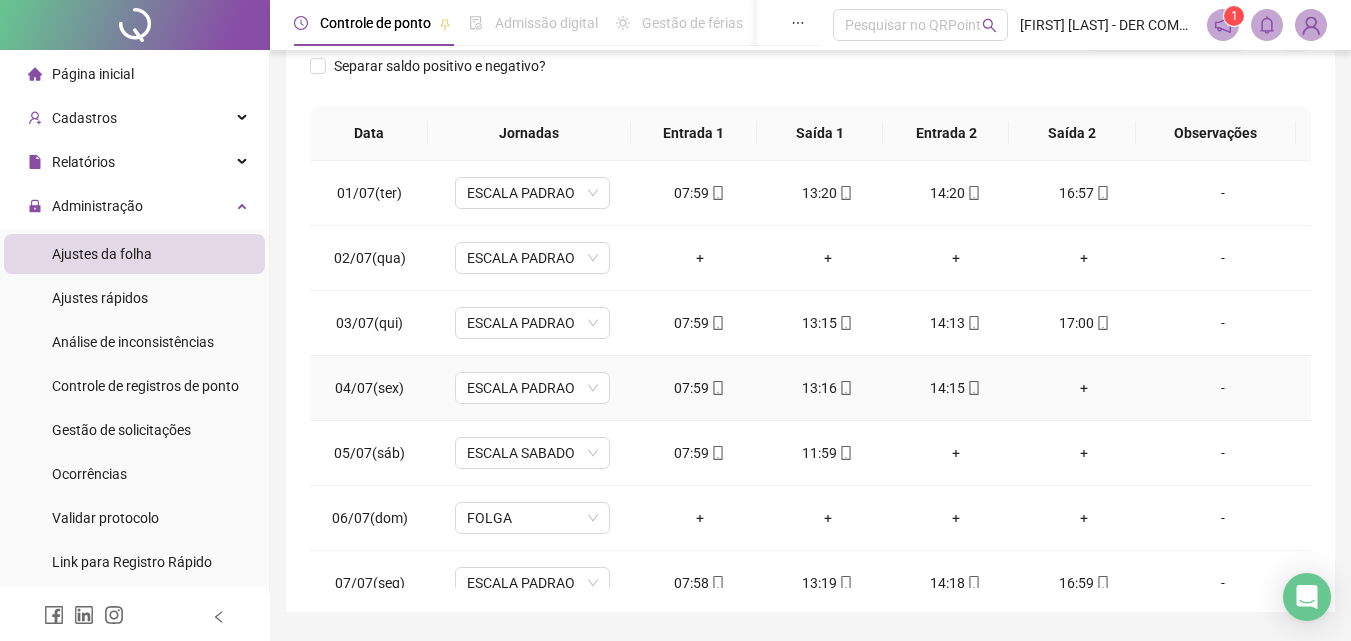 click on "+" at bounding box center [1084, 388] 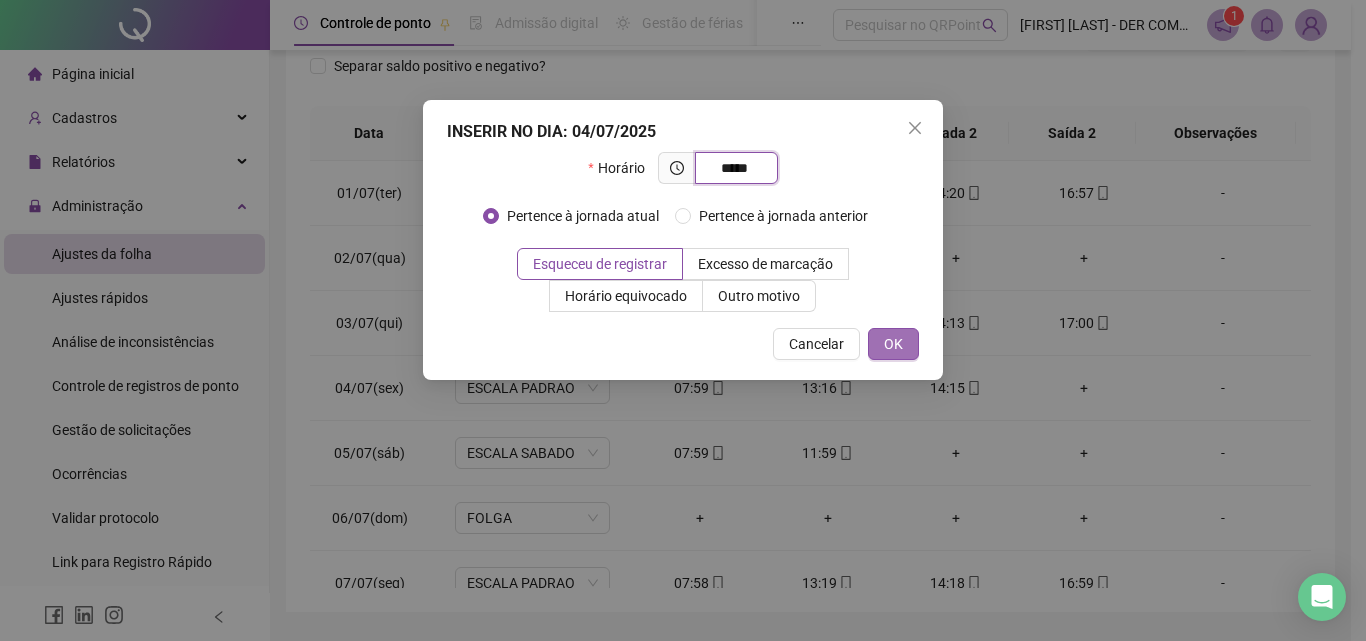 type on "*****" 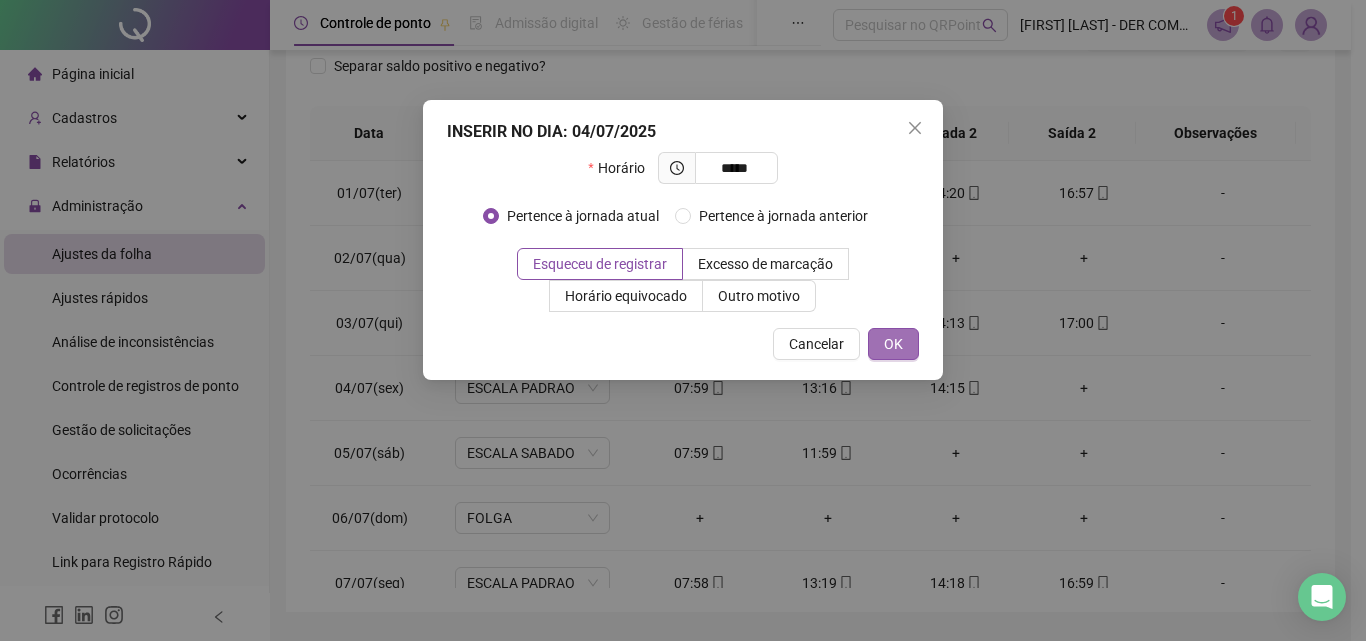 click on "OK" at bounding box center [893, 344] 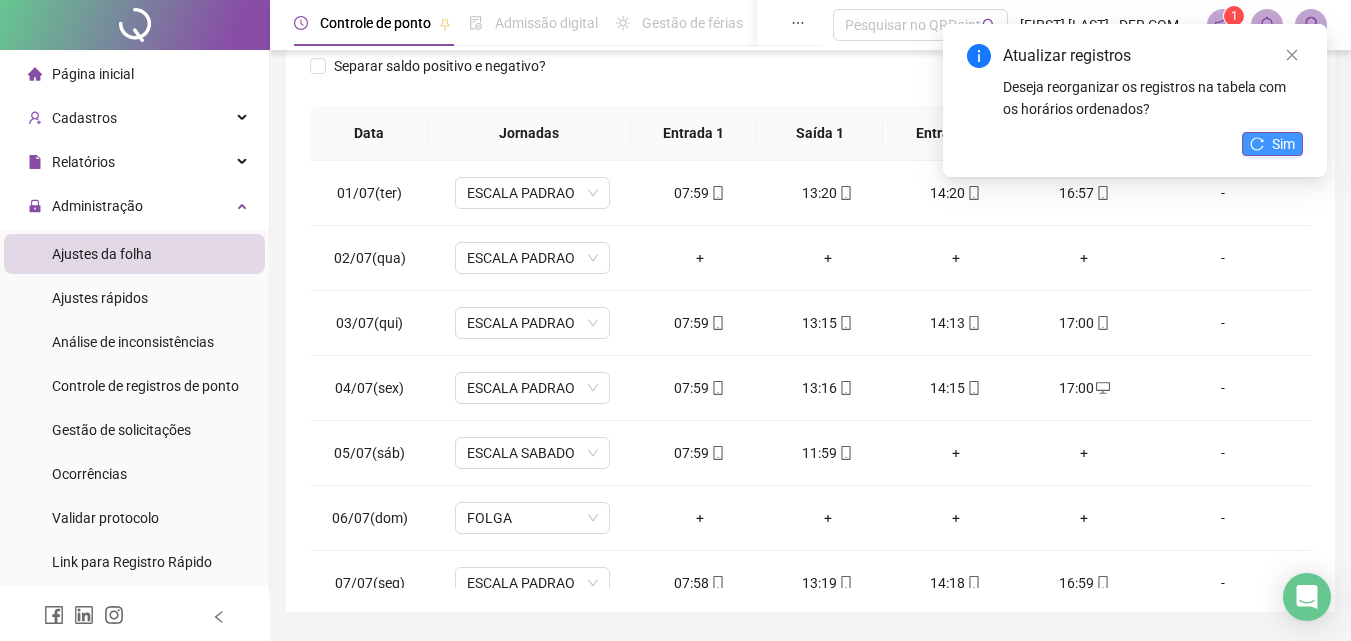 click on "Sim" at bounding box center (1272, 144) 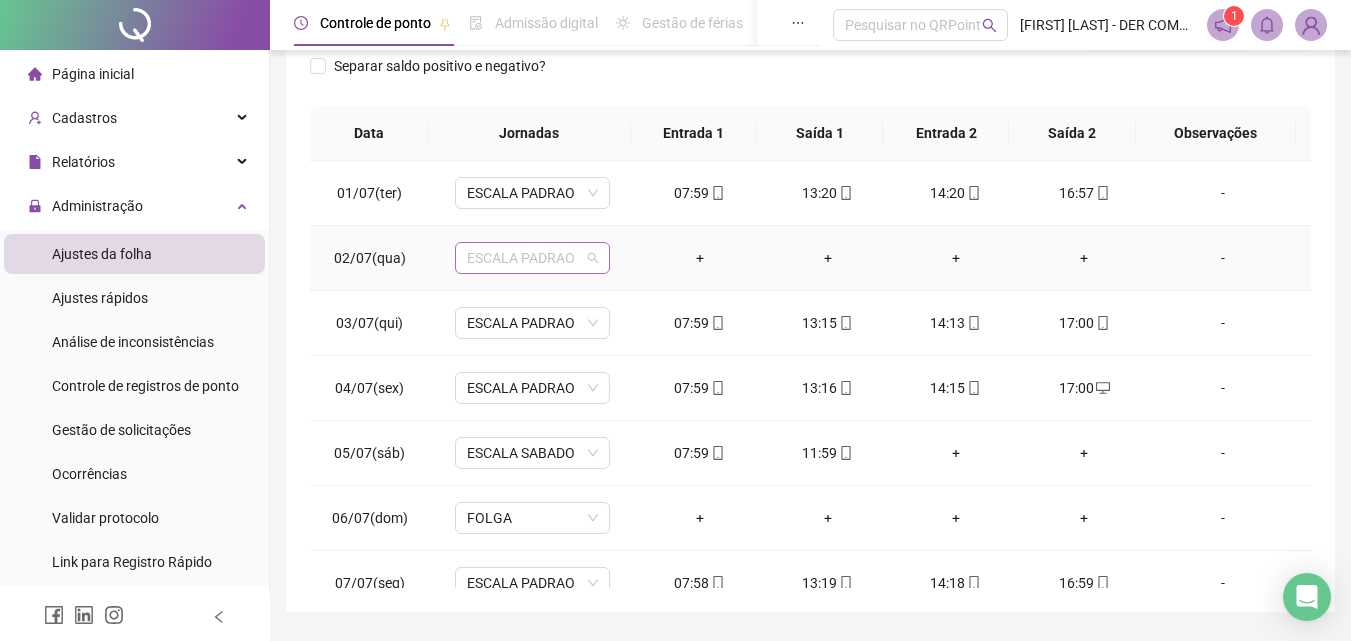click on "ESCALA PADRAO" at bounding box center (532, 258) 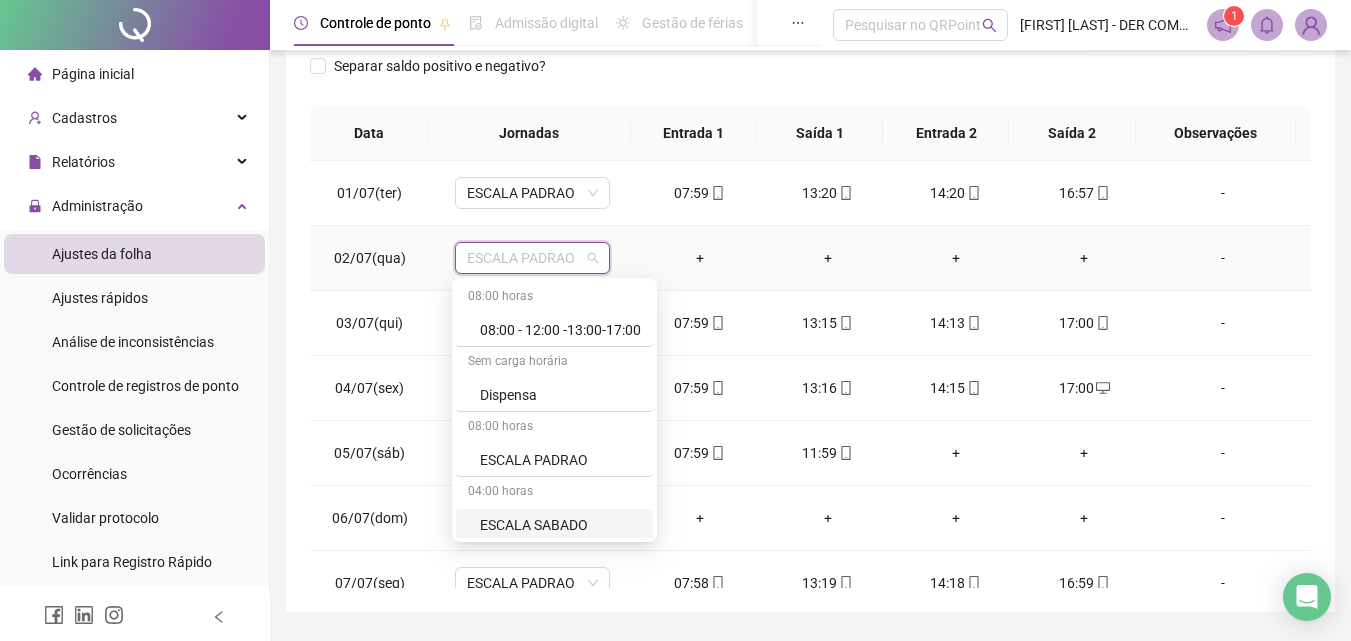 scroll, scrollTop: 264, scrollLeft: 0, axis: vertical 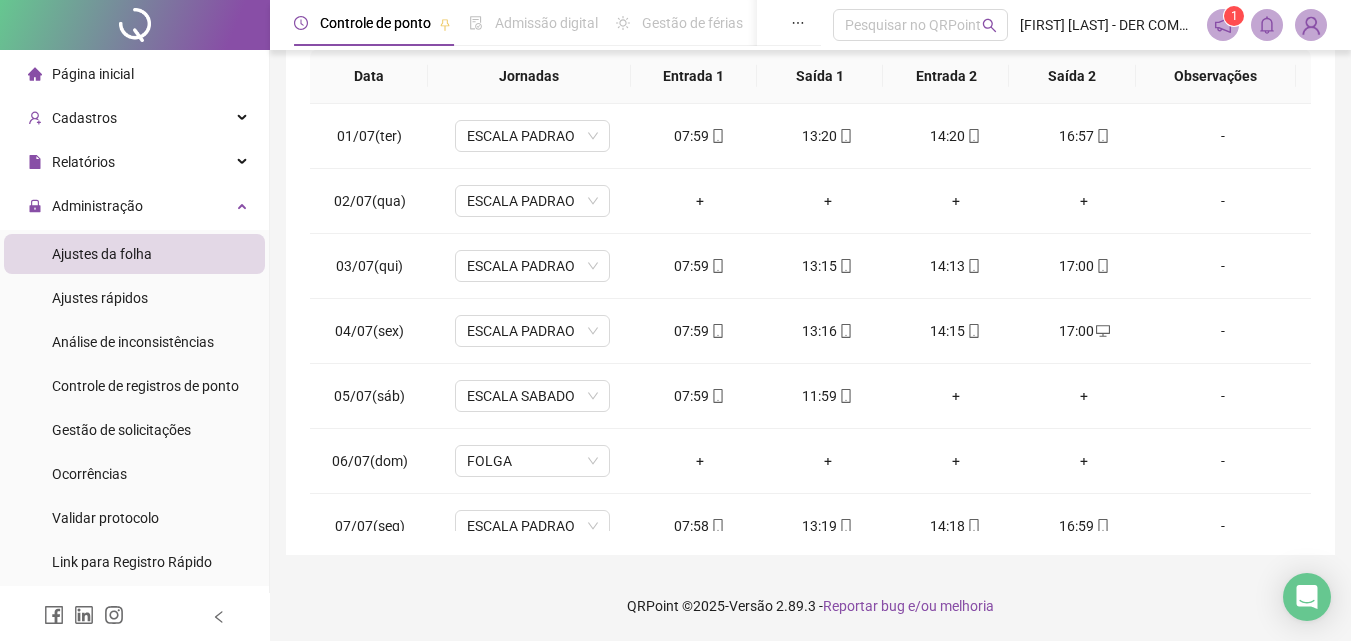 click on "**********" at bounding box center (810, 142) 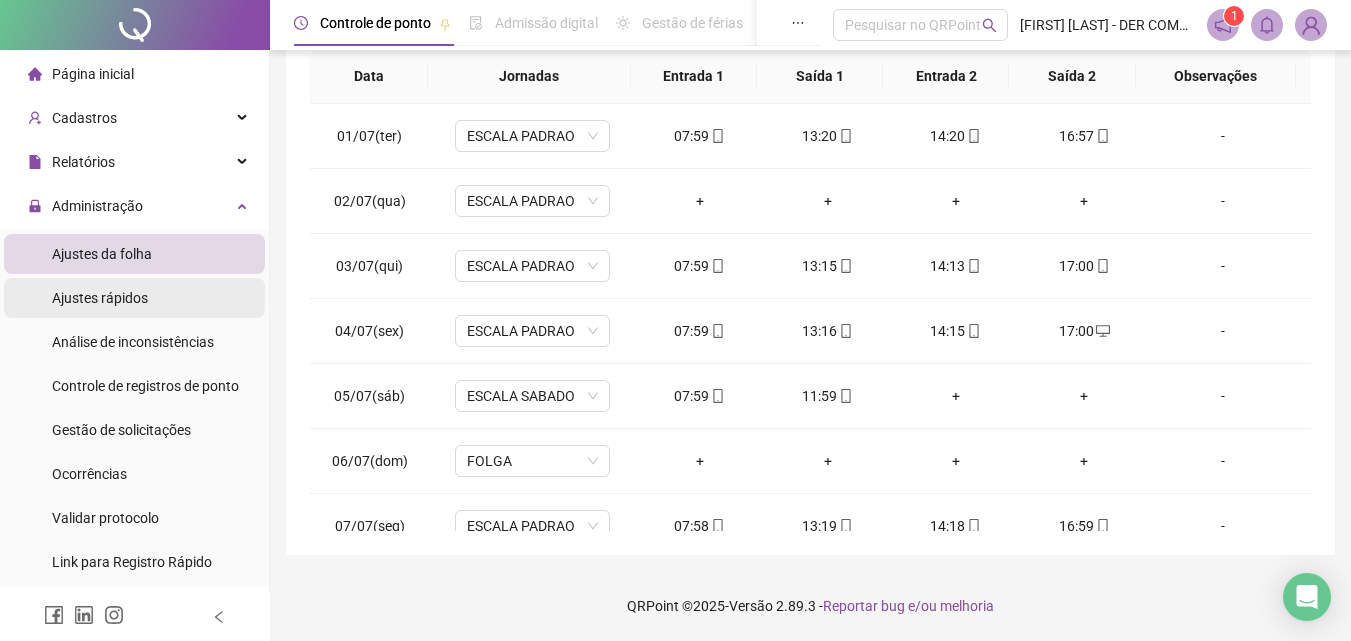 click on "Ajustes rápidos" at bounding box center (100, 298) 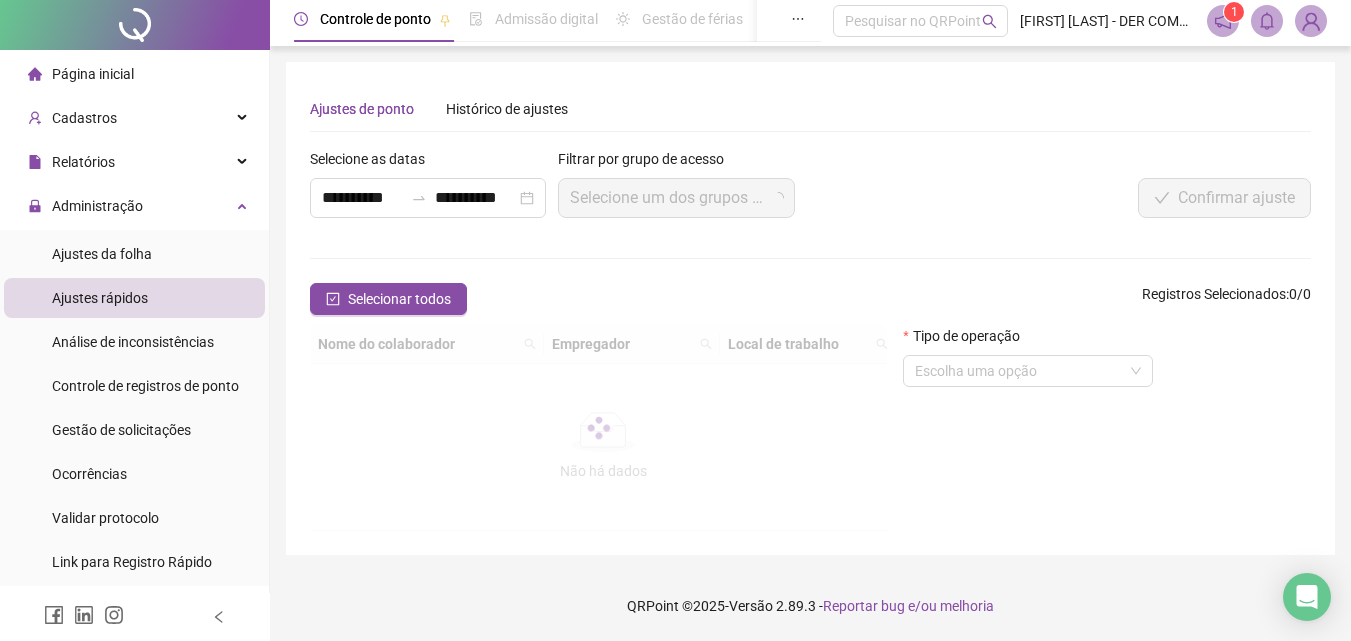scroll, scrollTop: 0, scrollLeft: 0, axis: both 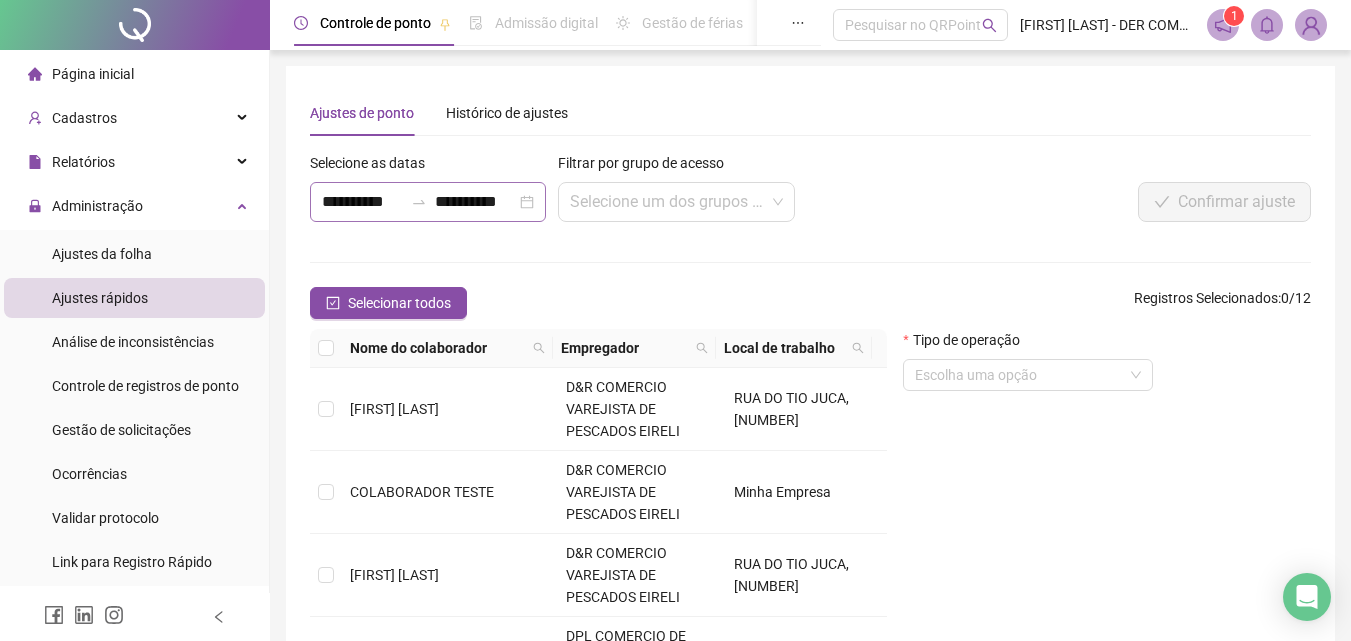 click at bounding box center [419, 202] 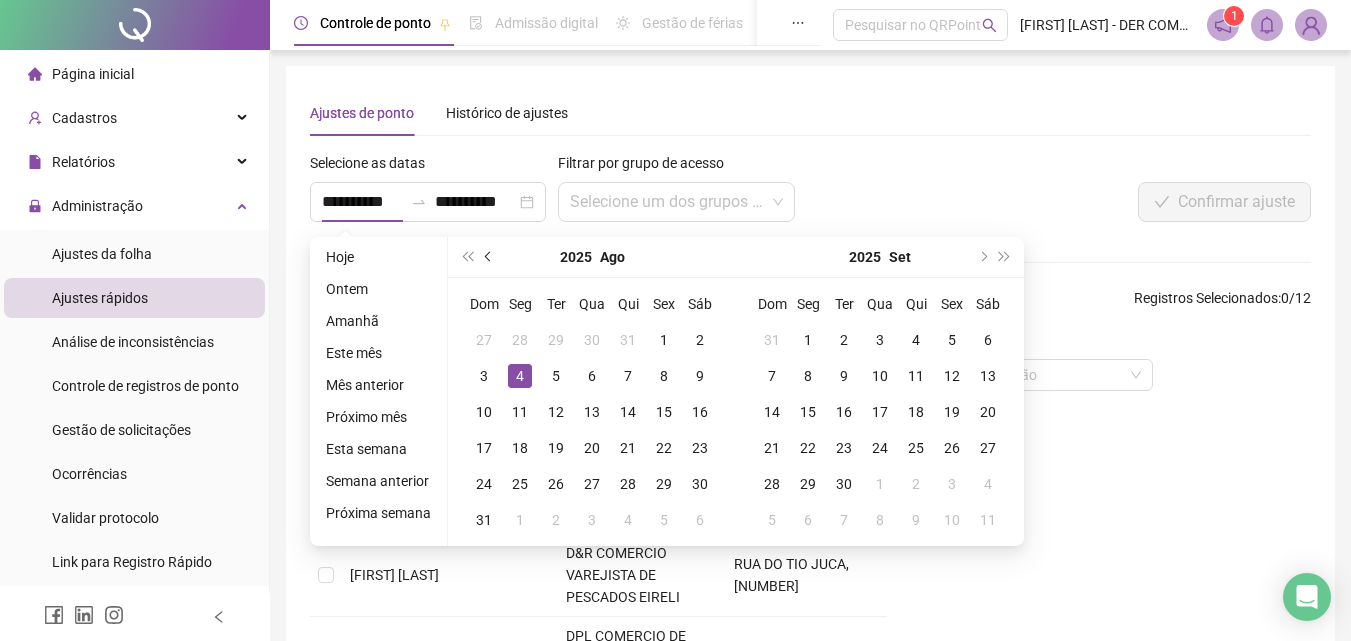 click at bounding box center (490, 257) 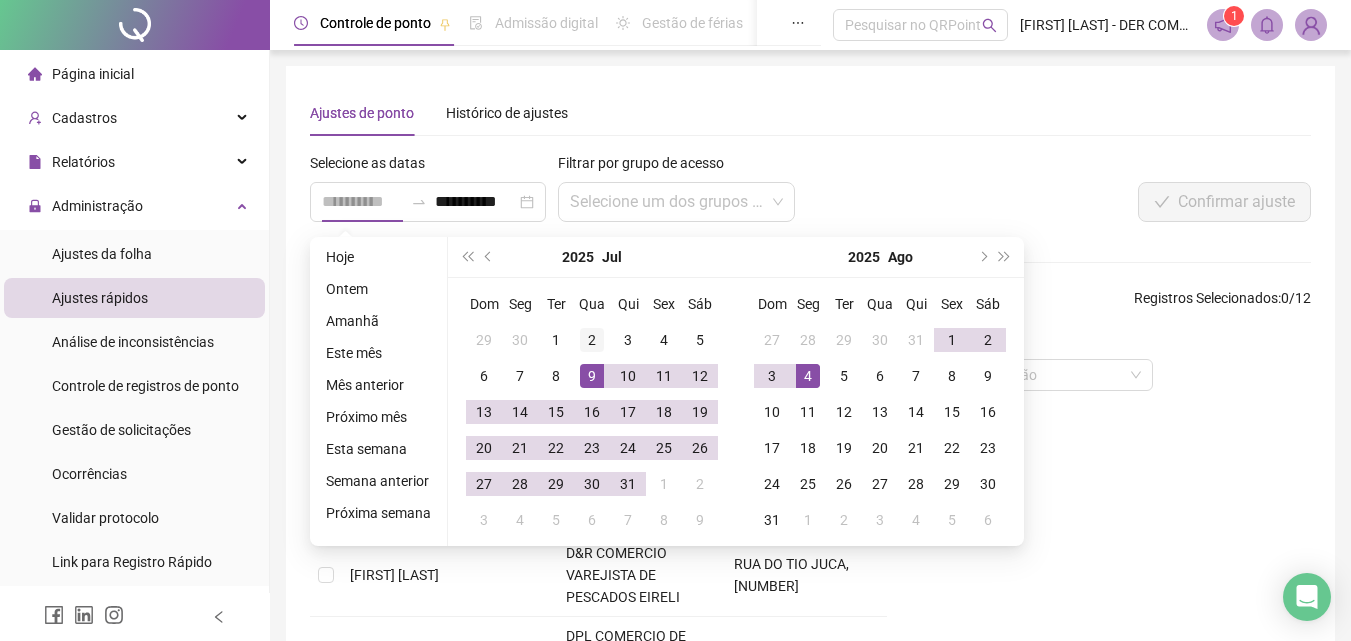 type on "**********" 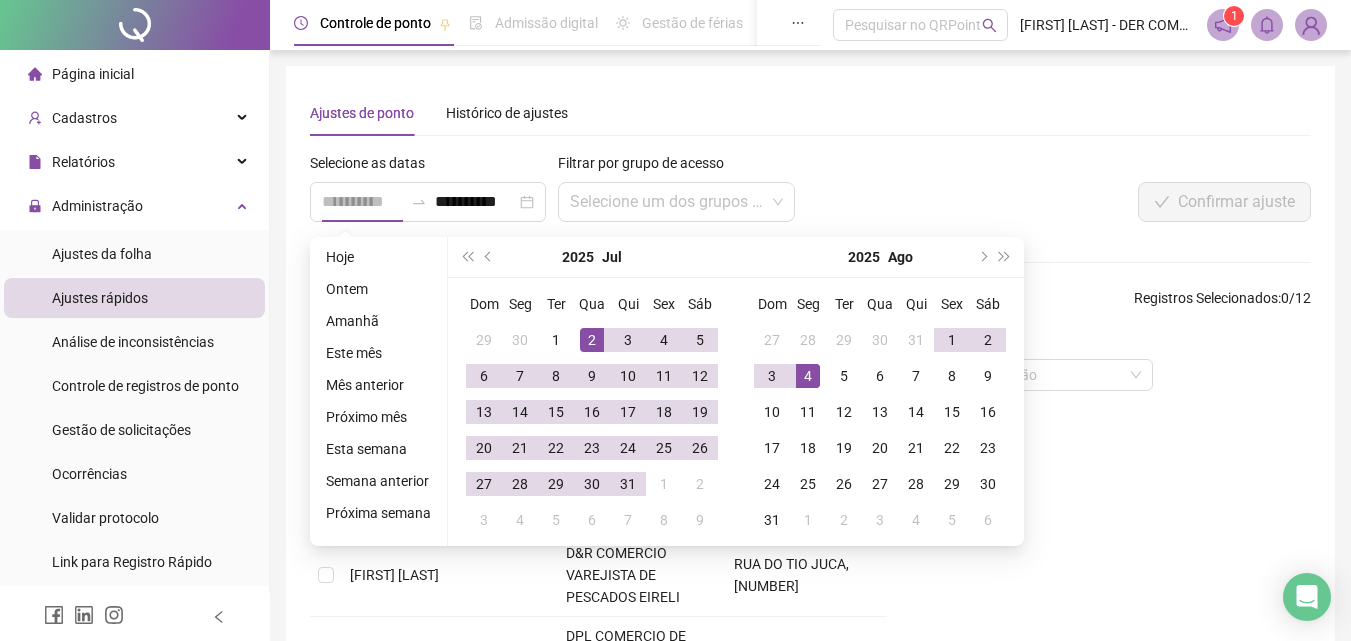 click on "2" at bounding box center (592, 340) 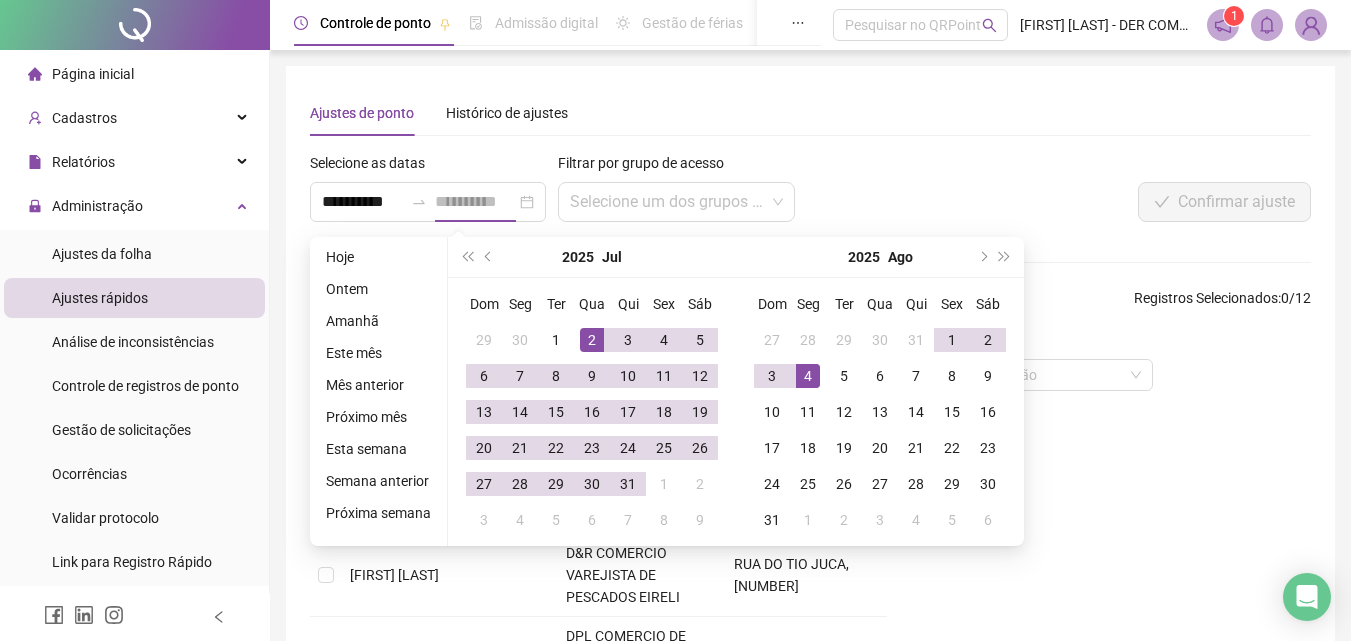 click on "2" at bounding box center [592, 340] 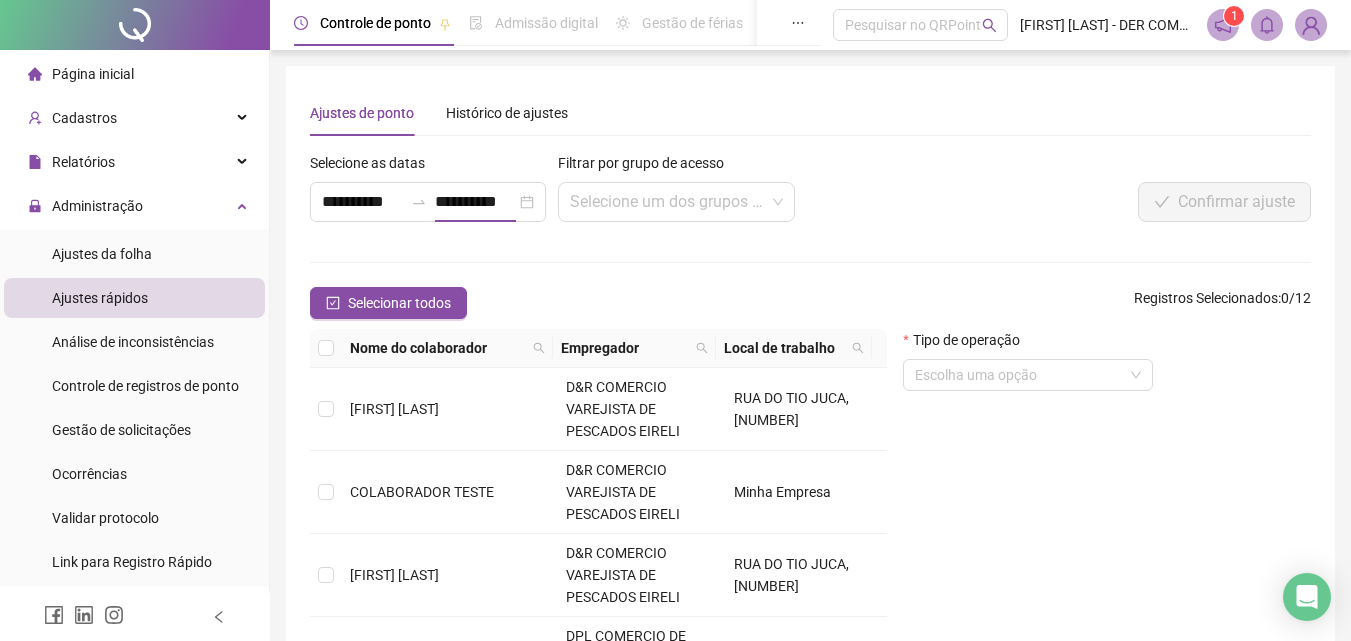 type on "**********" 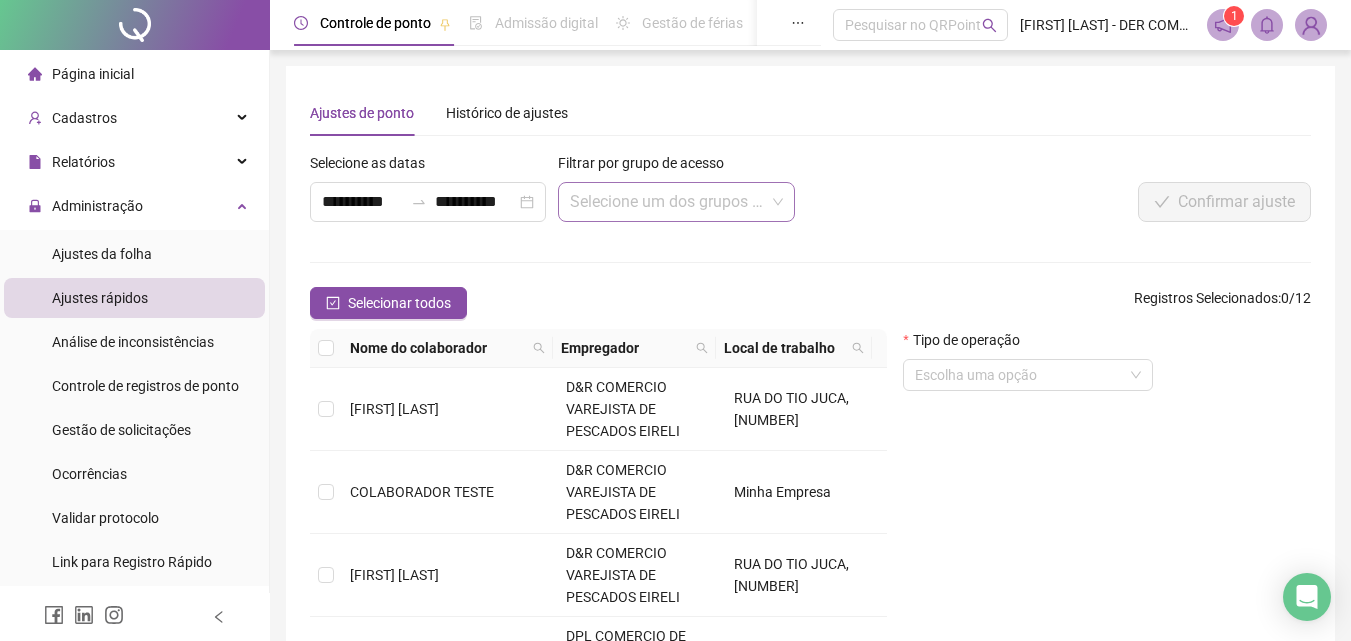 click at bounding box center [676, 202] 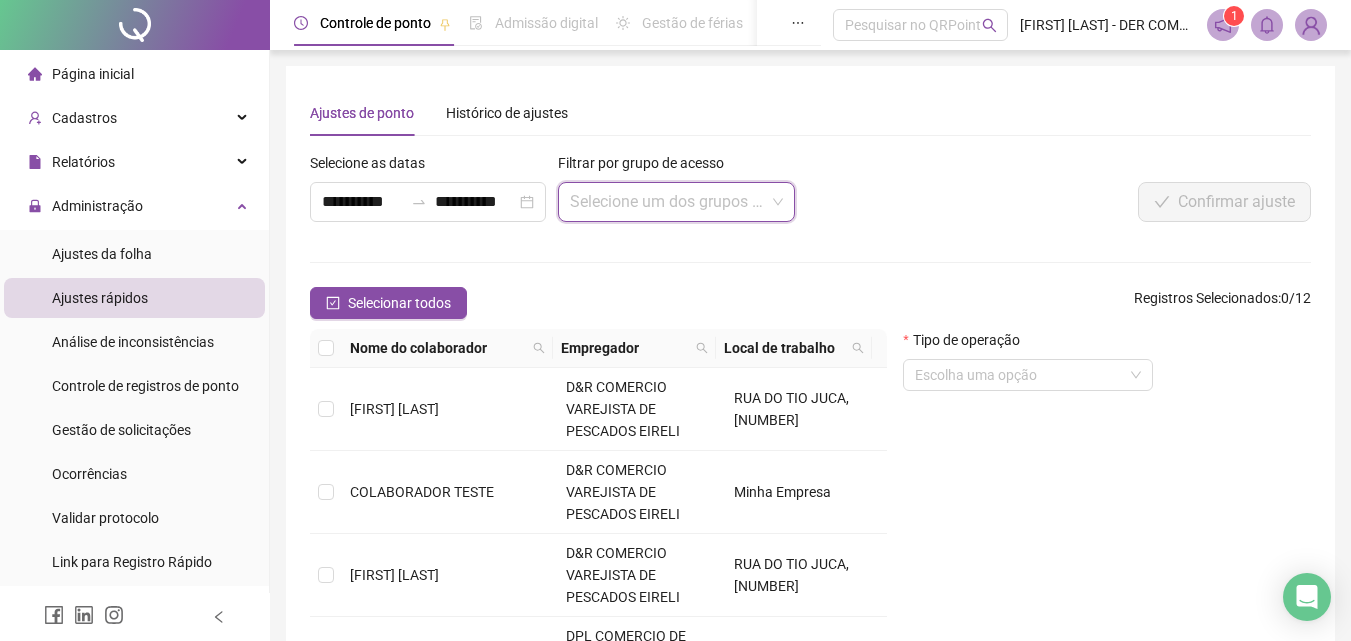 click at bounding box center (676, 202) 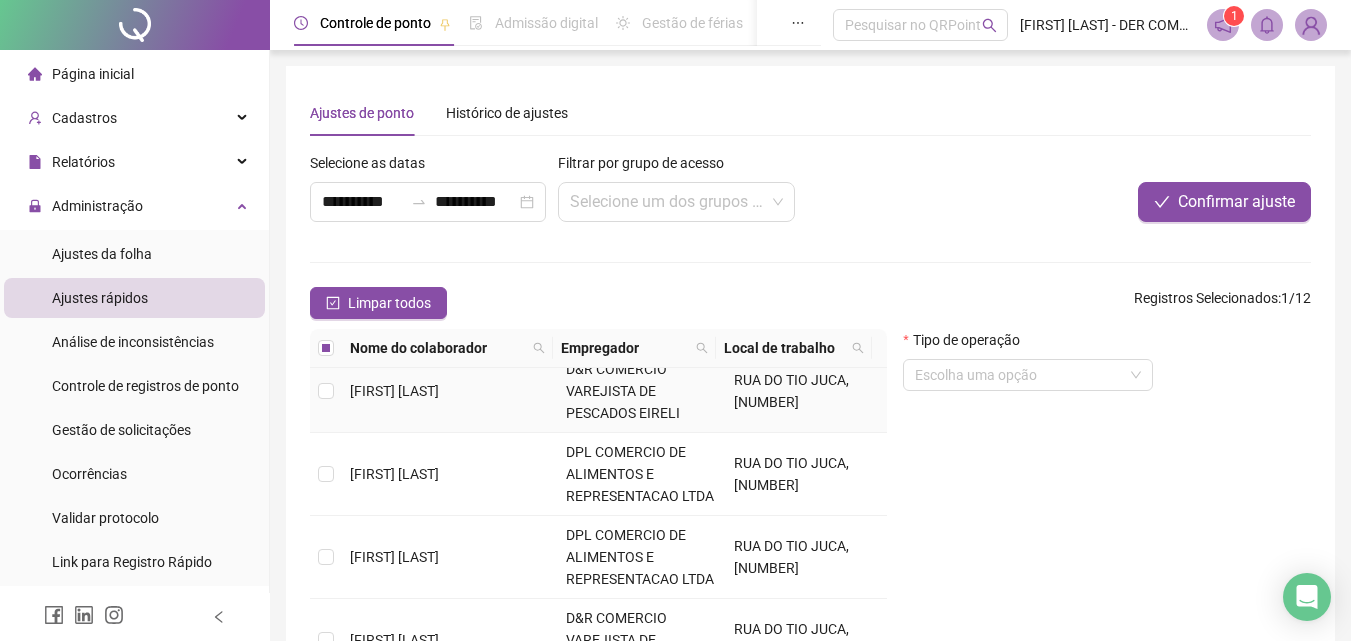 scroll, scrollTop: 200, scrollLeft: 0, axis: vertical 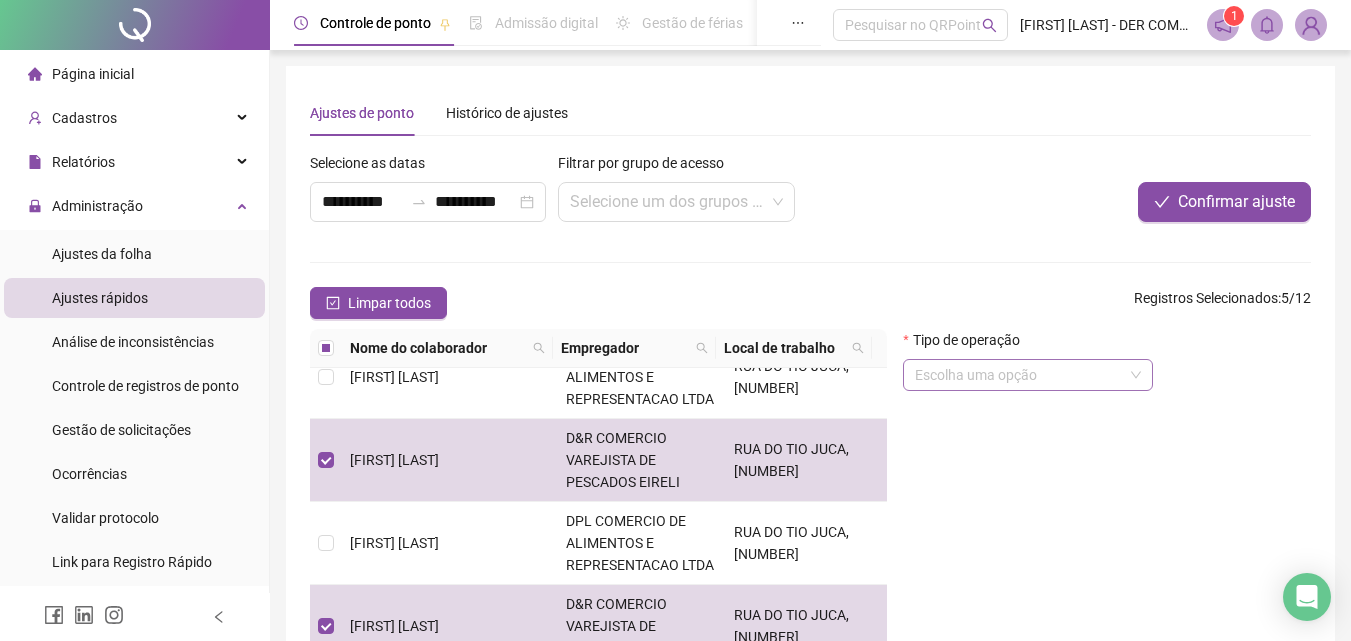 click at bounding box center (1028, 375) 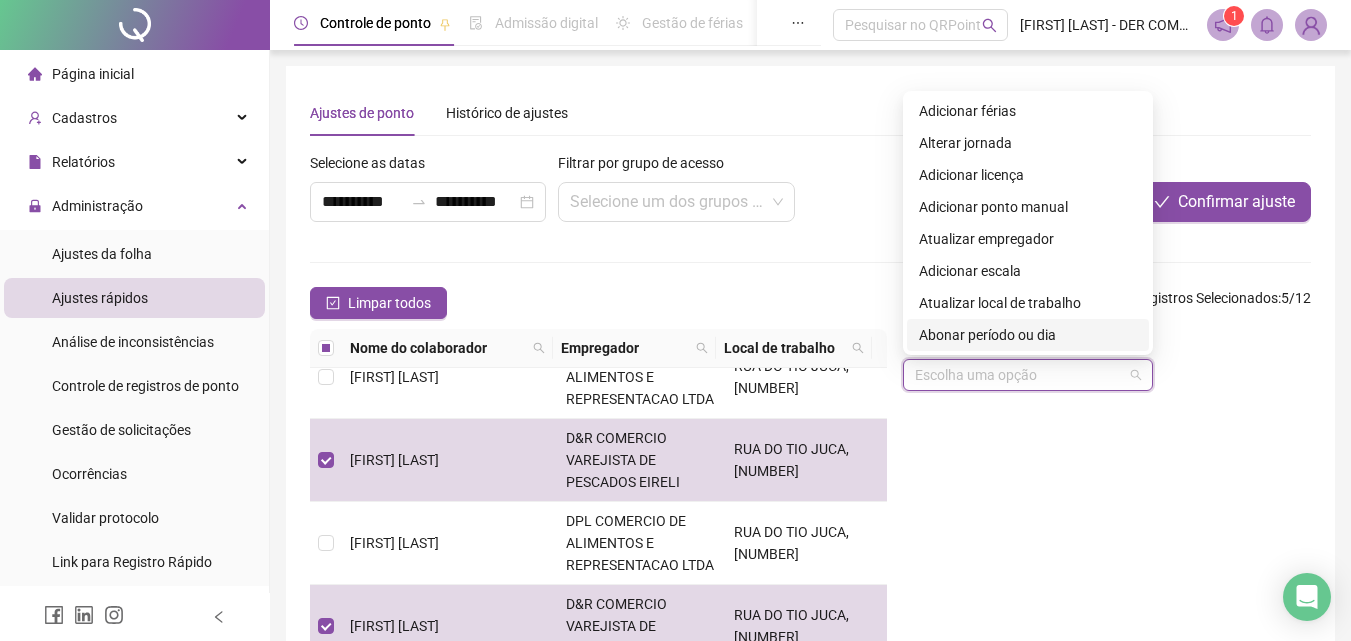 scroll, scrollTop: 160, scrollLeft: 0, axis: vertical 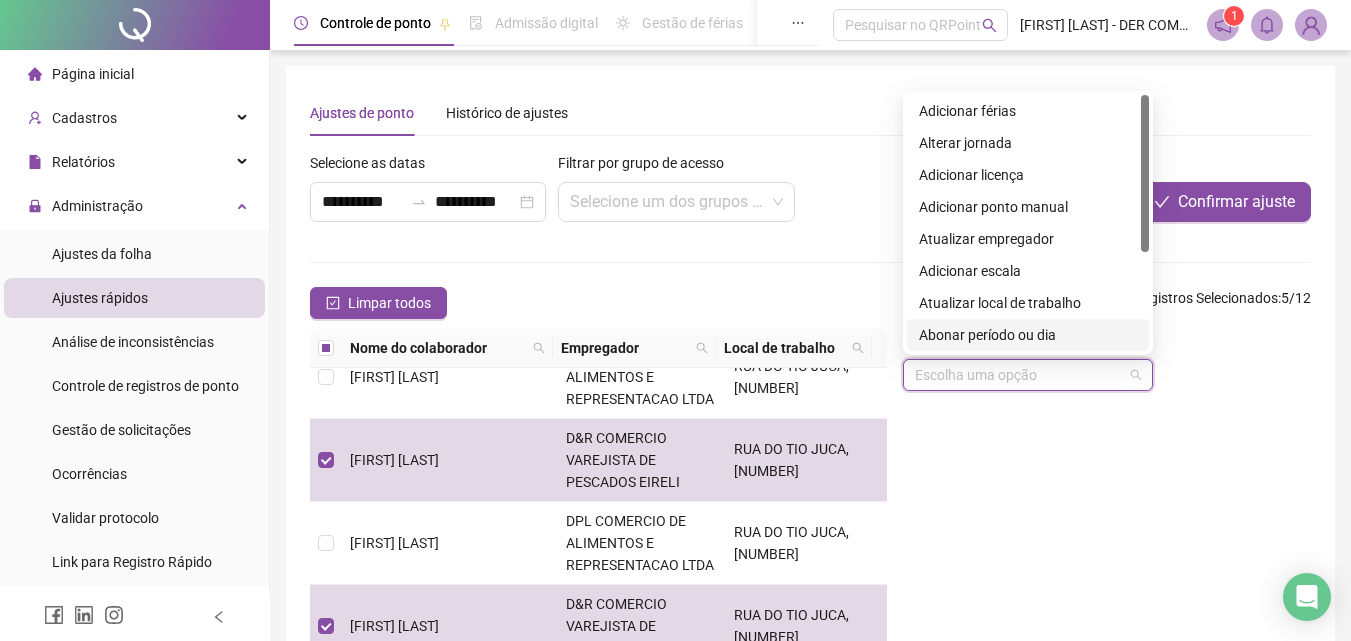 click on "Abonar período ou dia" at bounding box center (1028, 335) 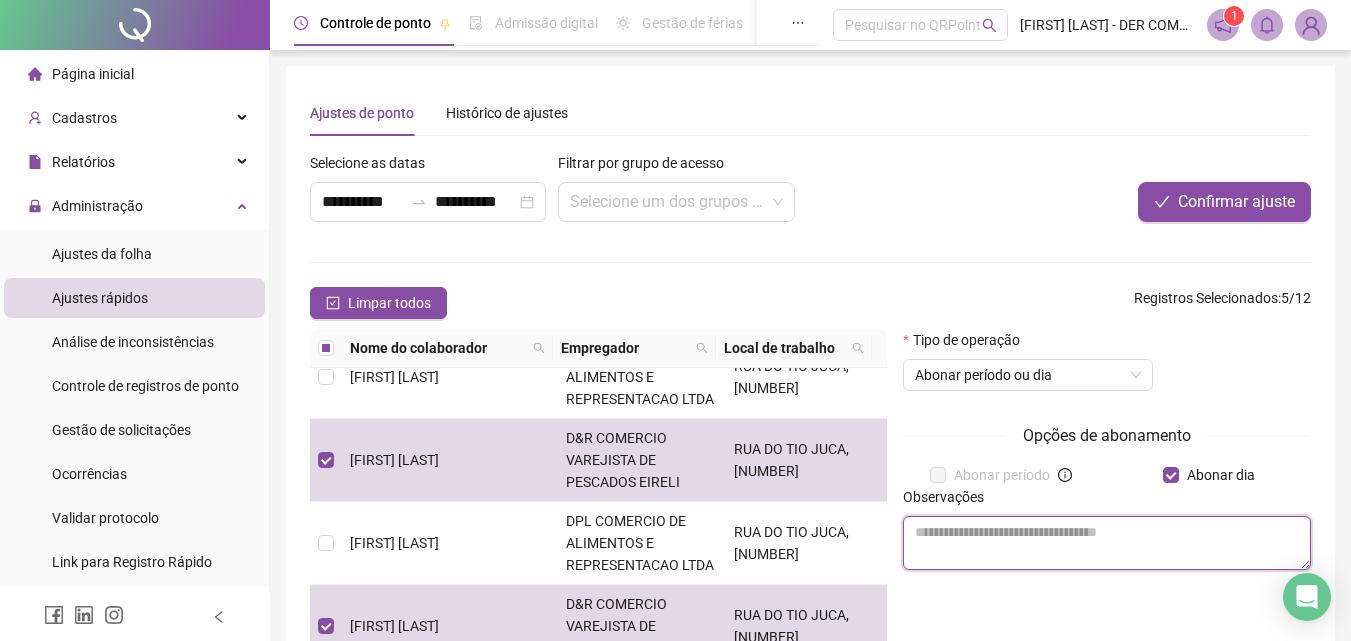 click at bounding box center [1107, 543] 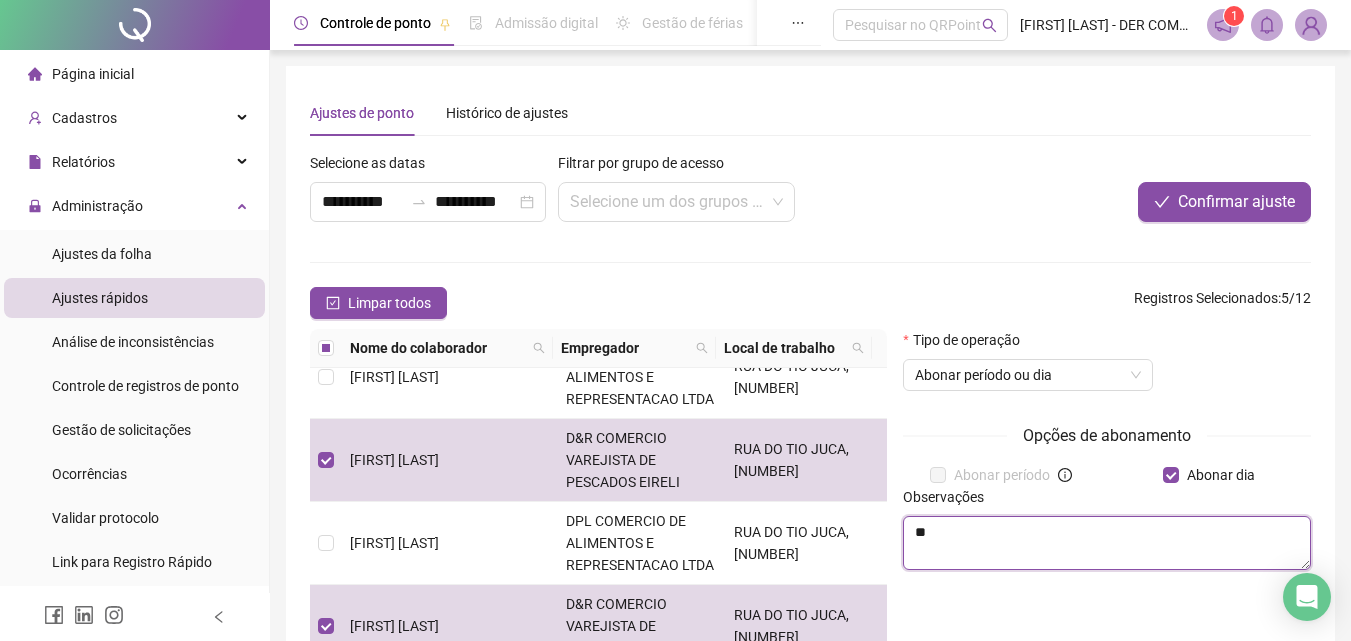 type on "*" 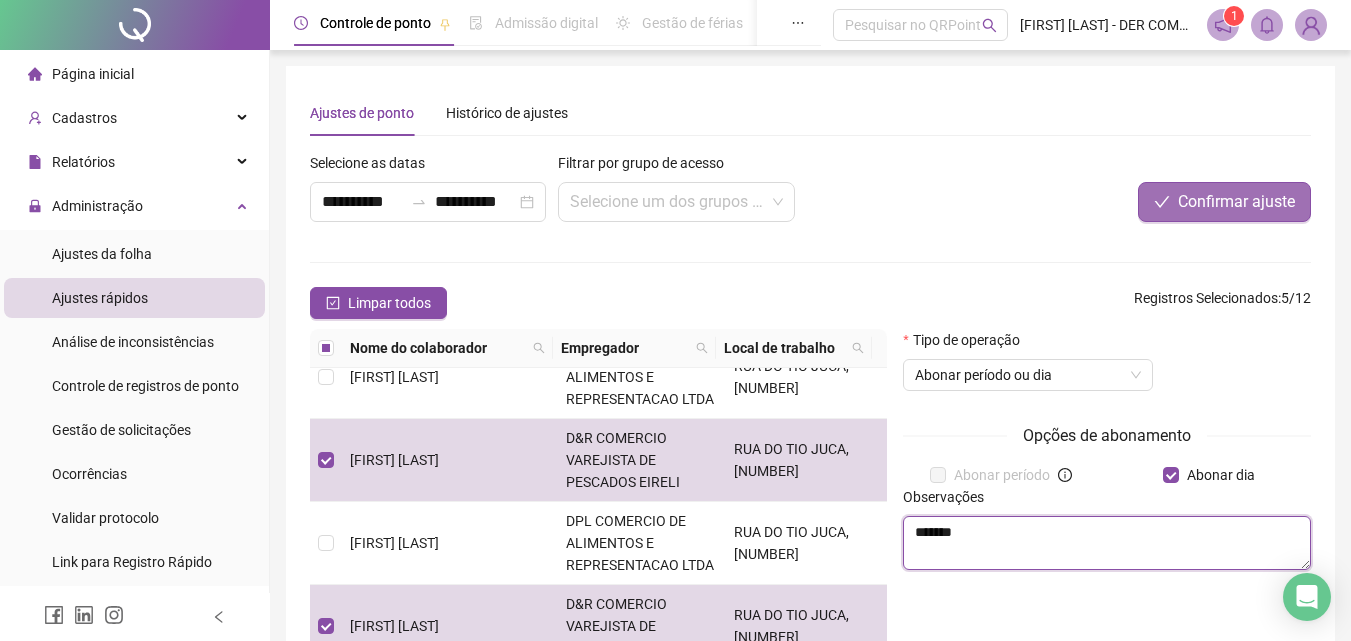 type on "*******" 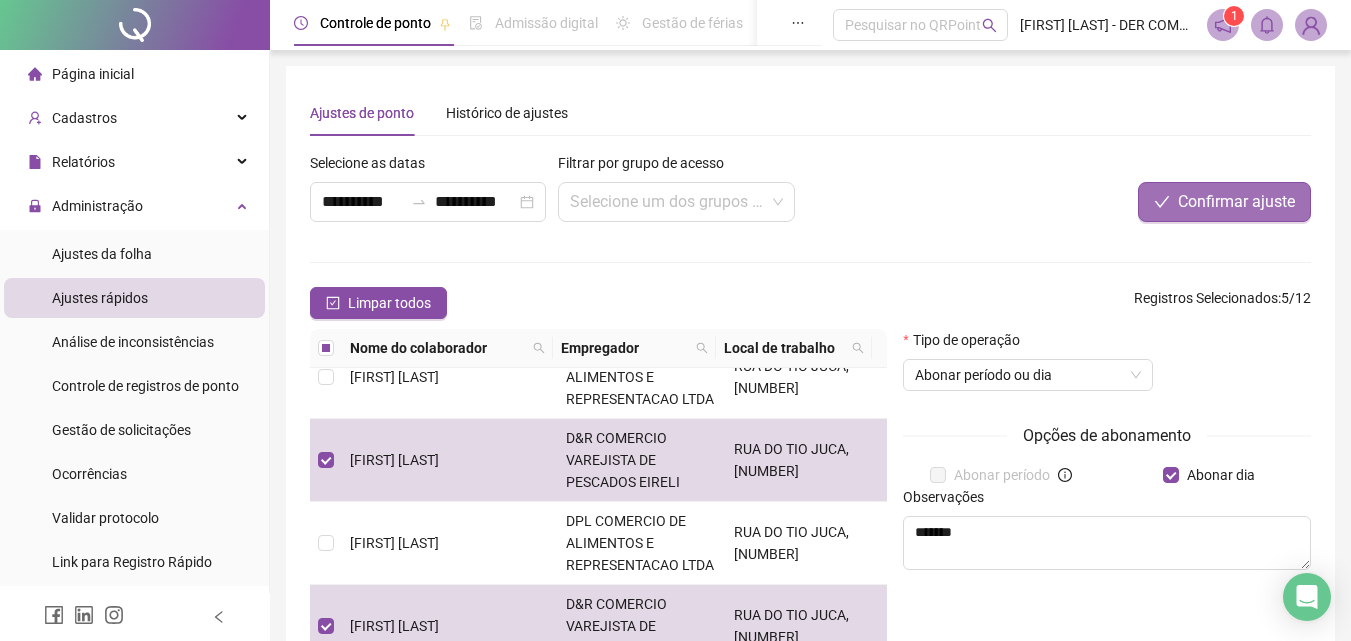 click on "Confirmar ajuste" at bounding box center [1236, 202] 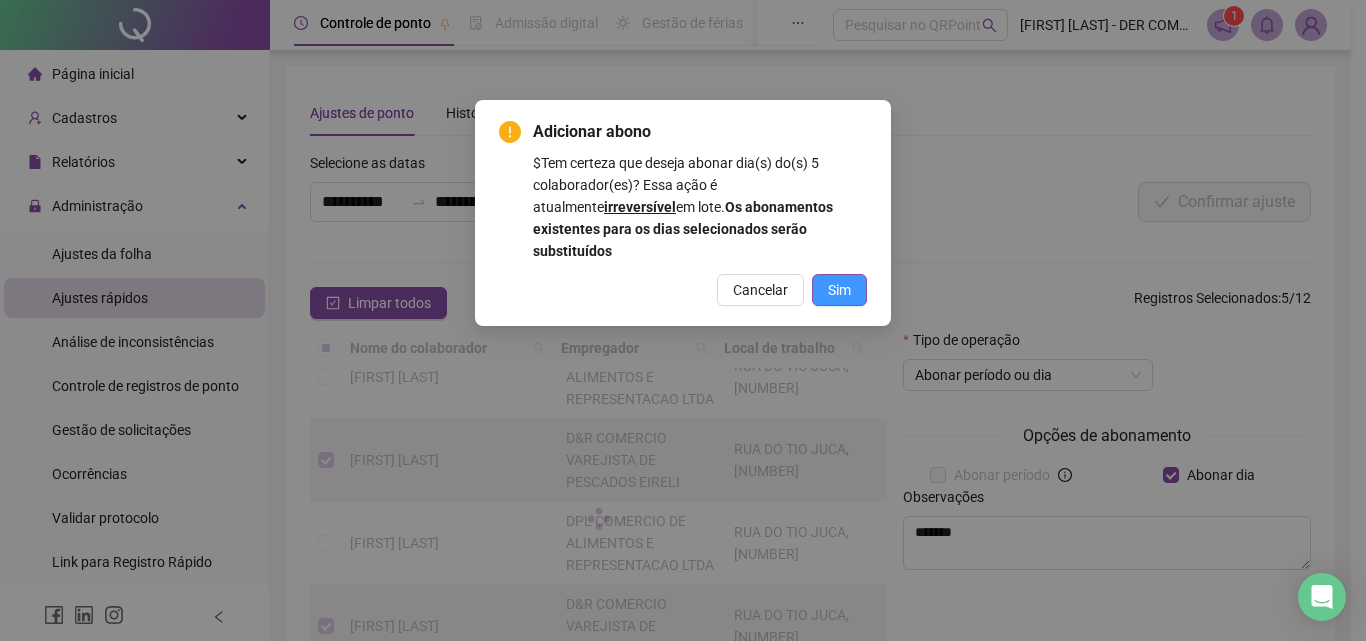 click on "Sim" at bounding box center (839, 290) 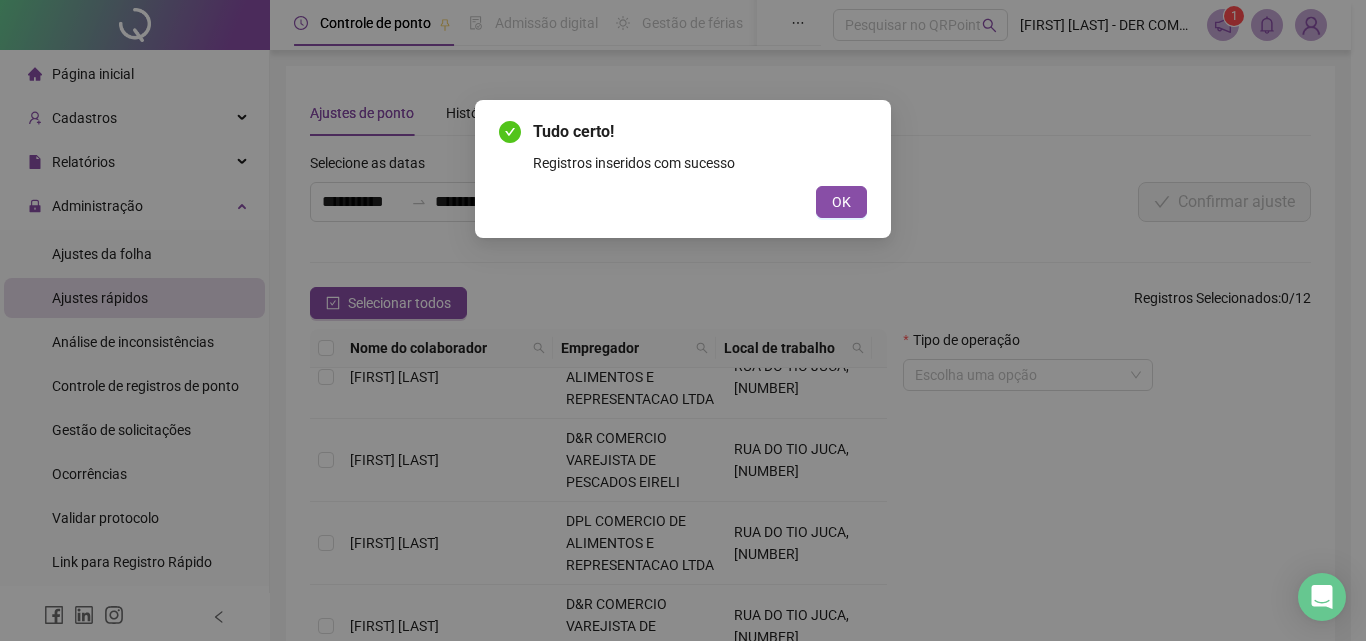 click on "OK" at bounding box center (841, 202) 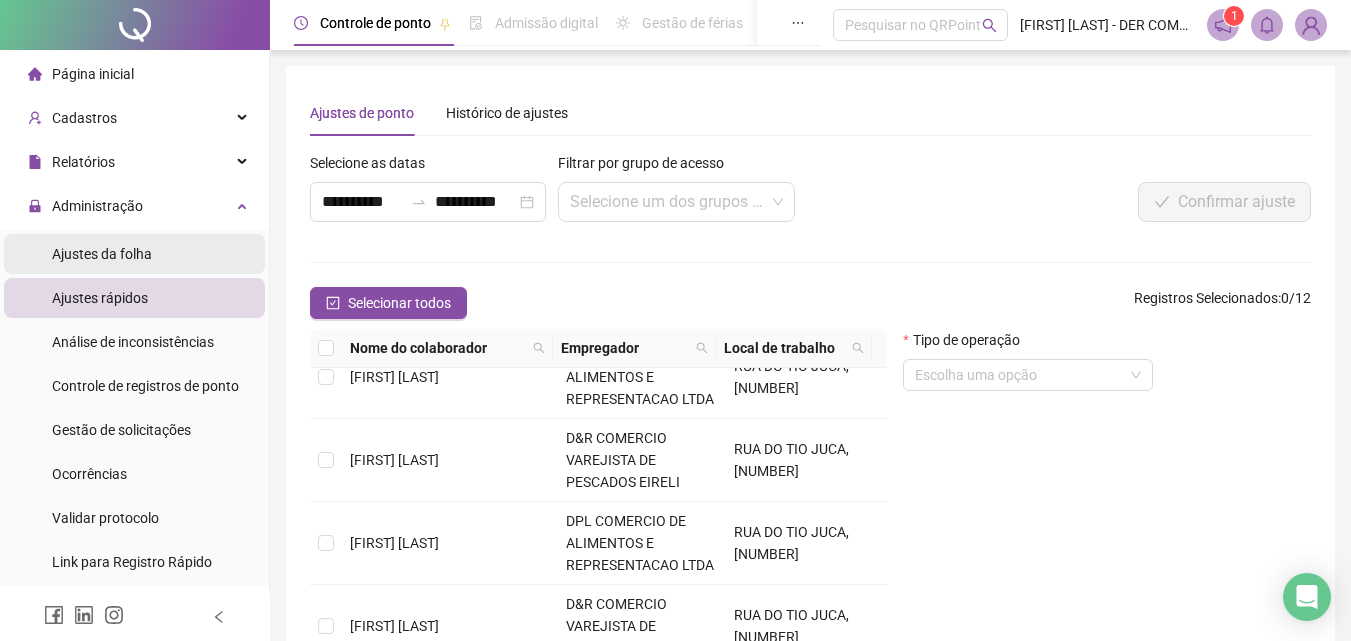 click on "Ajustes da folha" at bounding box center (102, 254) 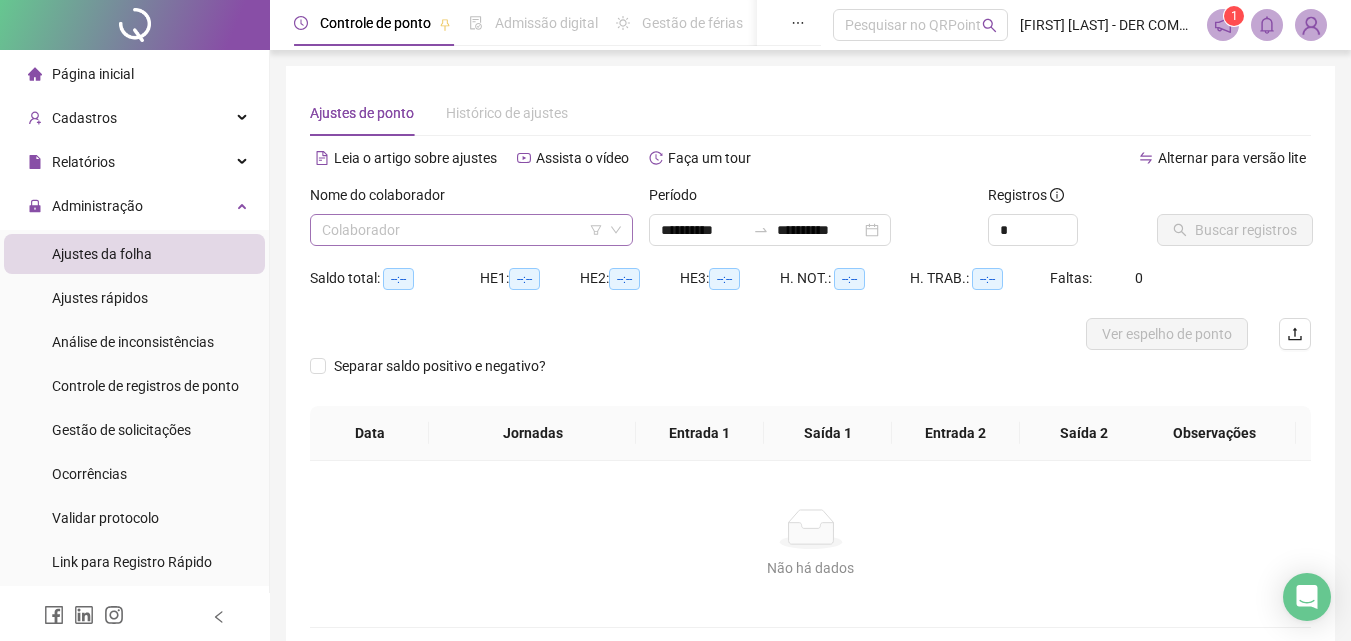 click at bounding box center [462, 230] 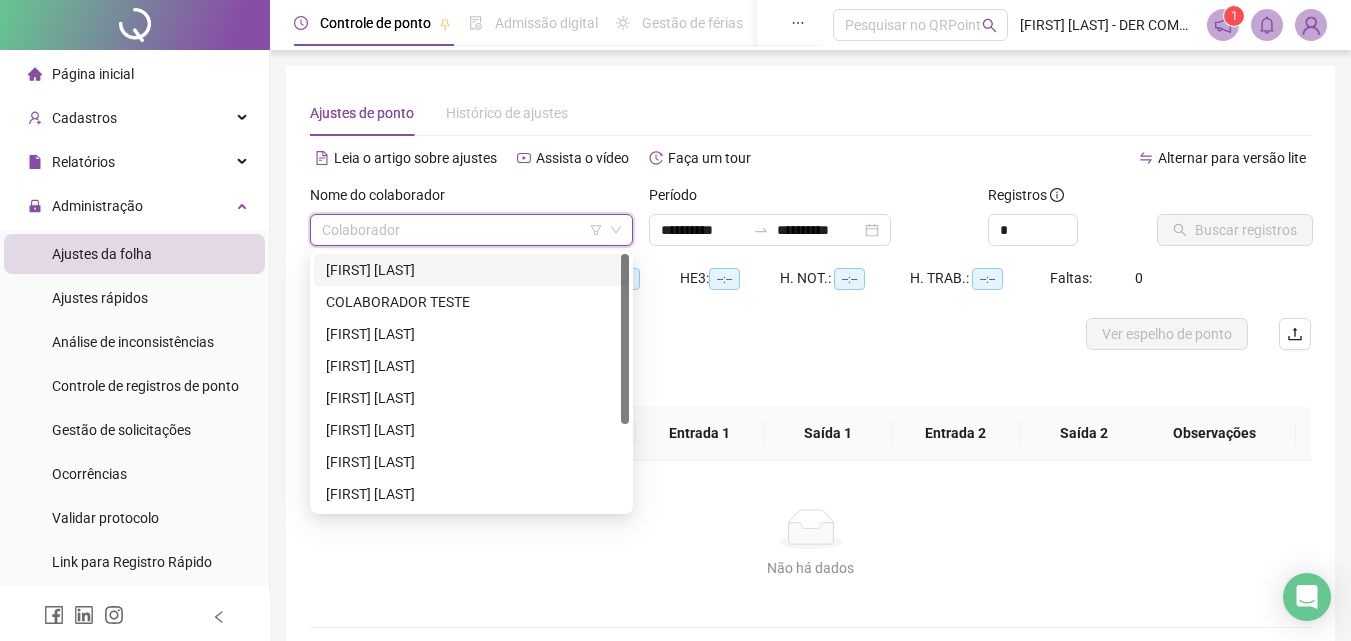 click on "[FIRST] [LAST]" at bounding box center (471, 270) 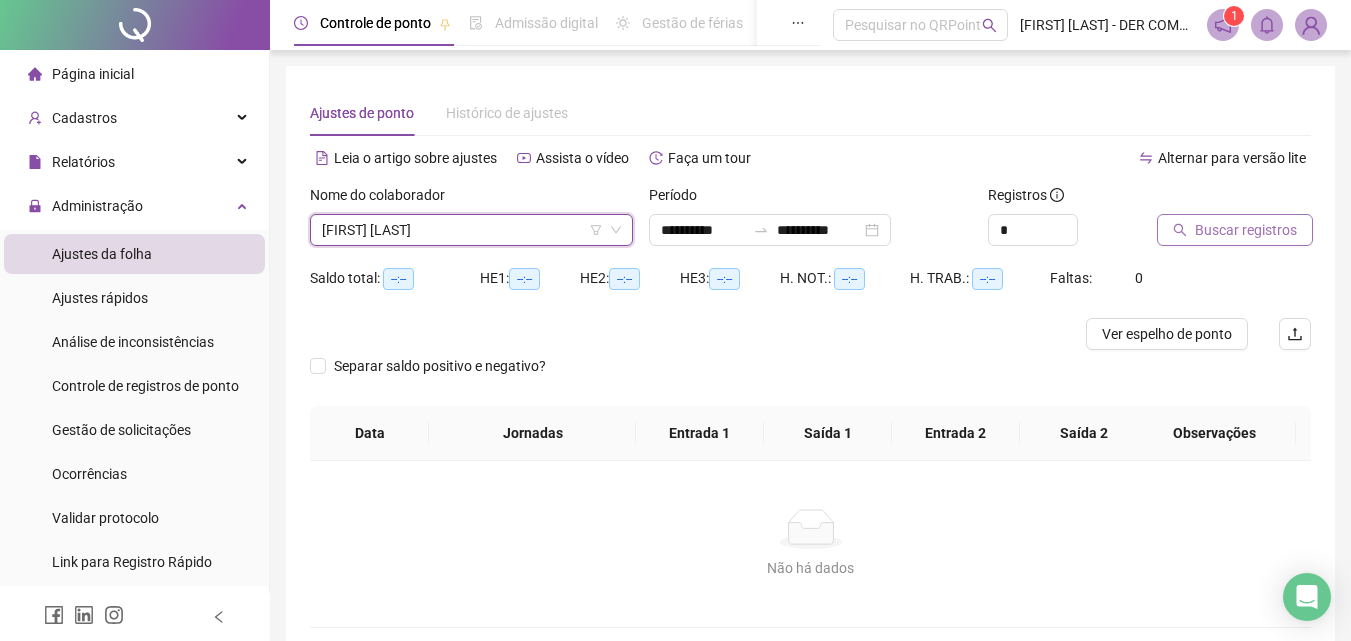 click on "Buscar registros" at bounding box center [1246, 230] 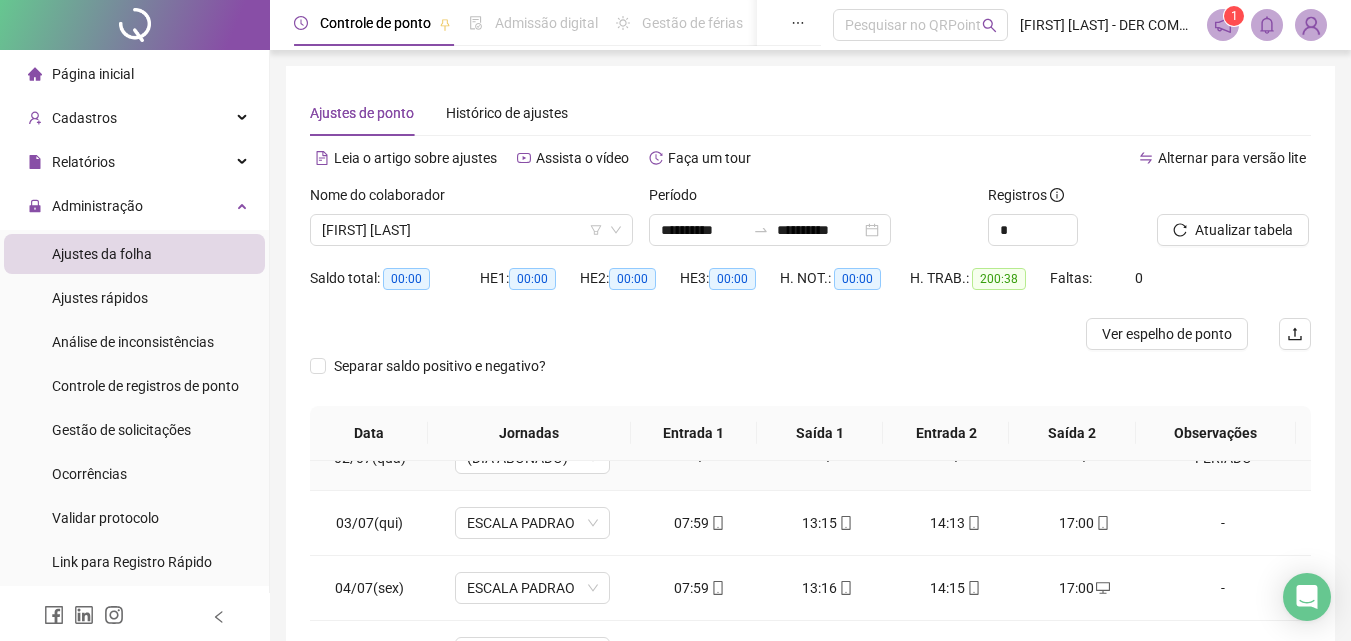 scroll, scrollTop: 0, scrollLeft: 0, axis: both 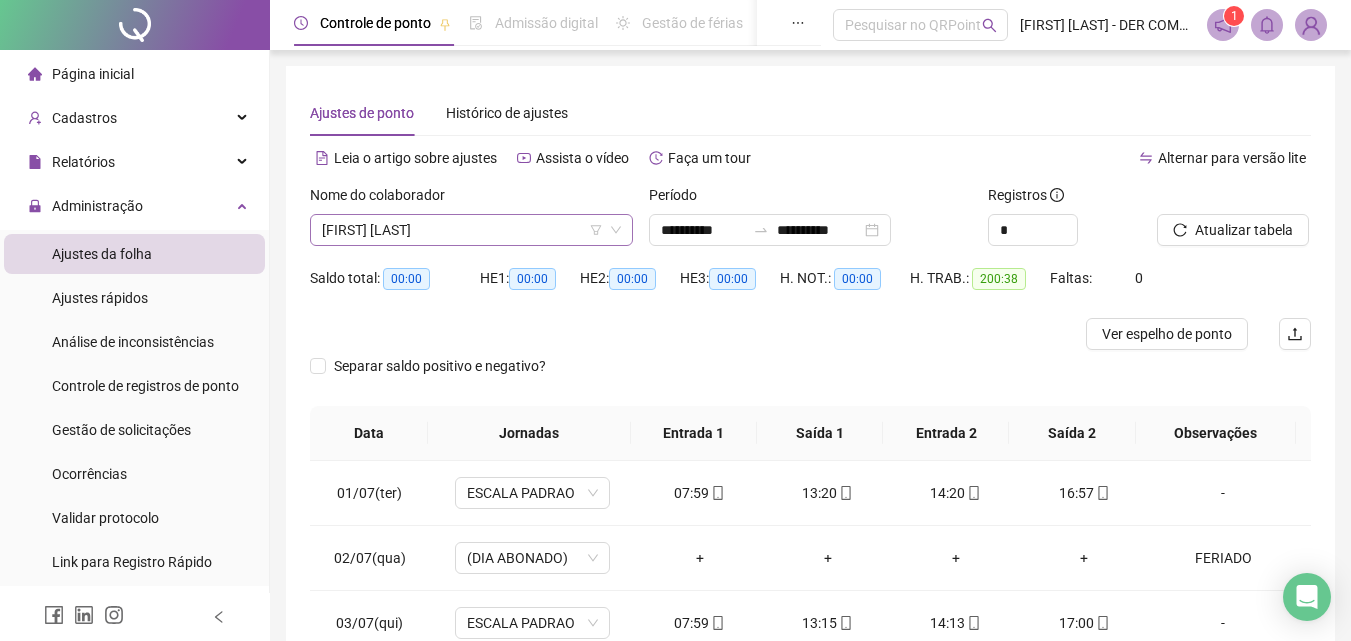 click on "[FIRST] [LAST]" at bounding box center [471, 230] 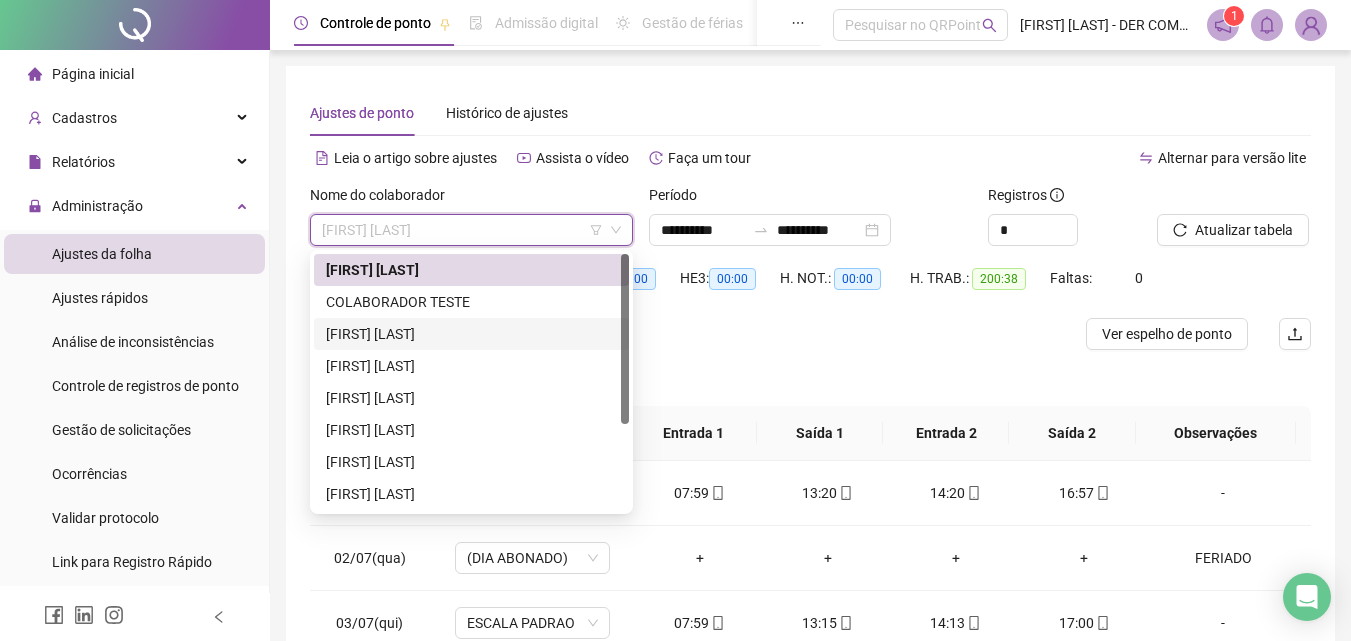 click on "[FIRST] [LAST]" at bounding box center (471, 334) 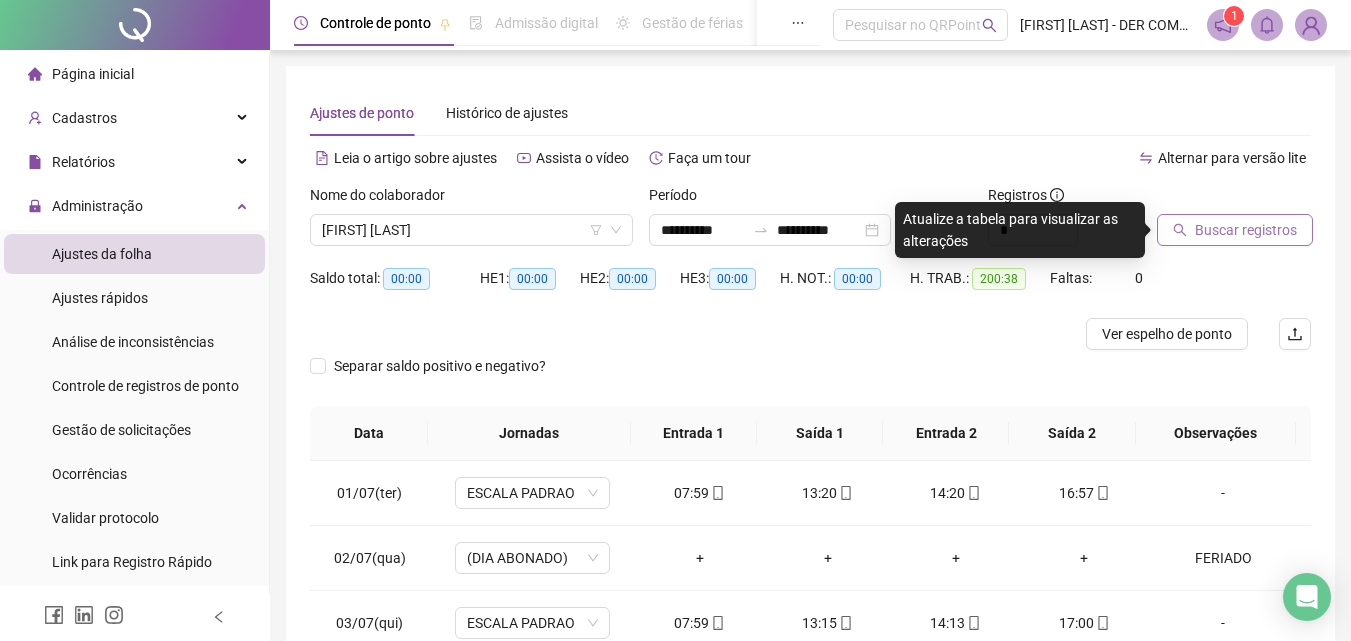 click 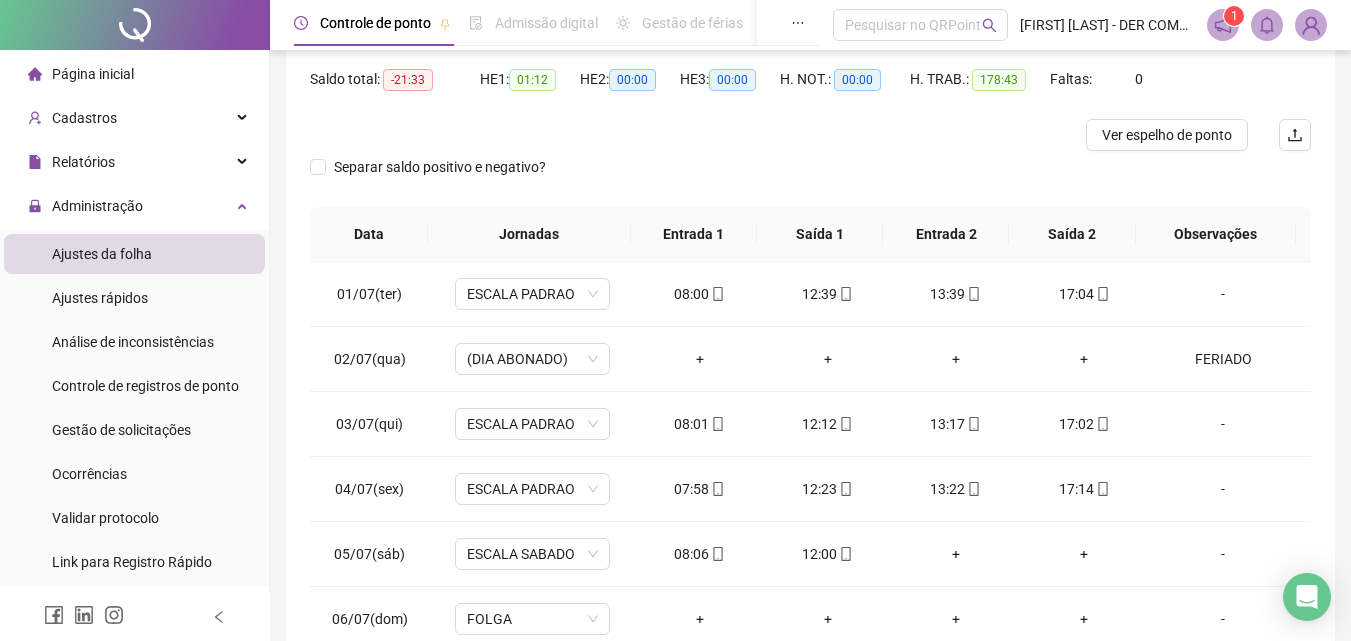 scroll, scrollTop: 300, scrollLeft: 0, axis: vertical 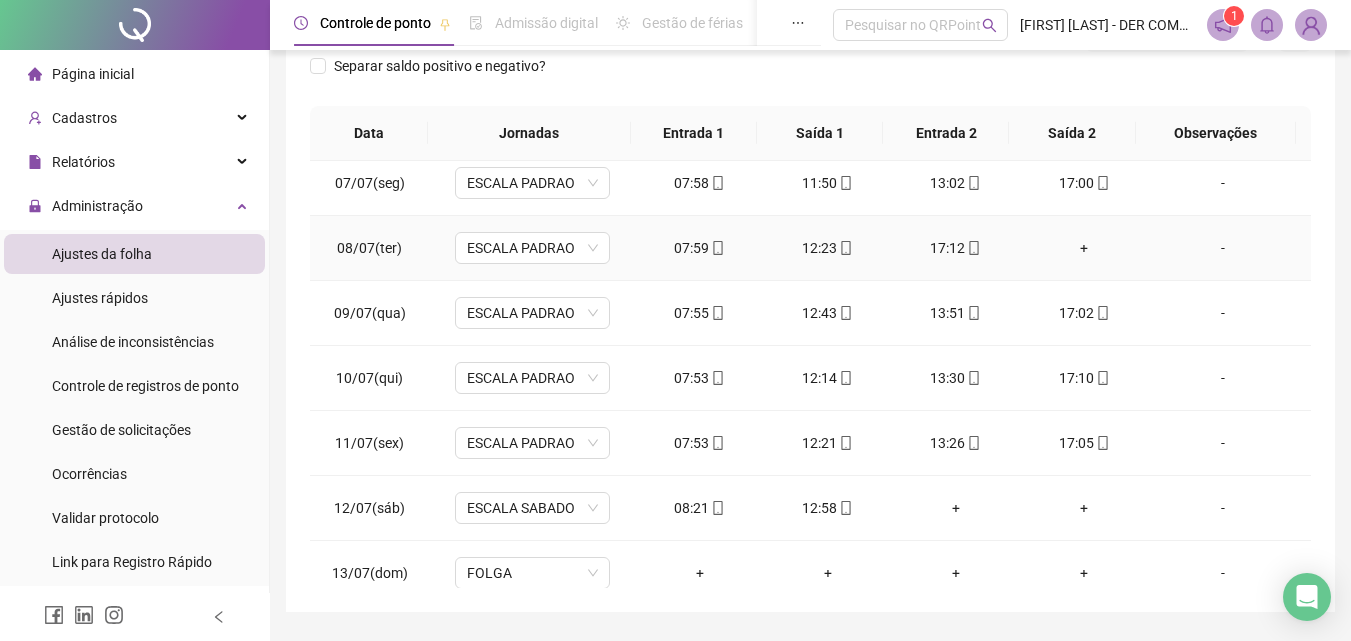click on "+" at bounding box center (1084, 248) 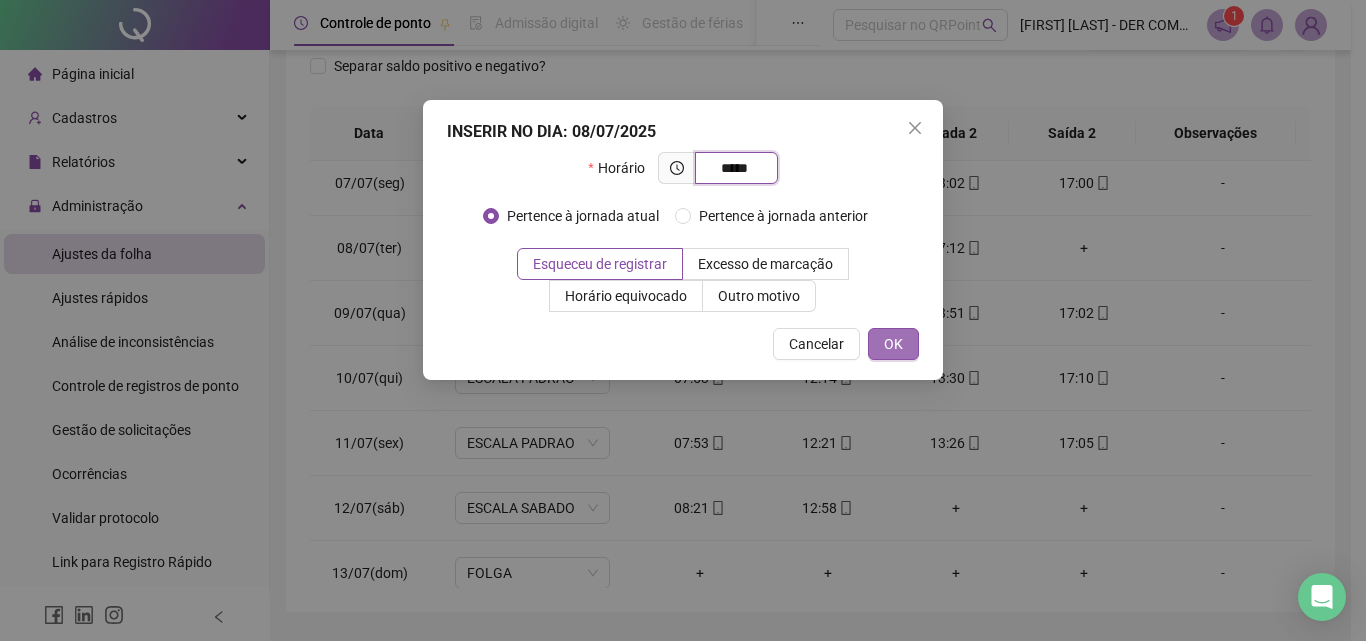 type on "*****" 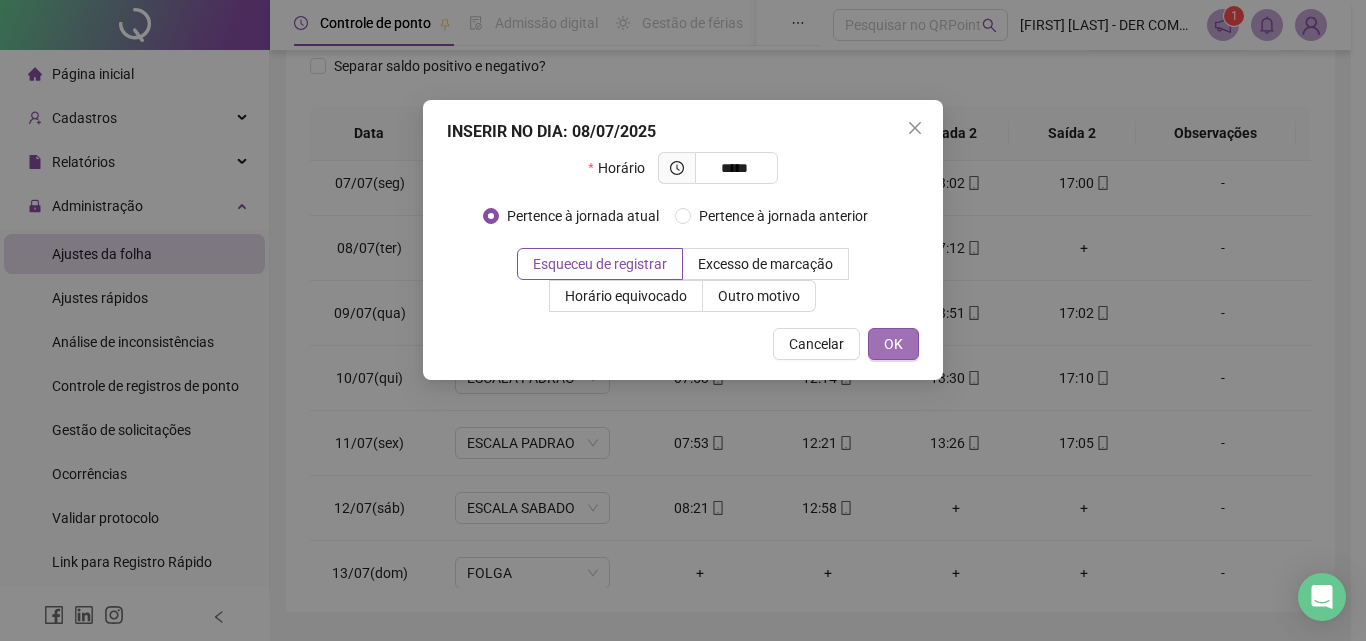 click on "OK" at bounding box center [893, 344] 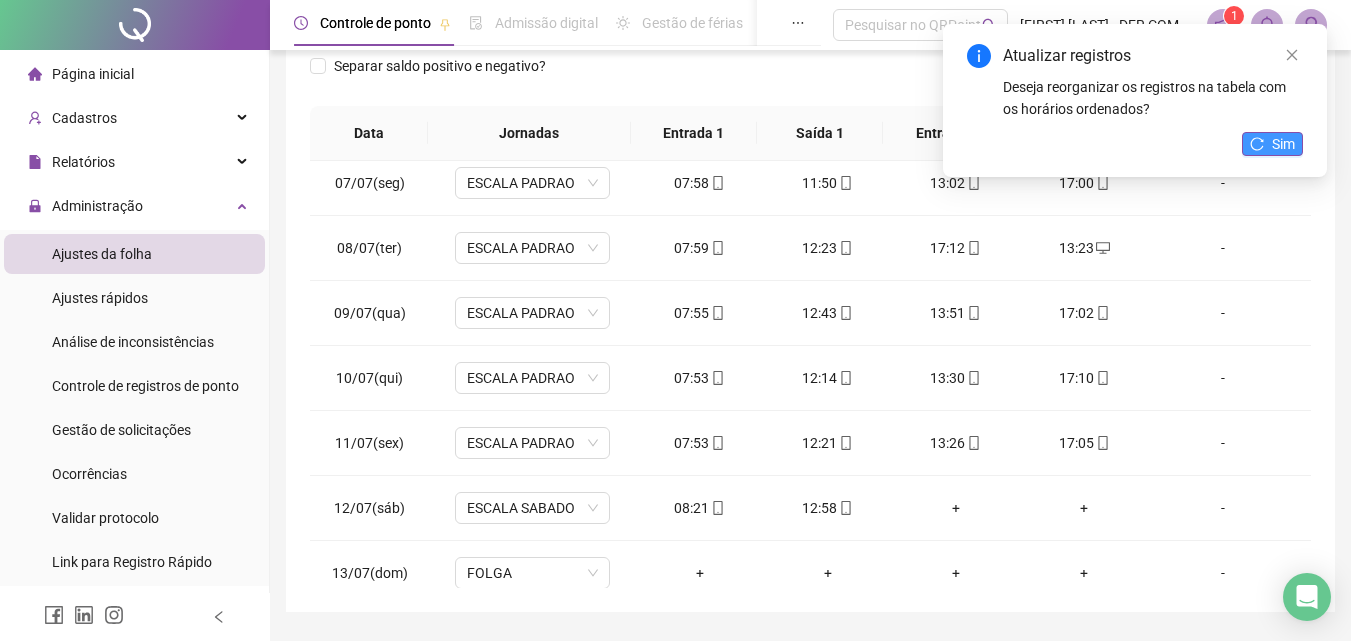 click on "Sim" at bounding box center [1283, 144] 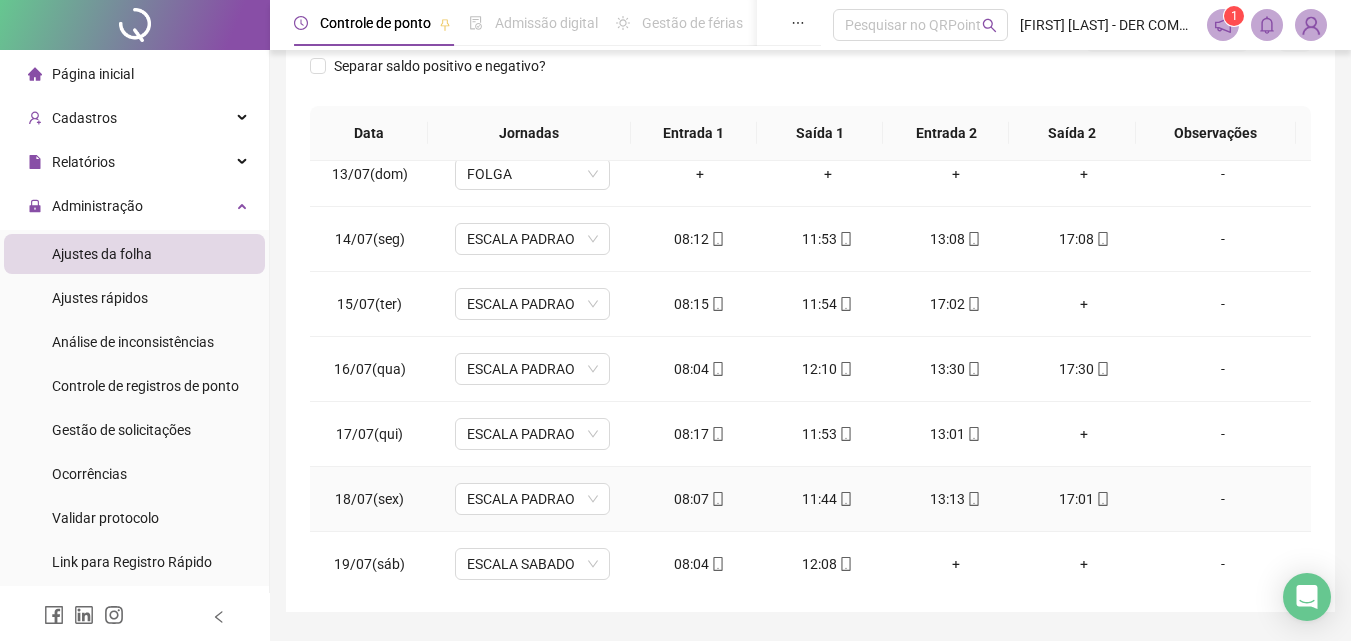 scroll, scrollTop: 800, scrollLeft: 0, axis: vertical 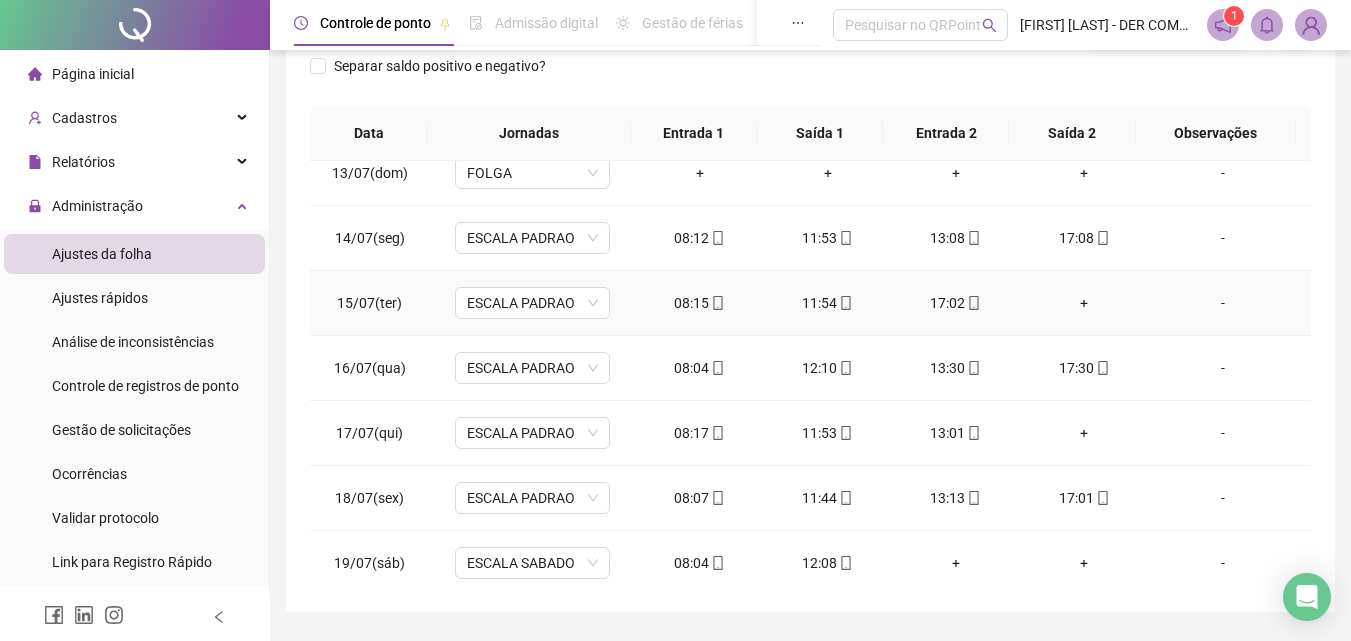 click on "+" at bounding box center [1084, 303] 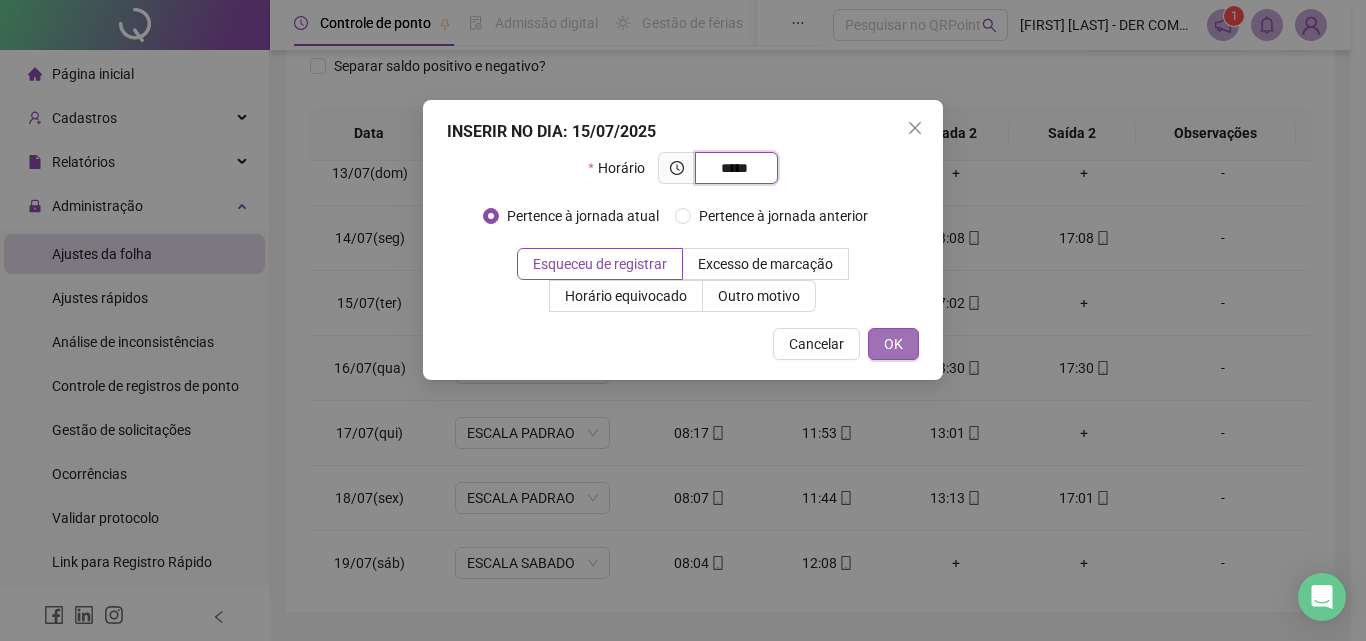 type on "*****" 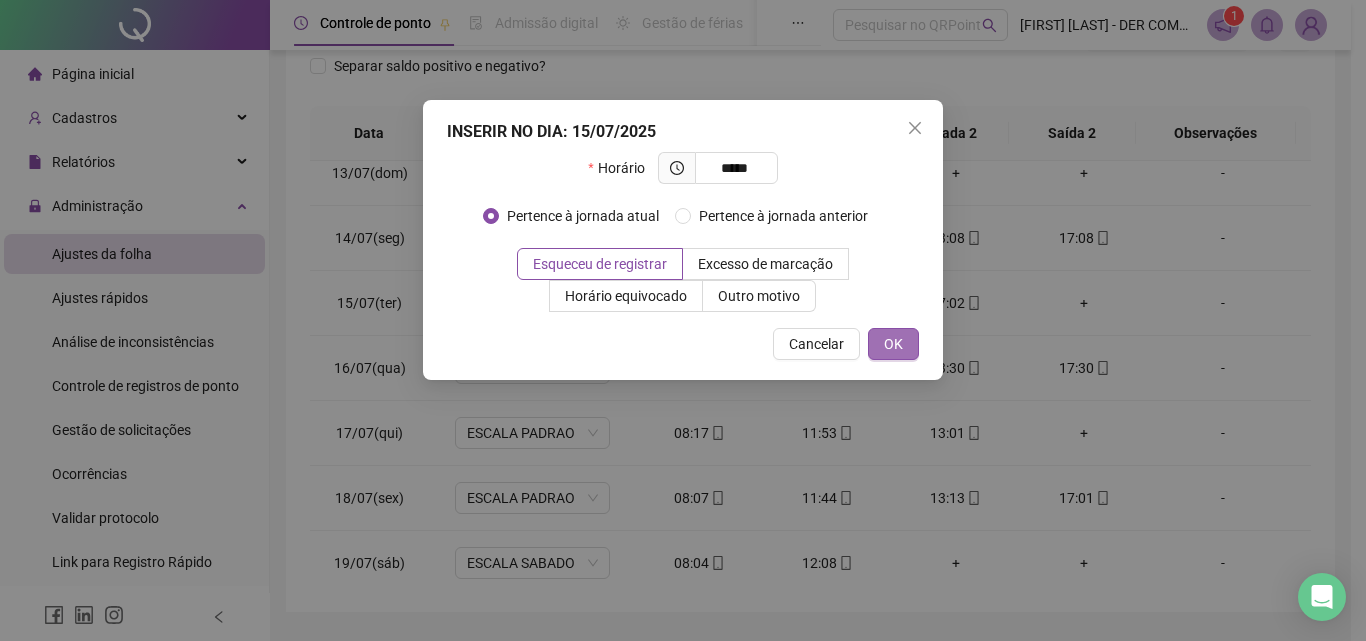 click on "OK" at bounding box center (893, 344) 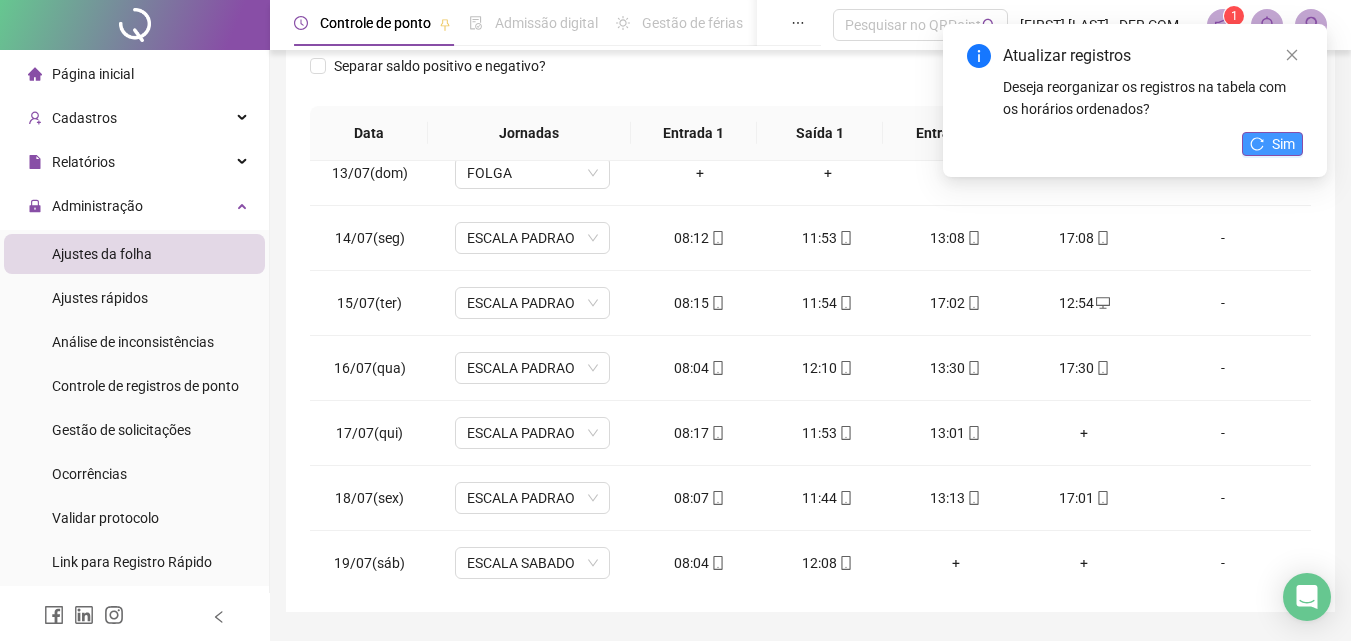 click on "Sim" at bounding box center (1283, 144) 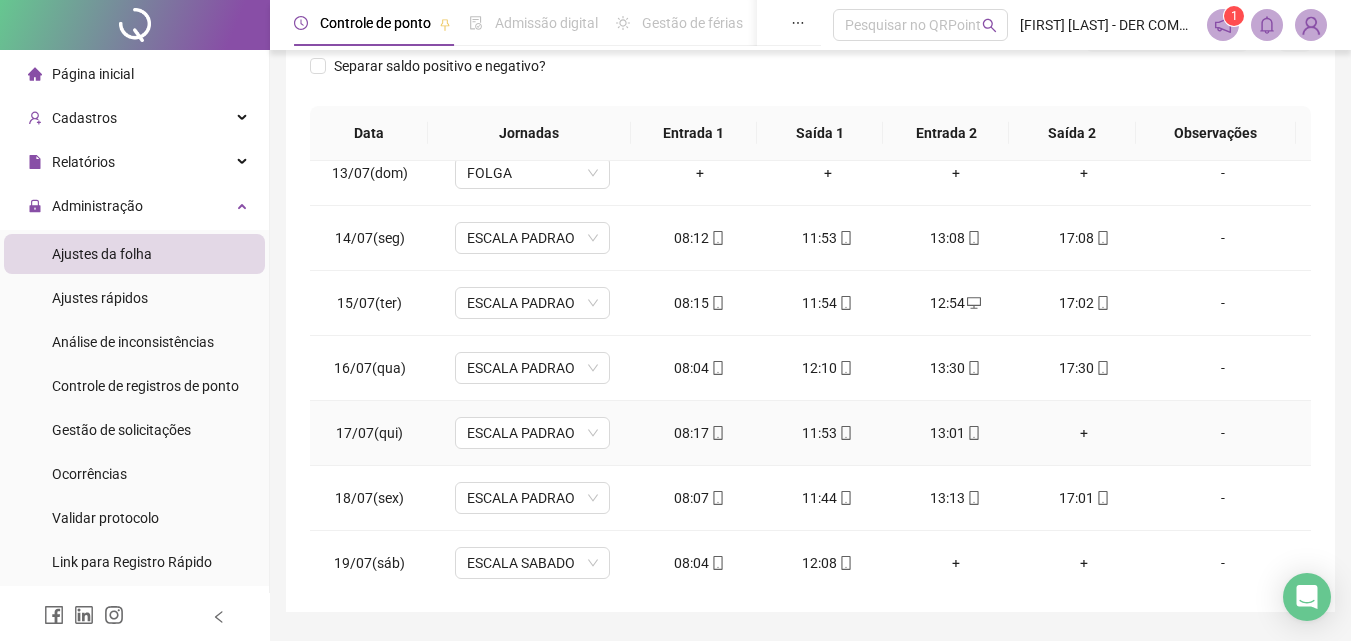 click on "+" at bounding box center (1084, 433) 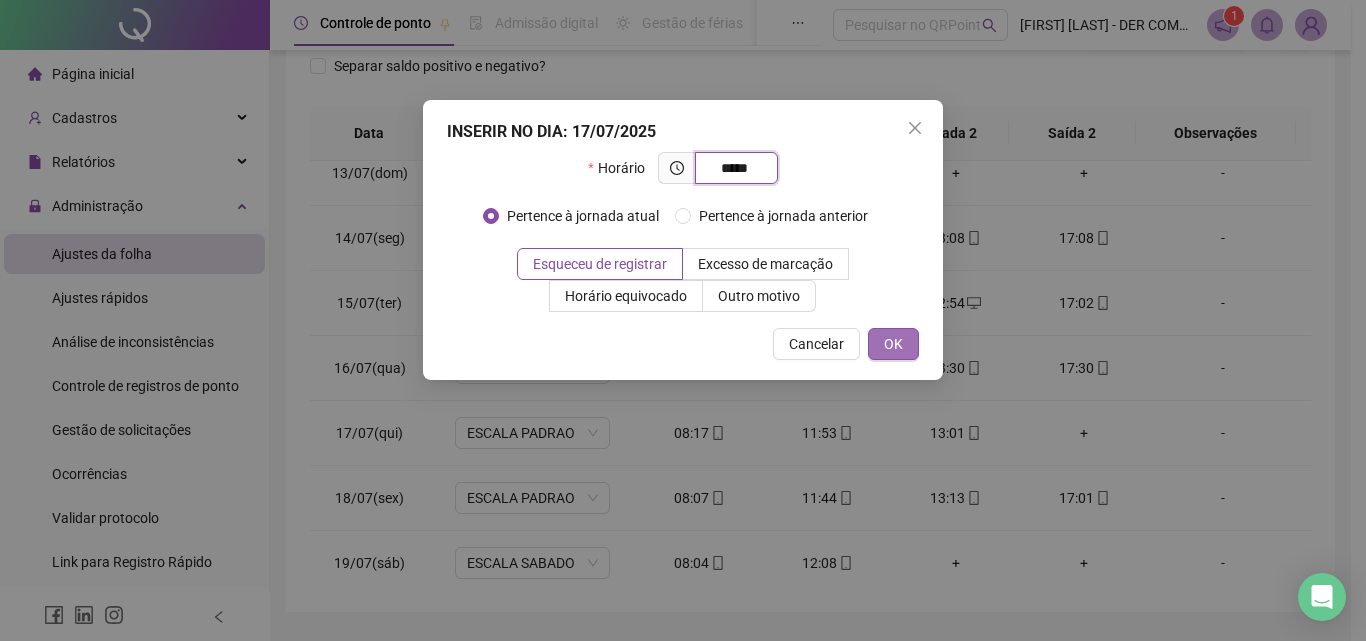 type on "*****" 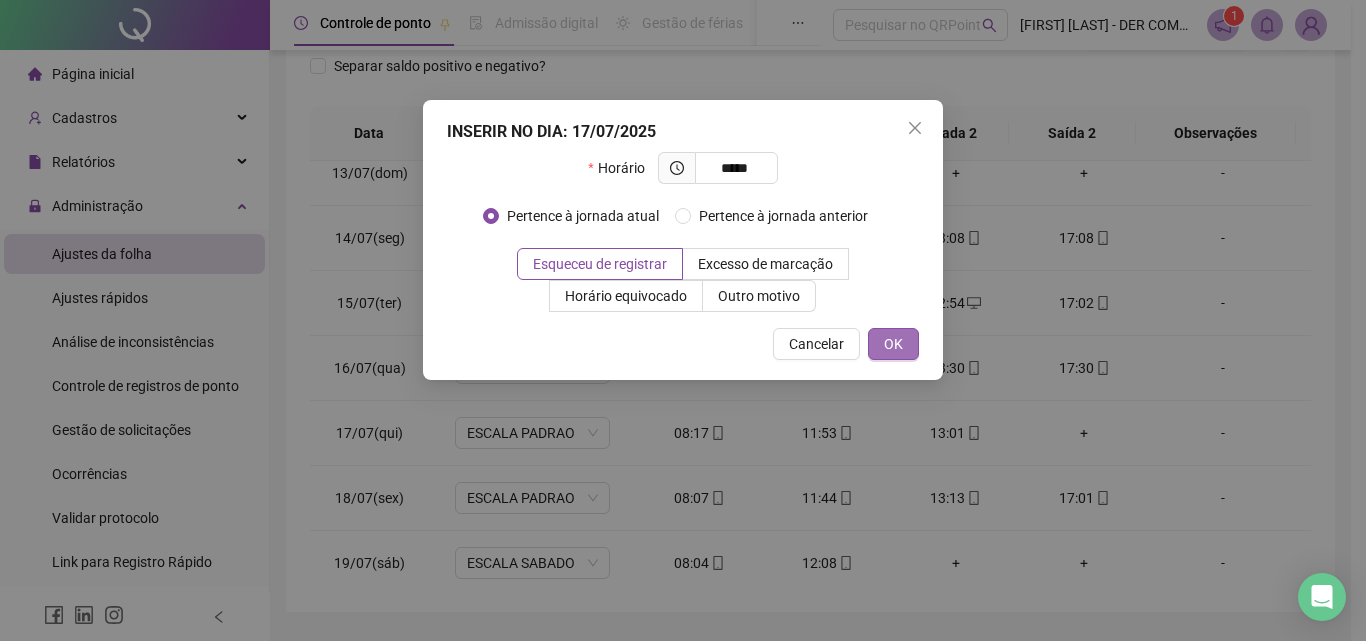click on "OK" at bounding box center (893, 344) 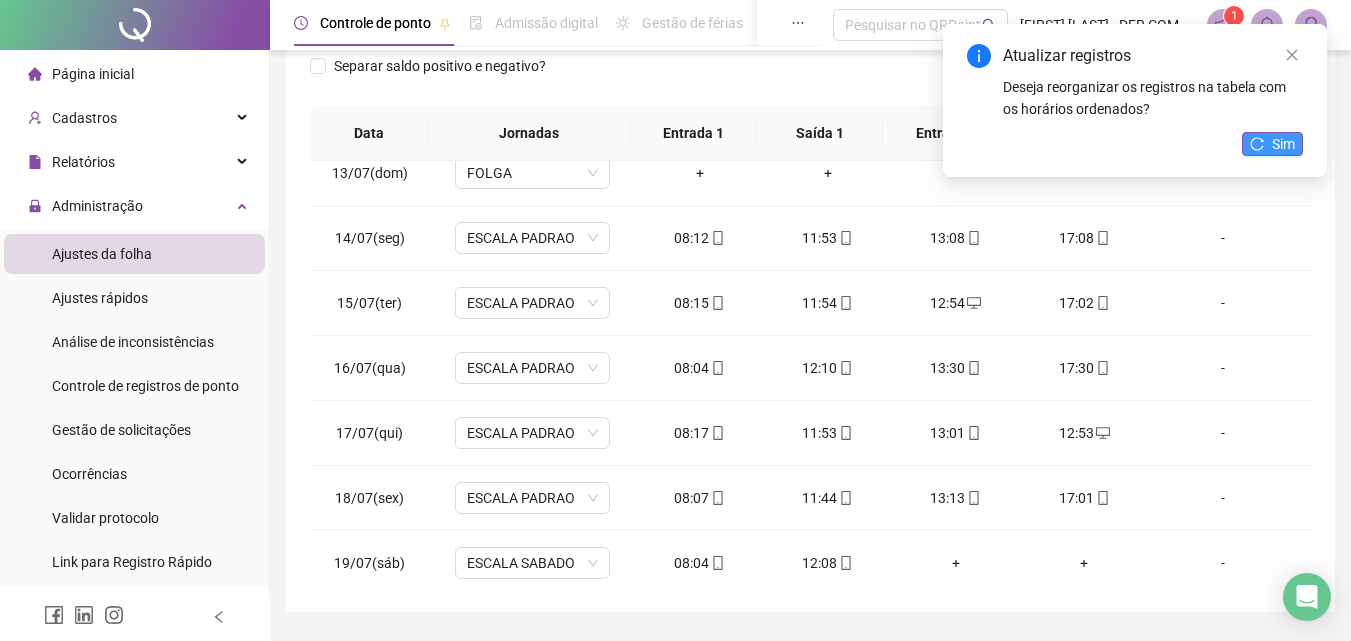 click on "Sim" at bounding box center [1283, 144] 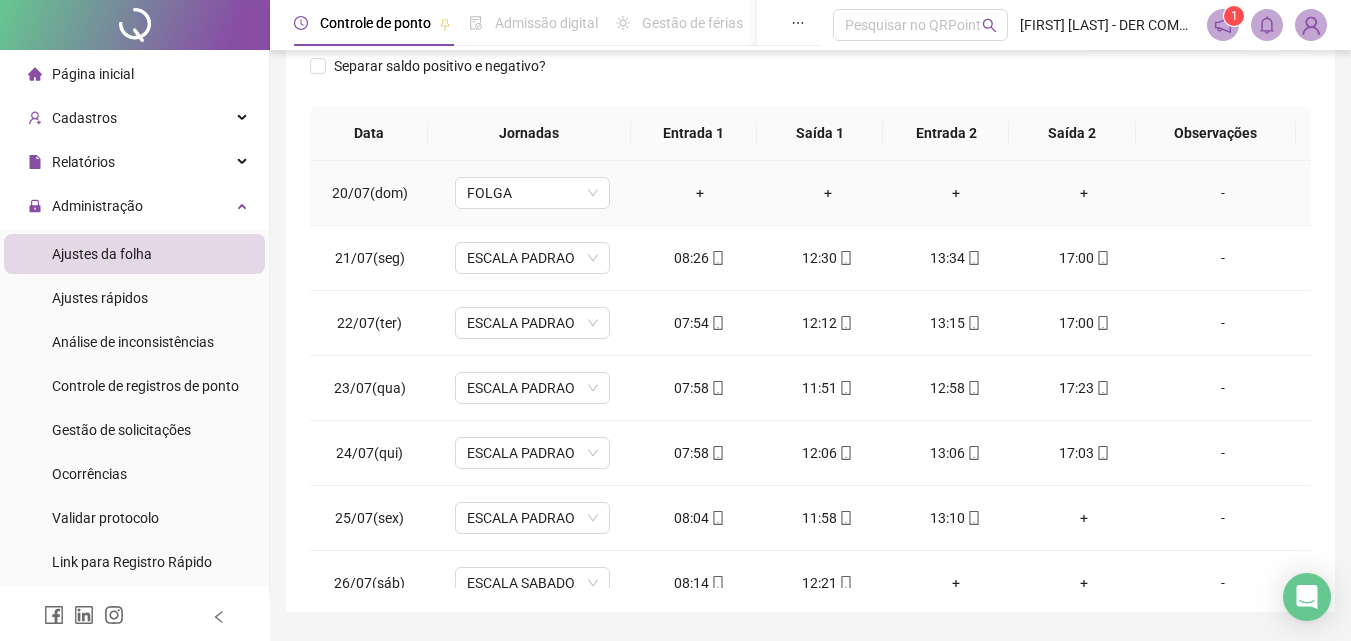 scroll, scrollTop: 1300, scrollLeft: 0, axis: vertical 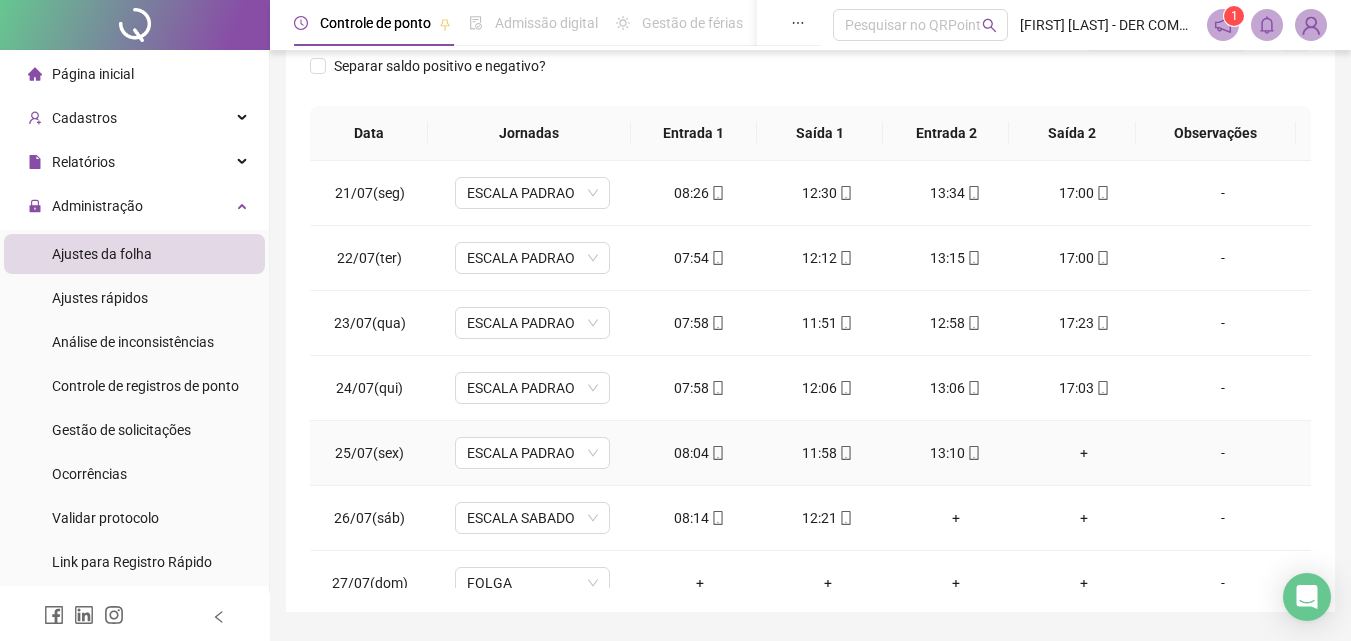click on "+" at bounding box center [1084, 453] 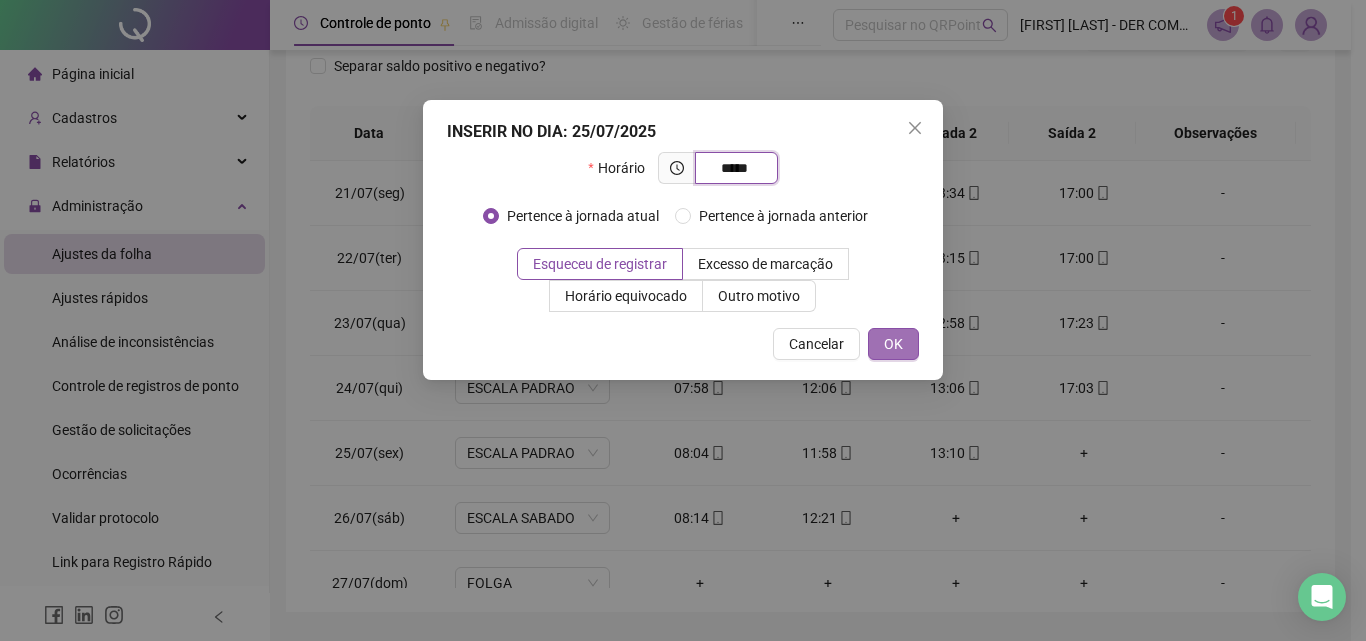 type on "*****" 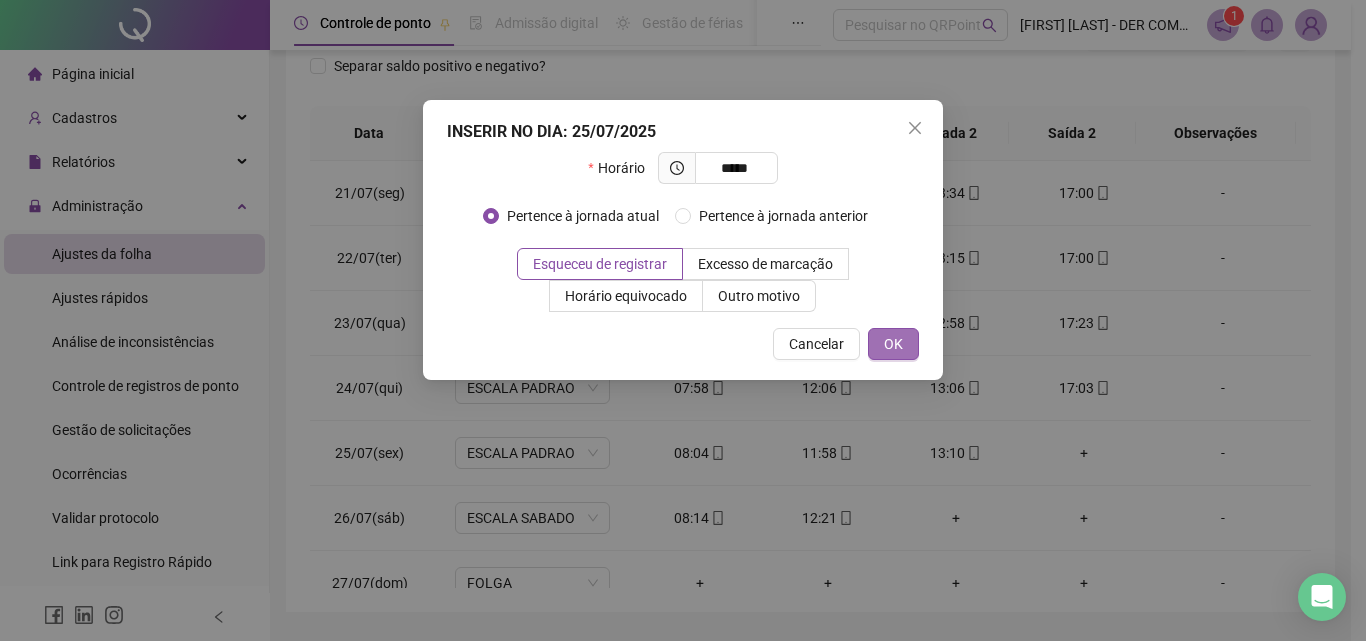 click on "OK" at bounding box center (893, 344) 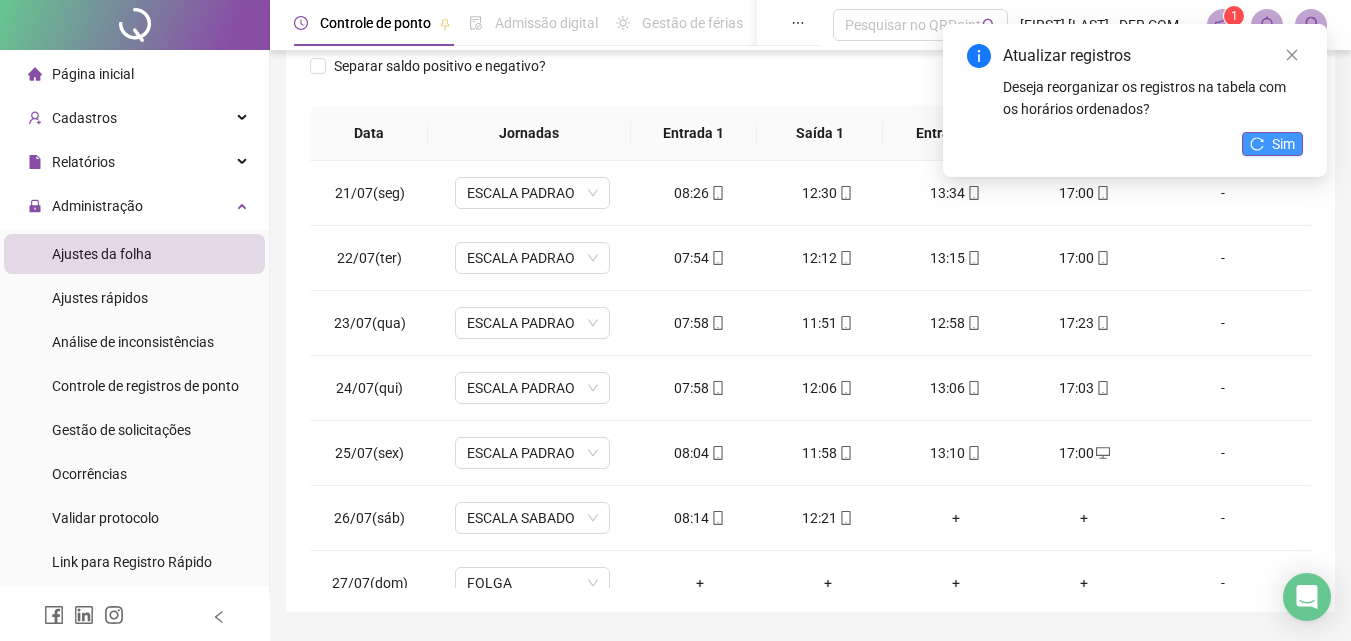 click on "Sim" at bounding box center (1283, 144) 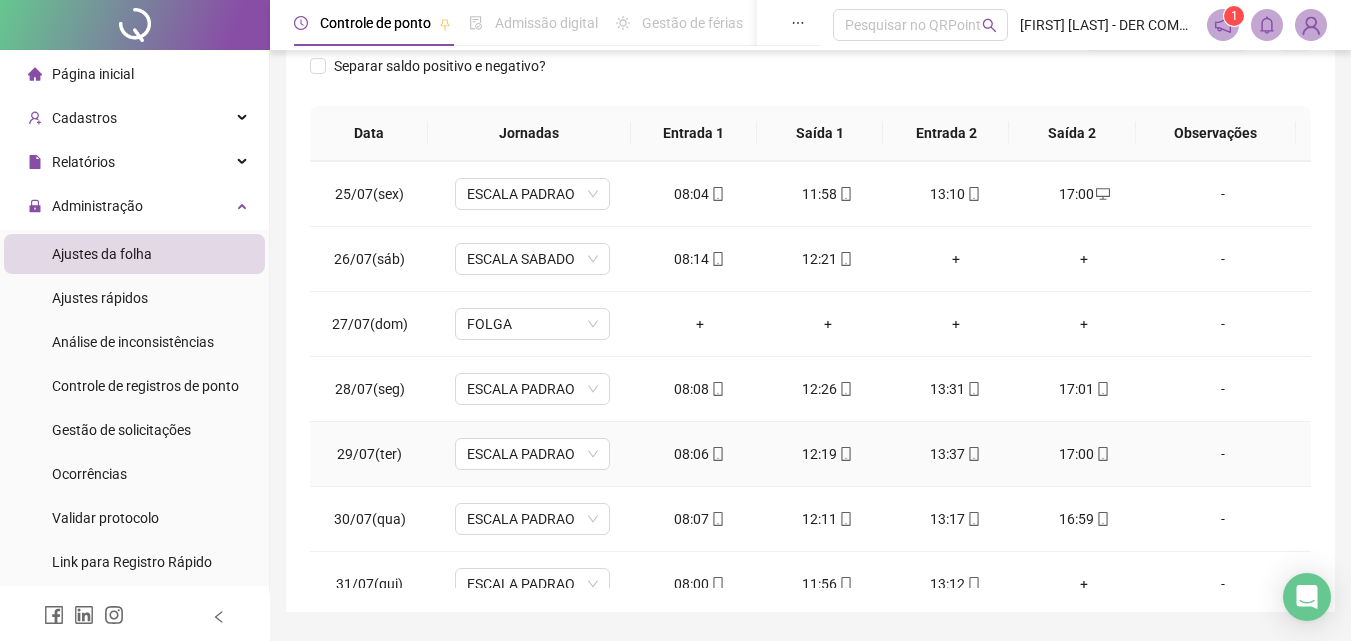 scroll, scrollTop: 1588, scrollLeft: 0, axis: vertical 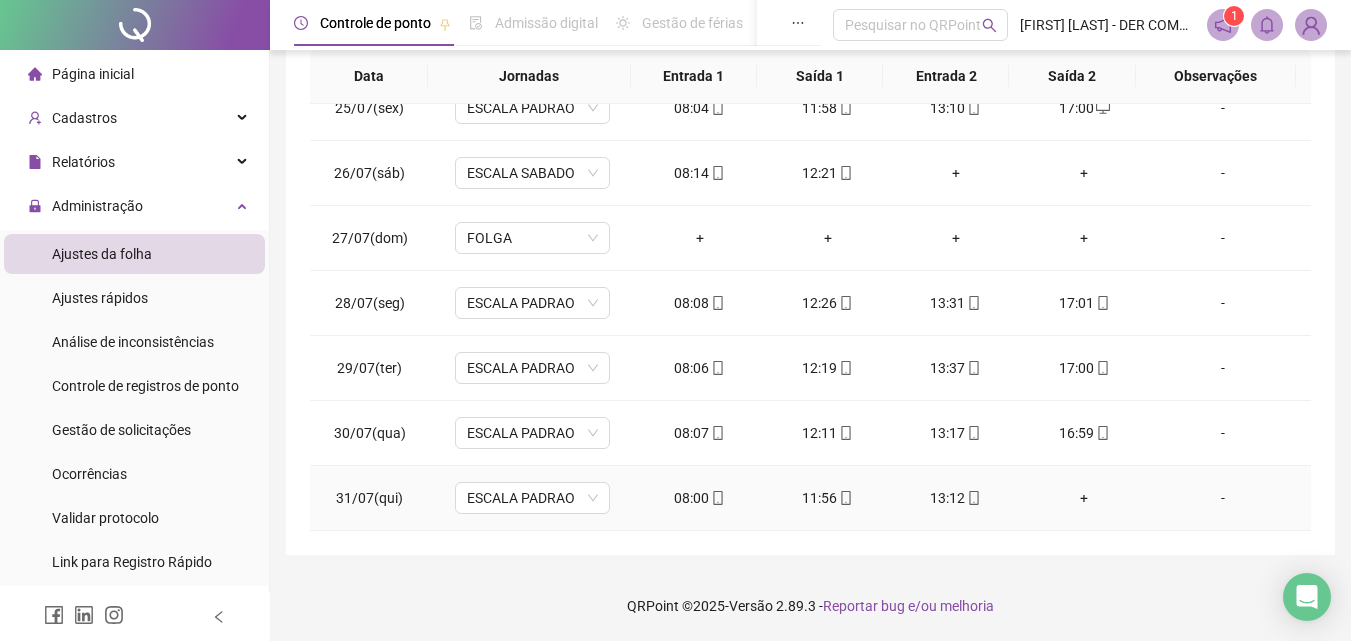 click on "+" at bounding box center (1084, 498) 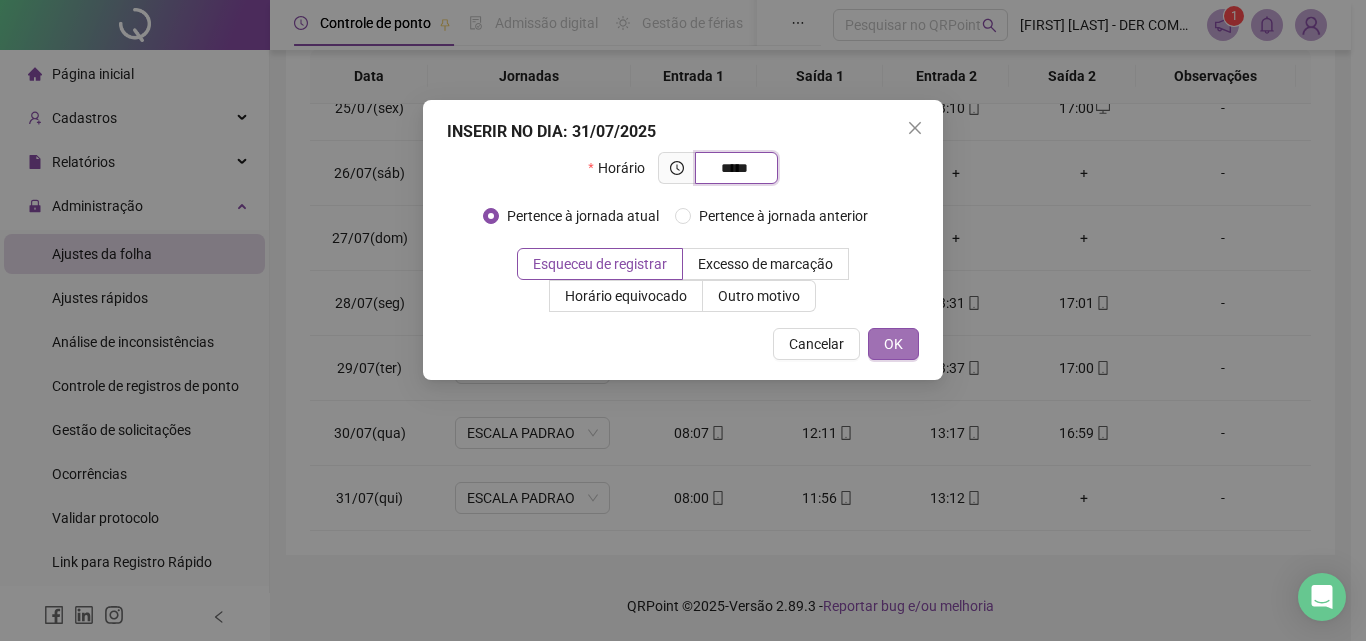 type on "*****" 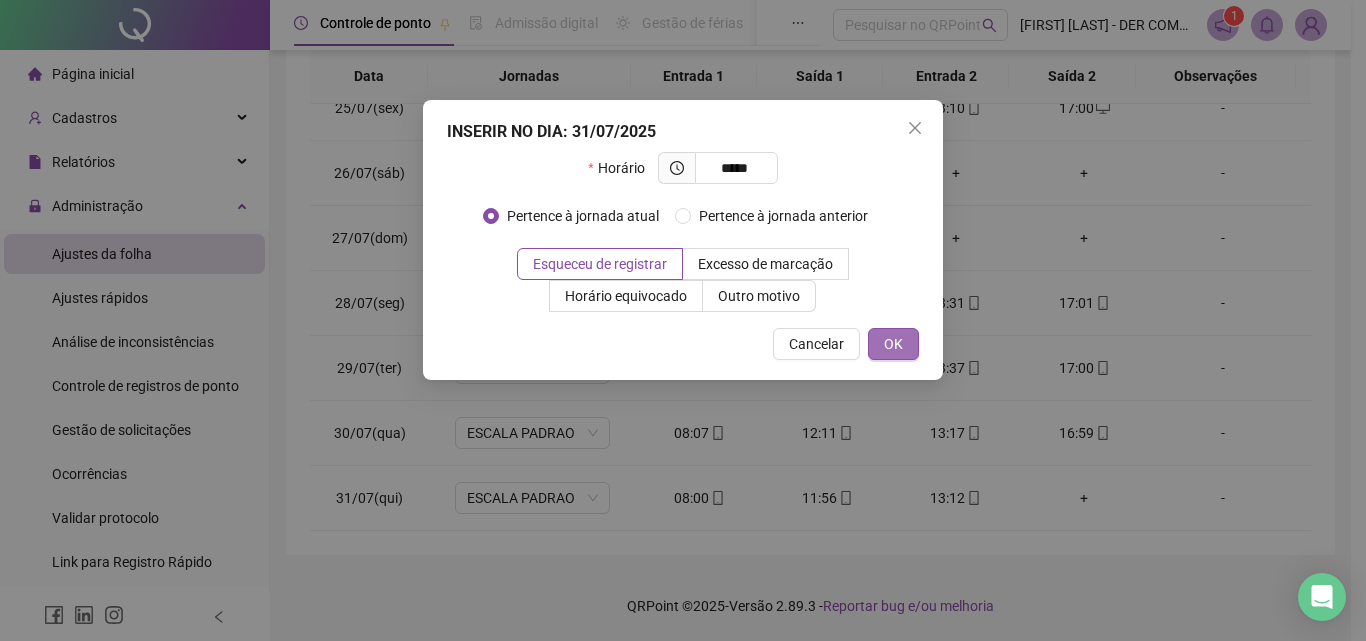 click on "OK" at bounding box center [893, 344] 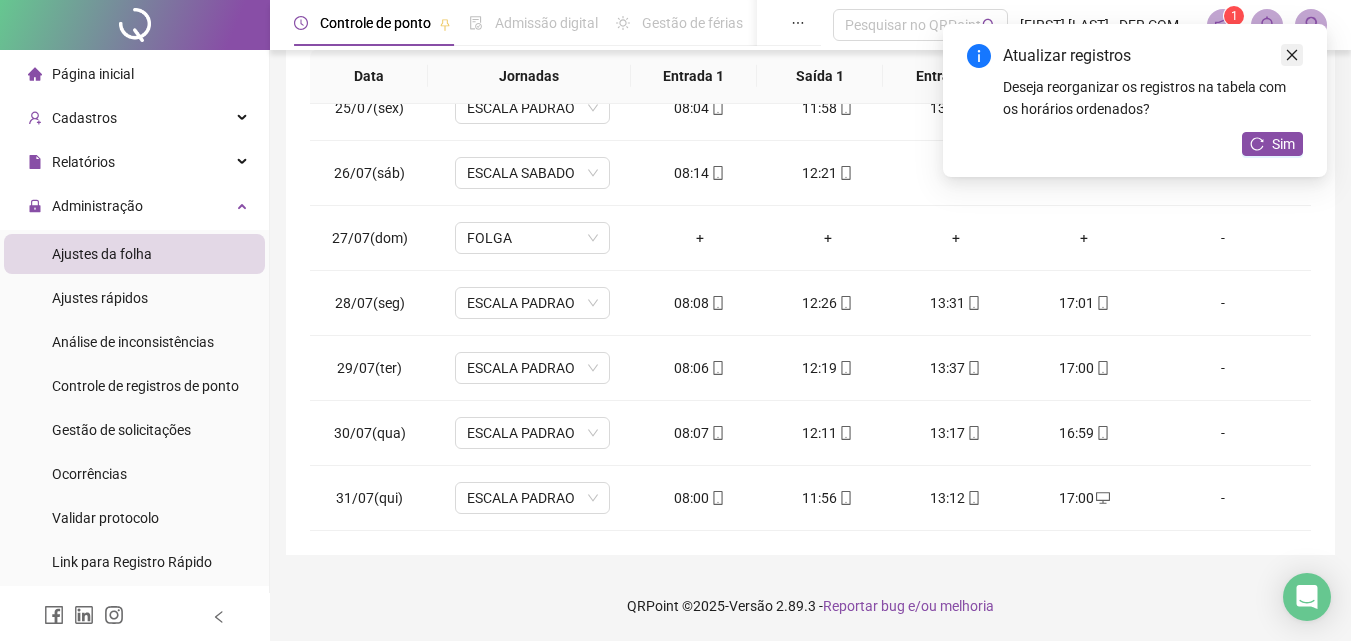 click 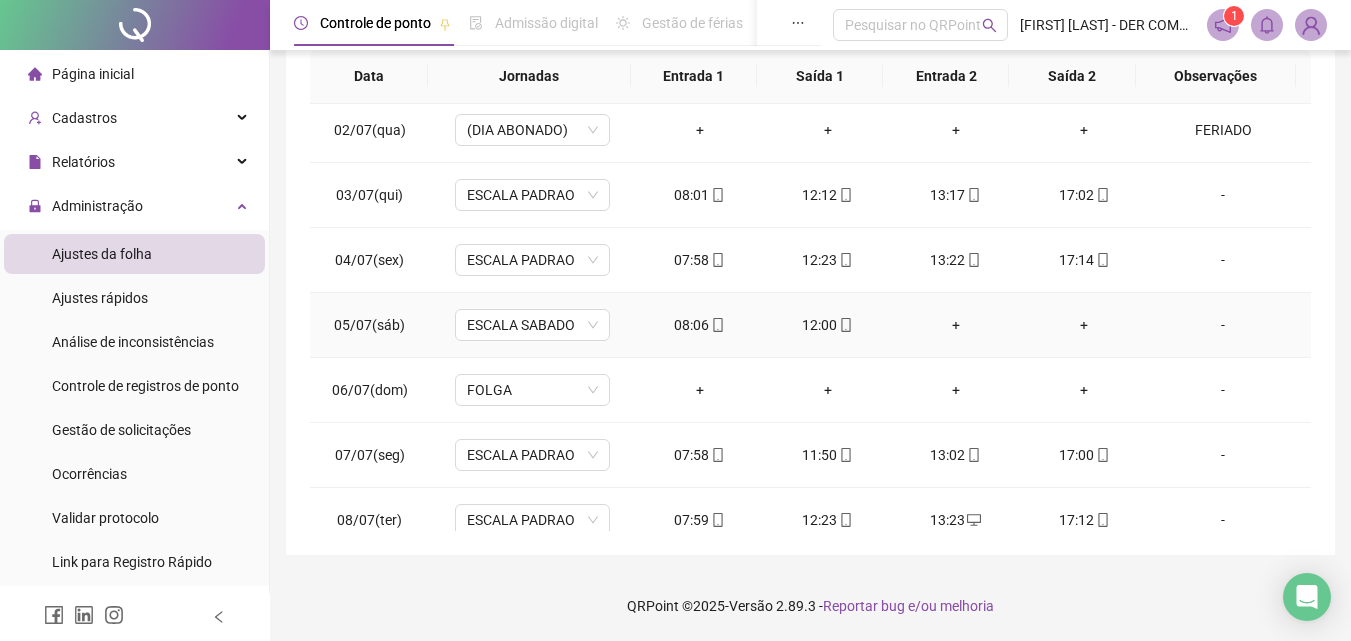 scroll, scrollTop: 0, scrollLeft: 0, axis: both 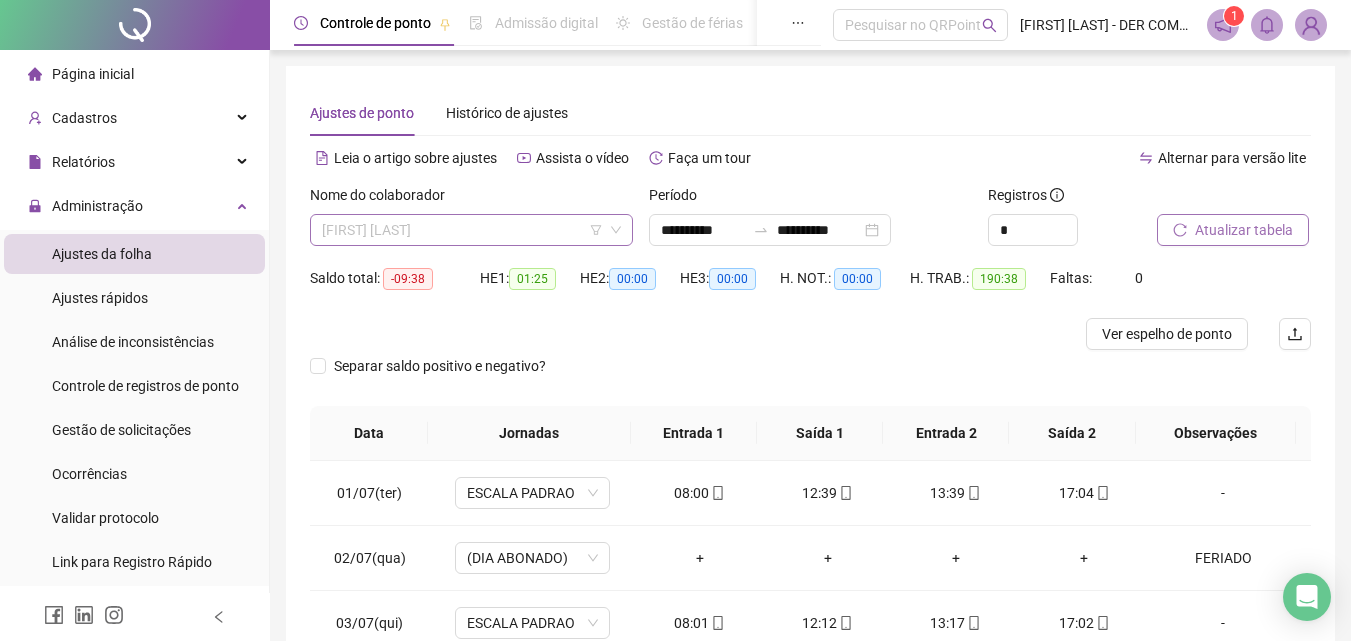 click on "[FIRST] [LAST]" at bounding box center [471, 230] 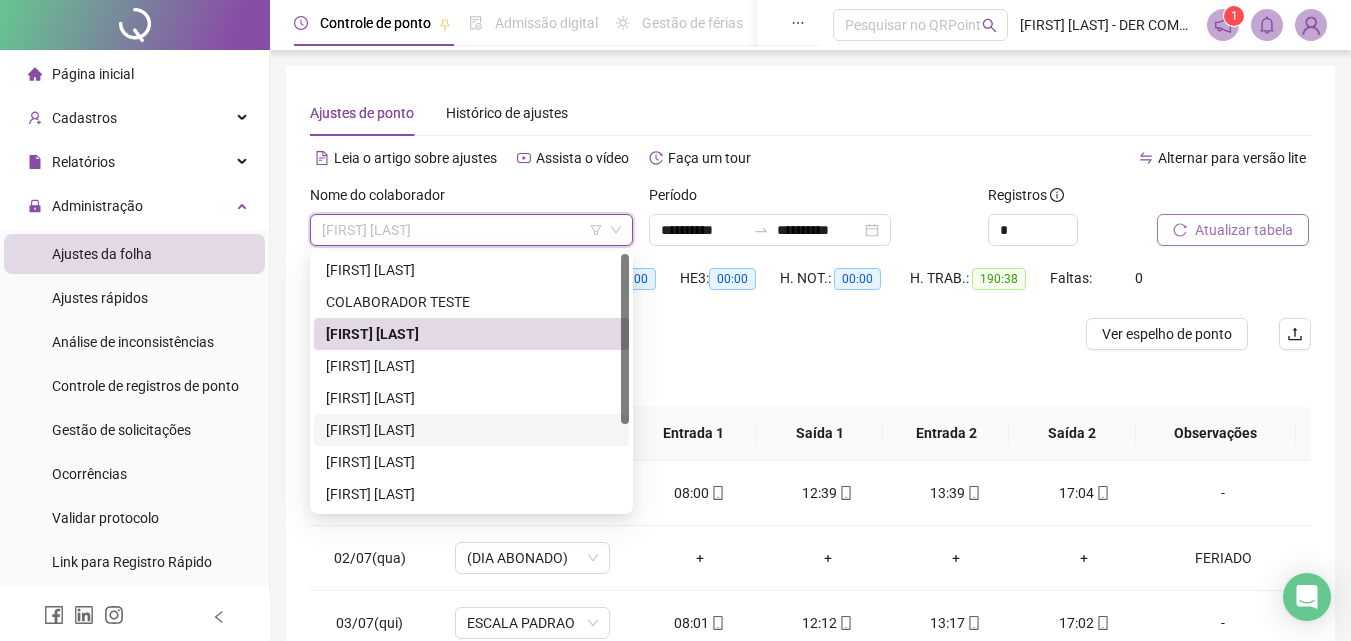 click on "[FIRST] [LAST]" at bounding box center (471, 430) 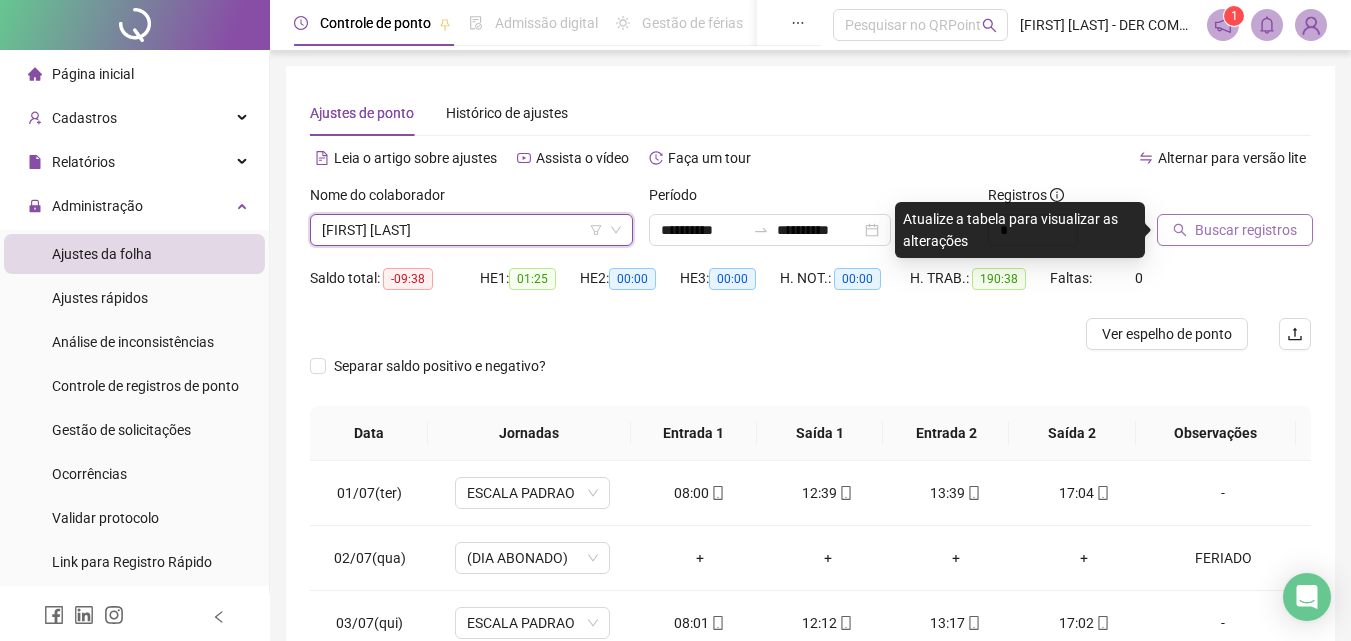 click on "Buscar registros" at bounding box center (1246, 230) 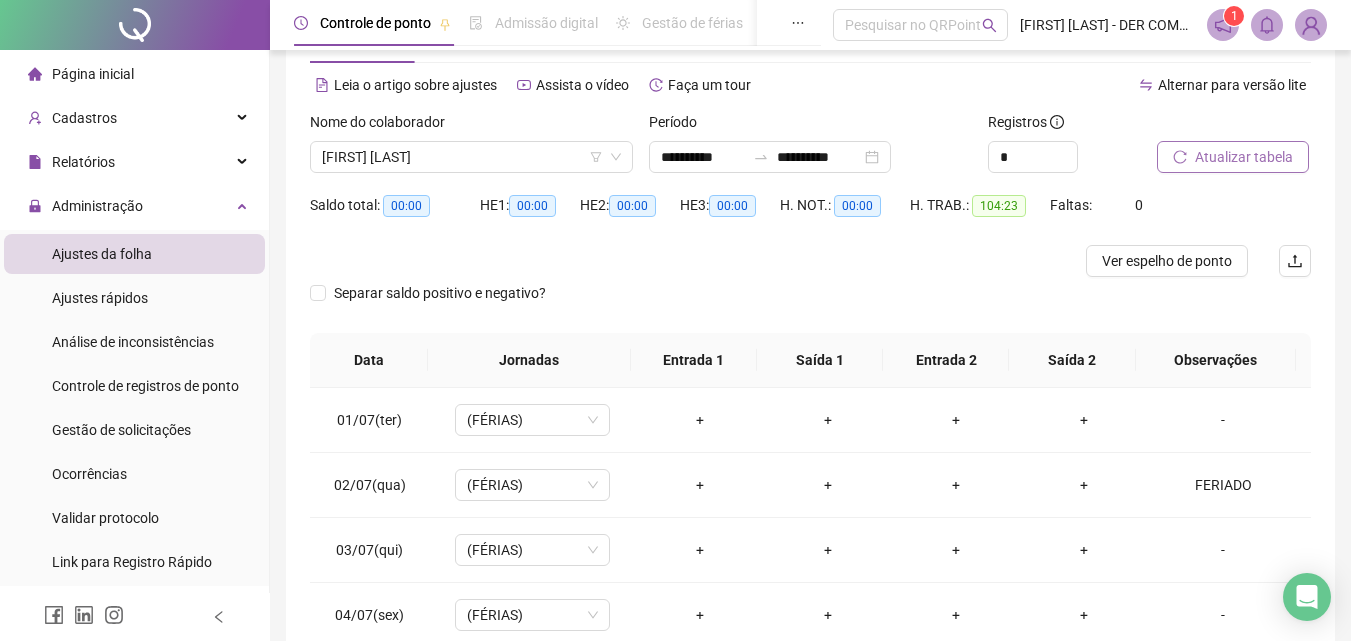 scroll, scrollTop: 100, scrollLeft: 0, axis: vertical 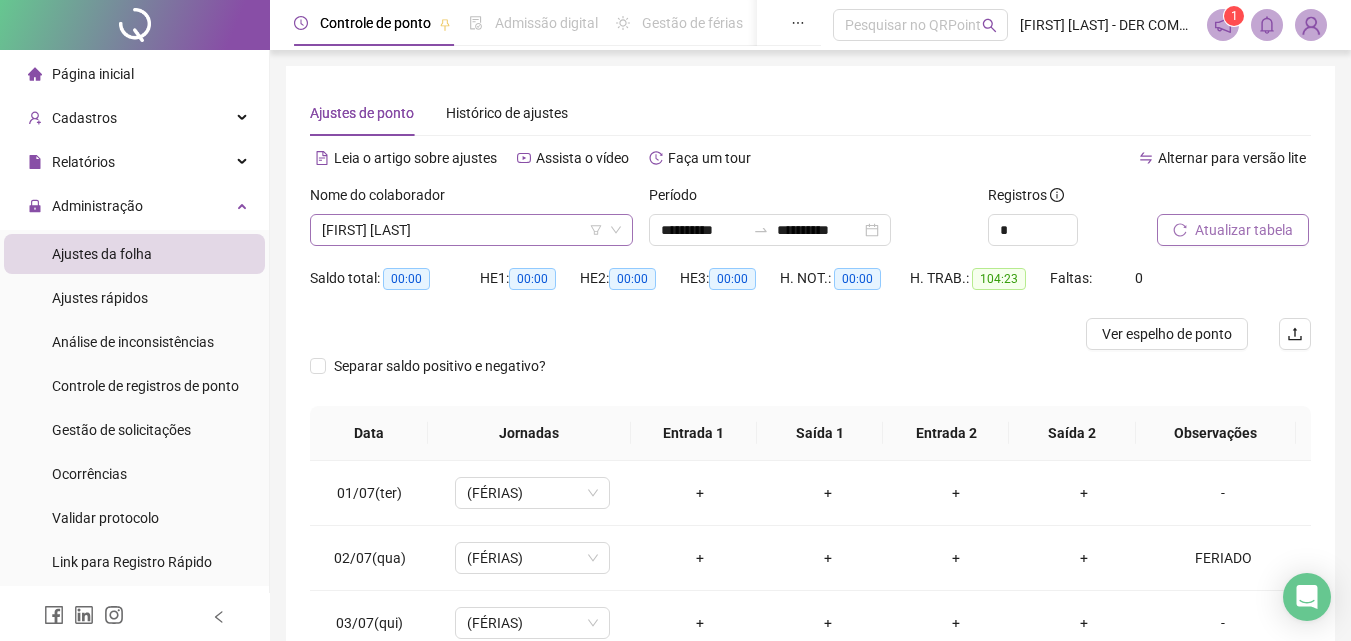 click on "[FIRST] [LAST]" at bounding box center (471, 230) 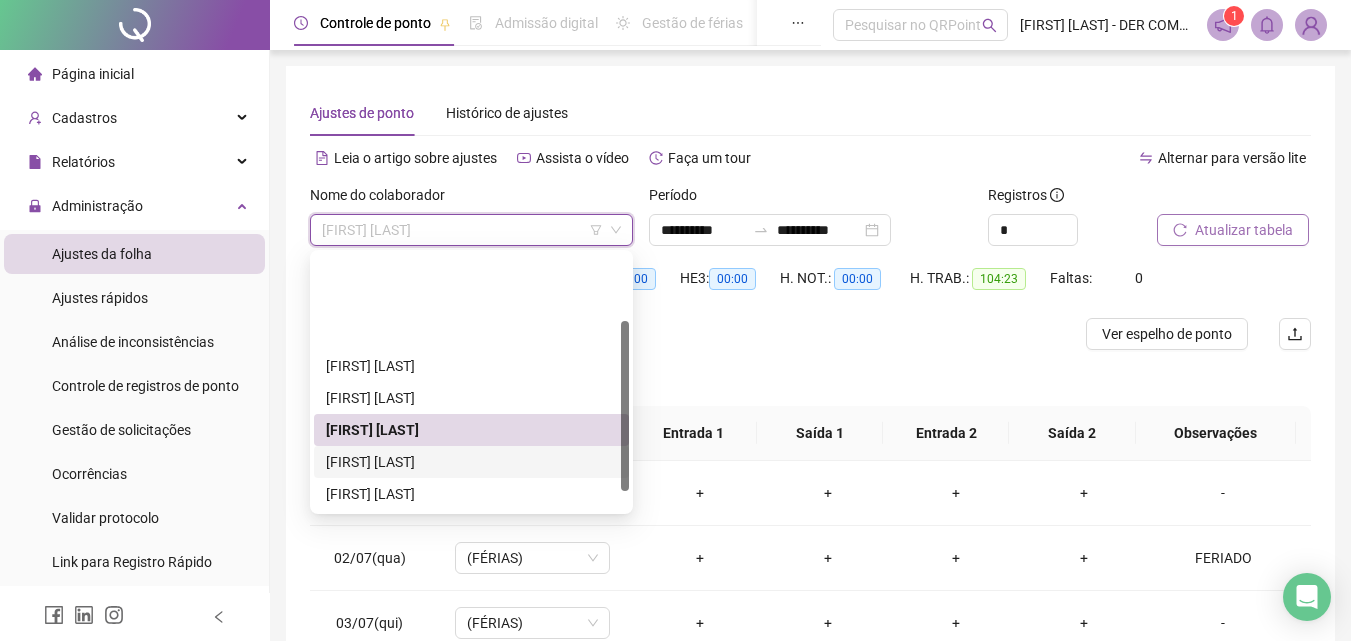 scroll, scrollTop: 100, scrollLeft: 0, axis: vertical 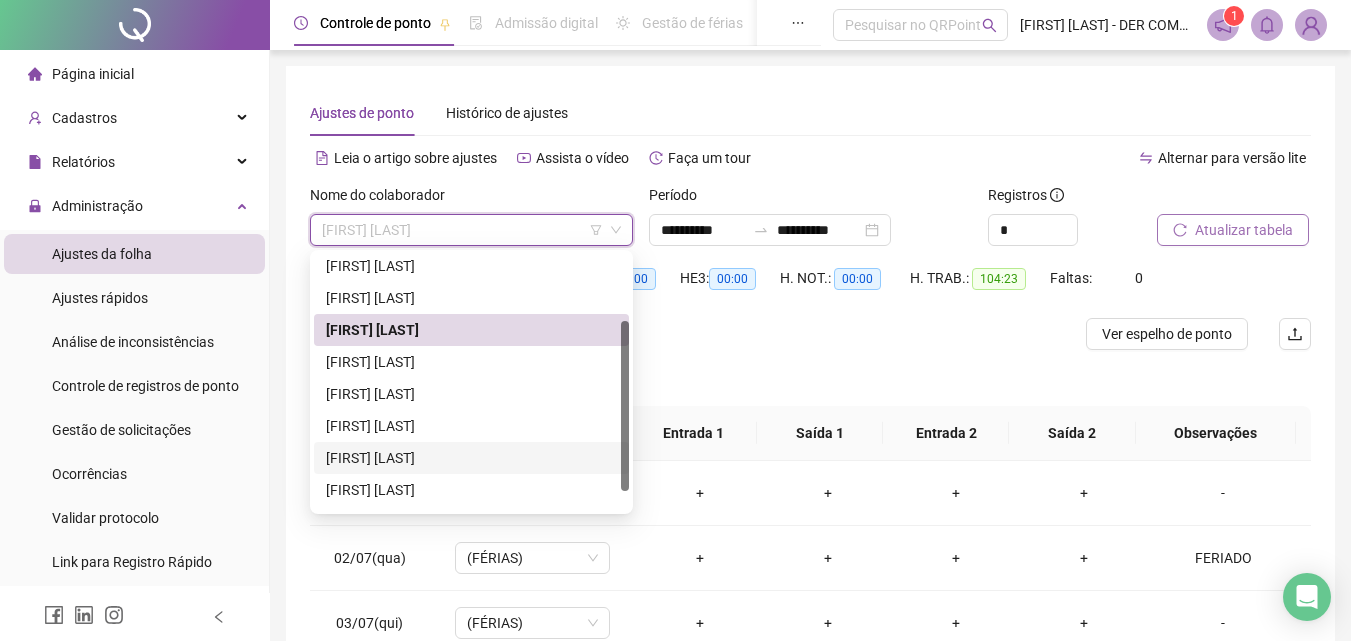 click on "[FIRST] [LAST]" at bounding box center (471, 458) 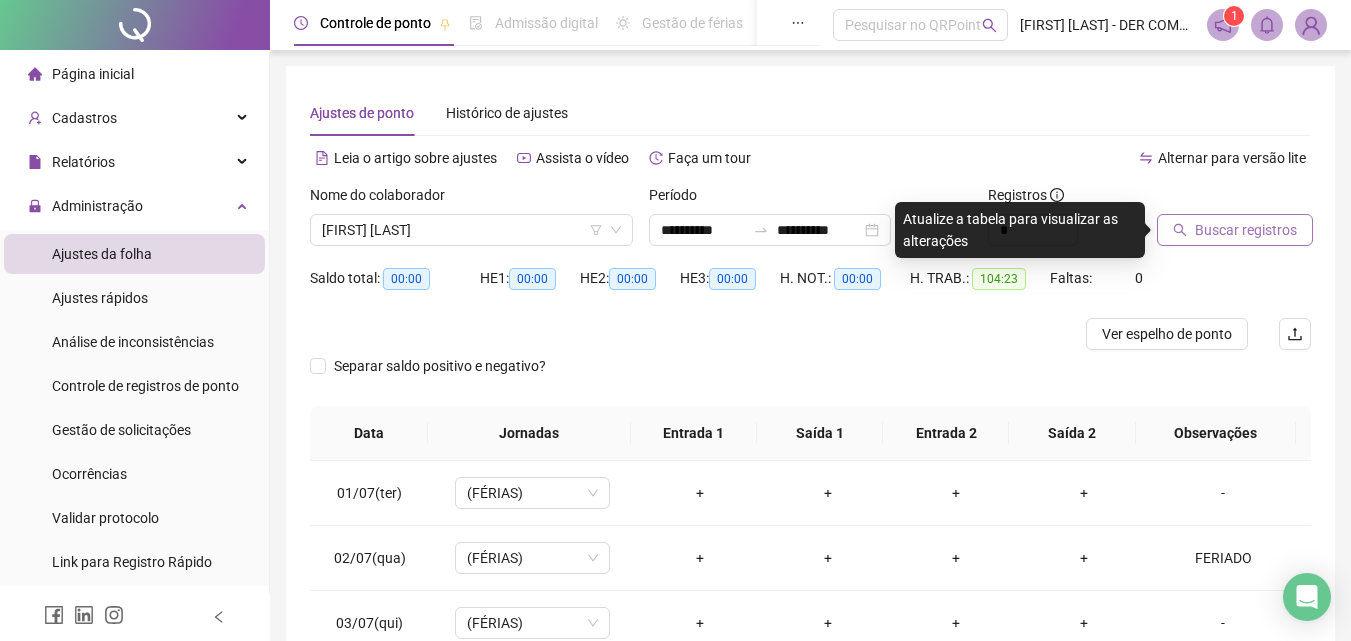 click on "Buscar registros" at bounding box center [1246, 230] 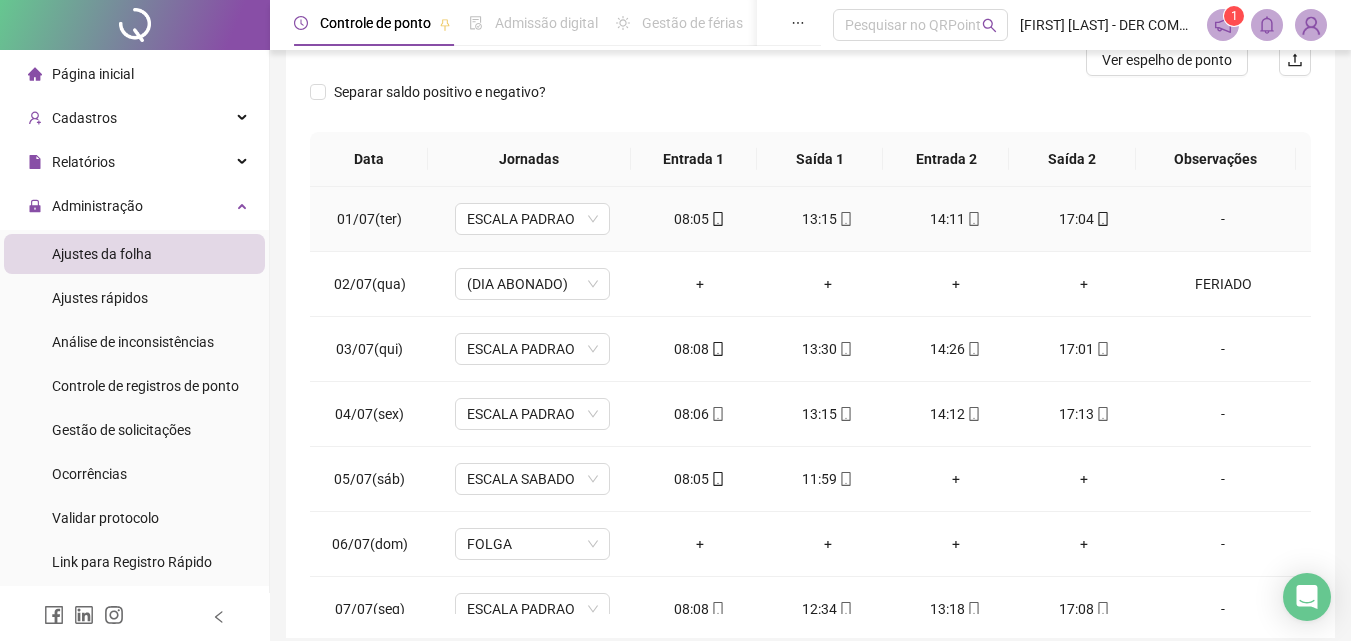 scroll, scrollTop: 300, scrollLeft: 0, axis: vertical 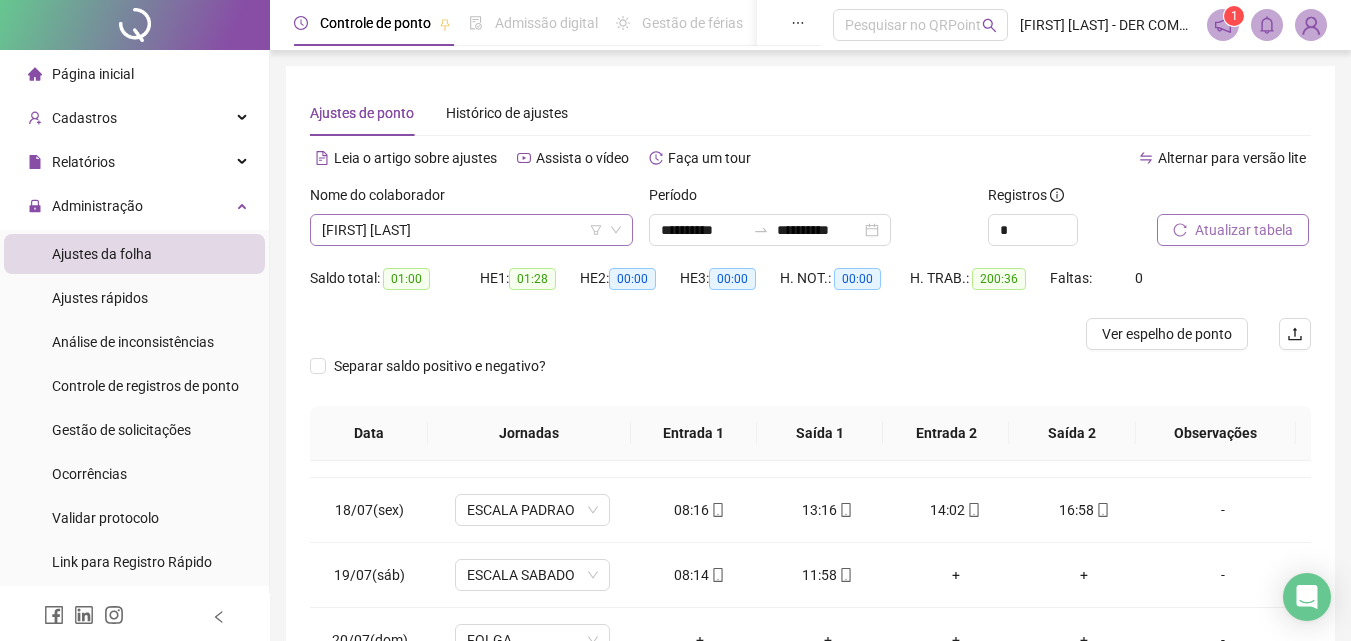 click on "[FIRST] [LAST]" at bounding box center [471, 230] 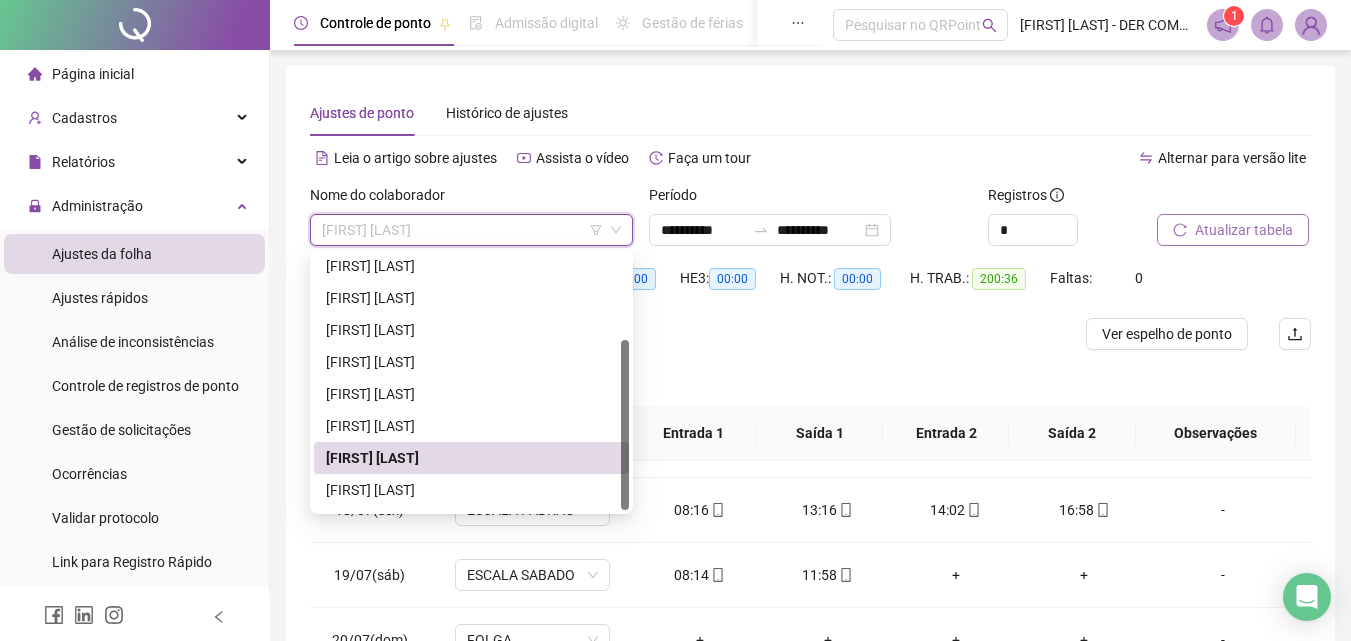 scroll, scrollTop: 128, scrollLeft: 0, axis: vertical 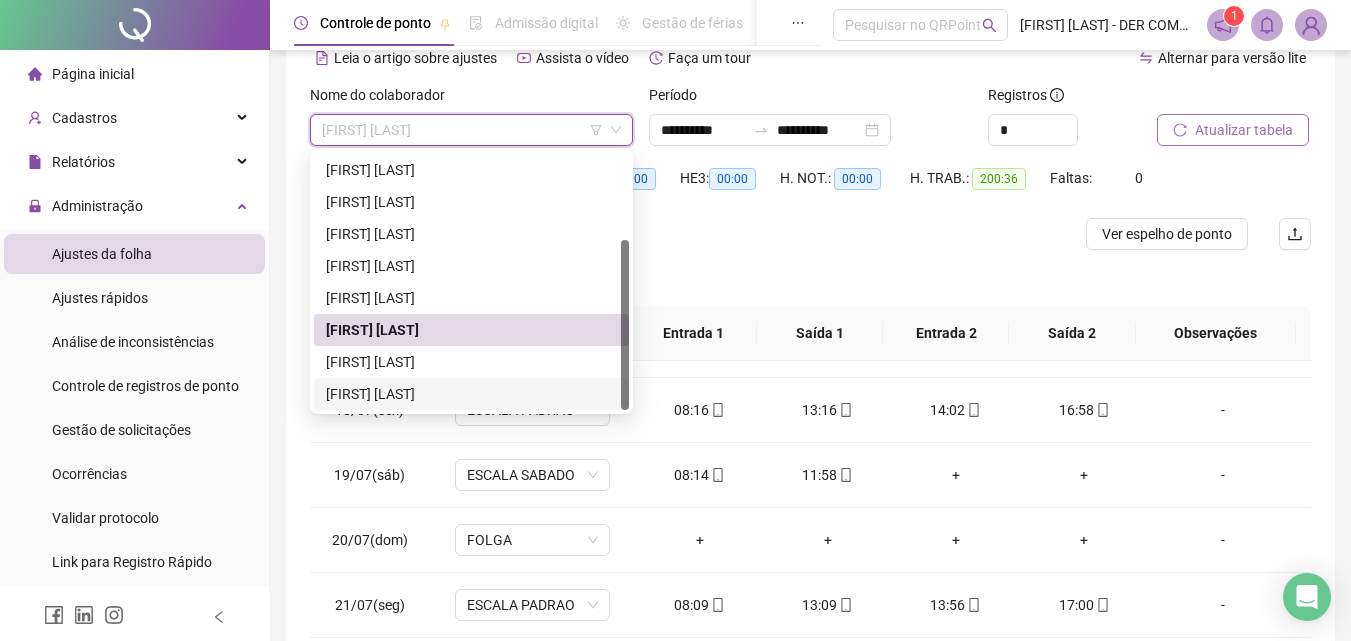 click on "[FIRST] [LAST]" at bounding box center [471, 394] 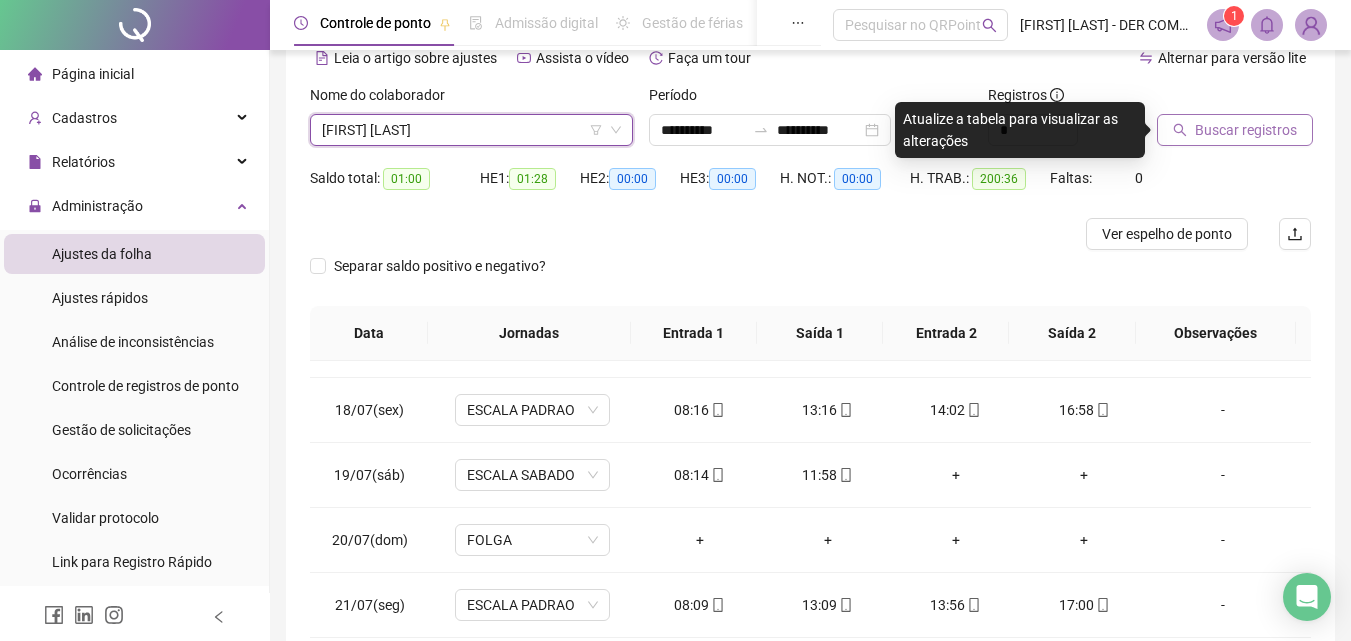 click on "Buscar registros" at bounding box center [1246, 130] 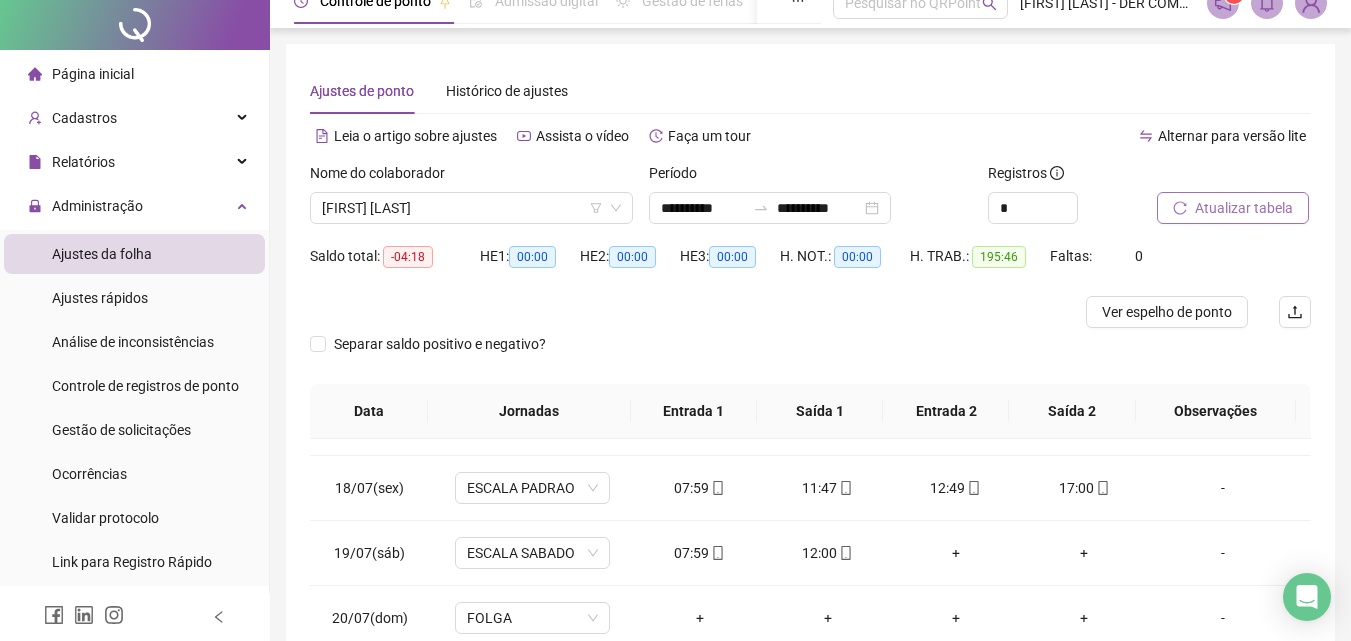 scroll, scrollTop: 0, scrollLeft: 0, axis: both 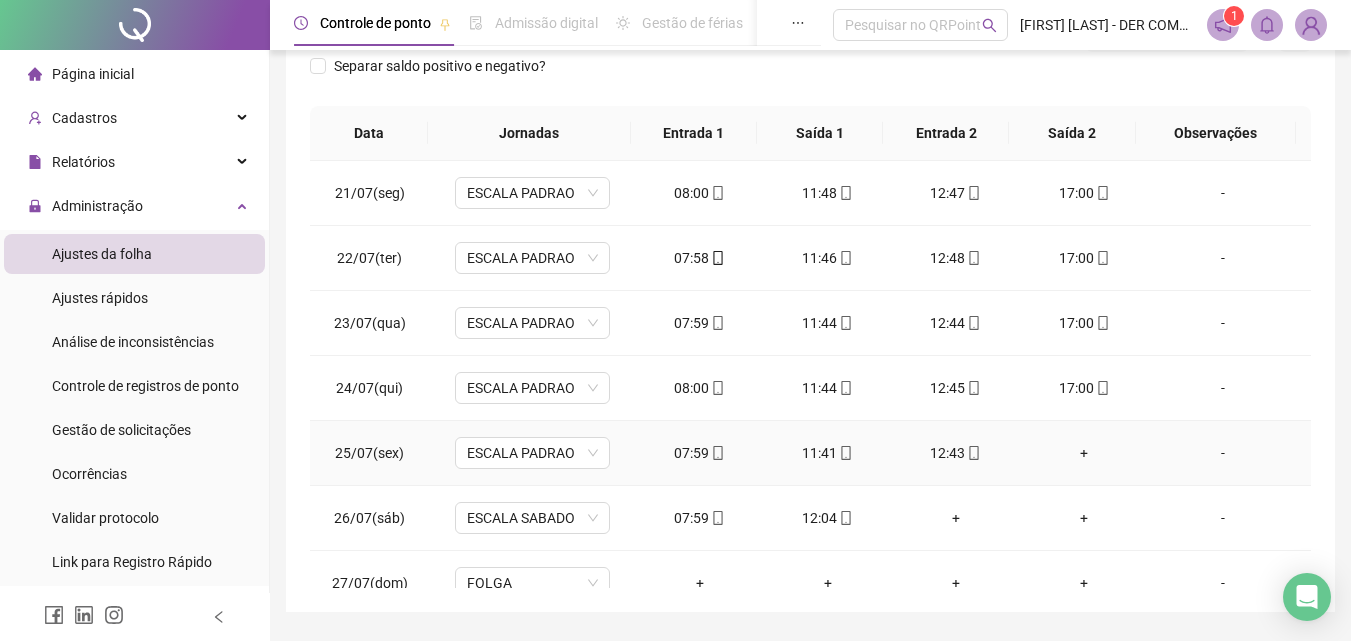 click on "+" at bounding box center (1084, 453) 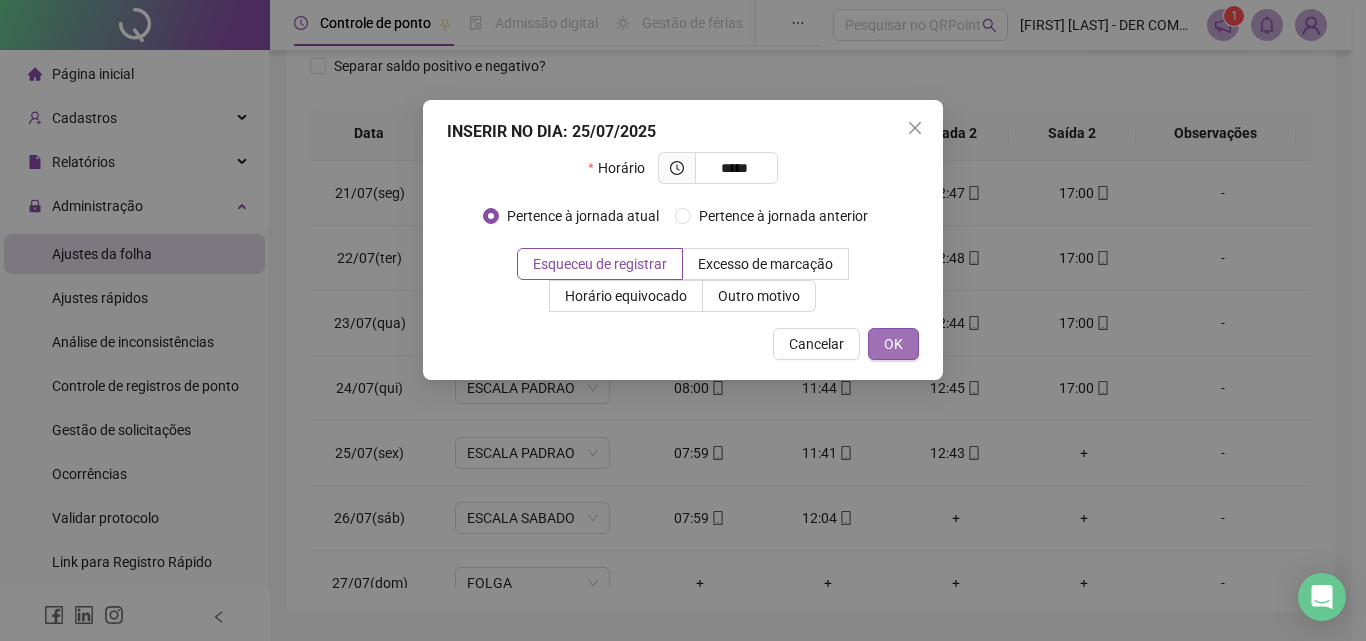 type on "*****" 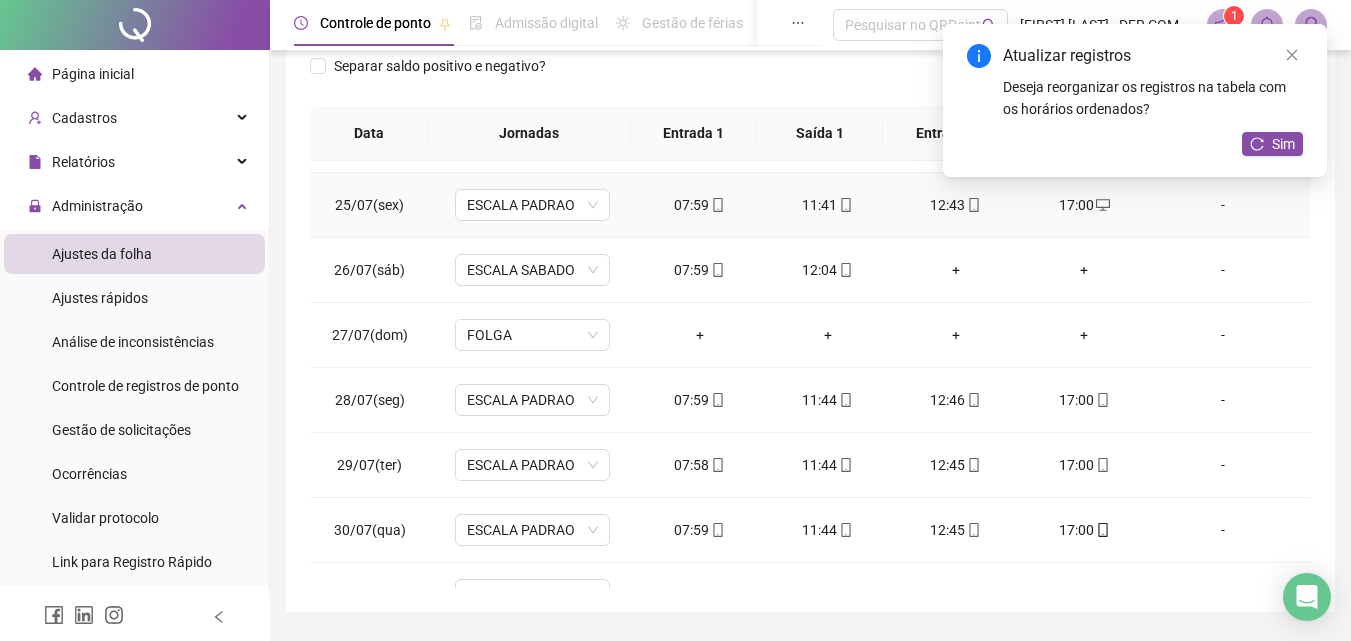 scroll, scrollTop: 1588, scrollLeft: 0, axis: vertical 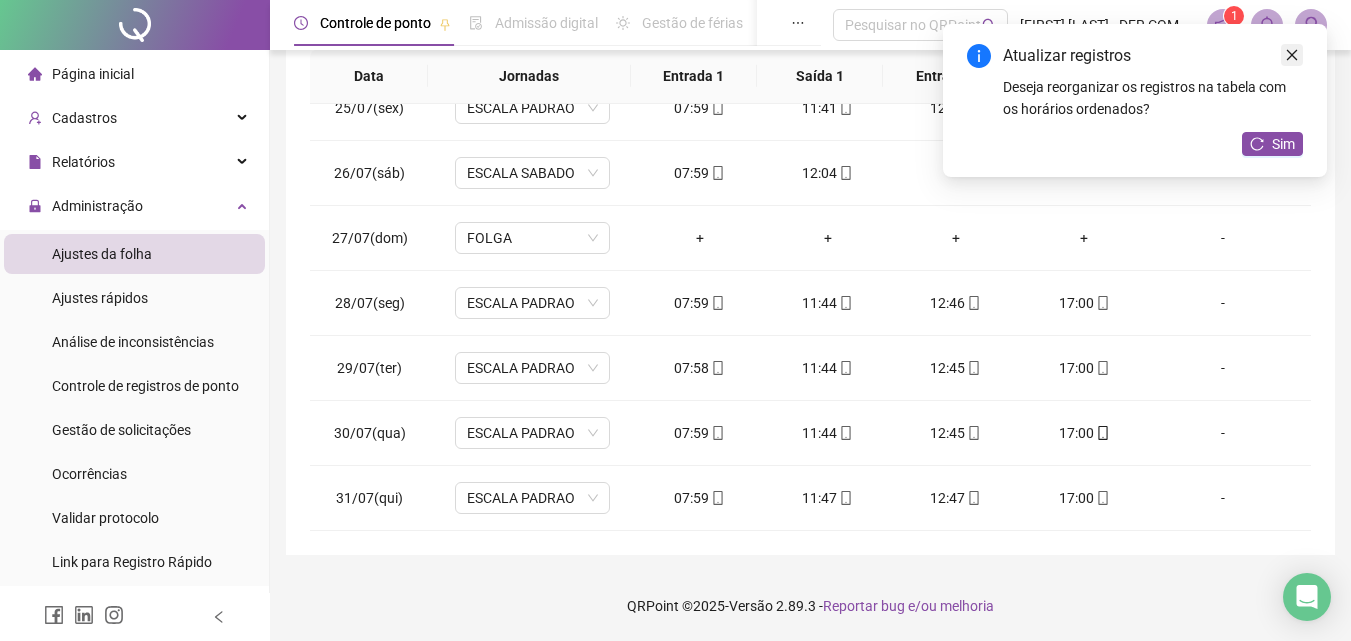 click 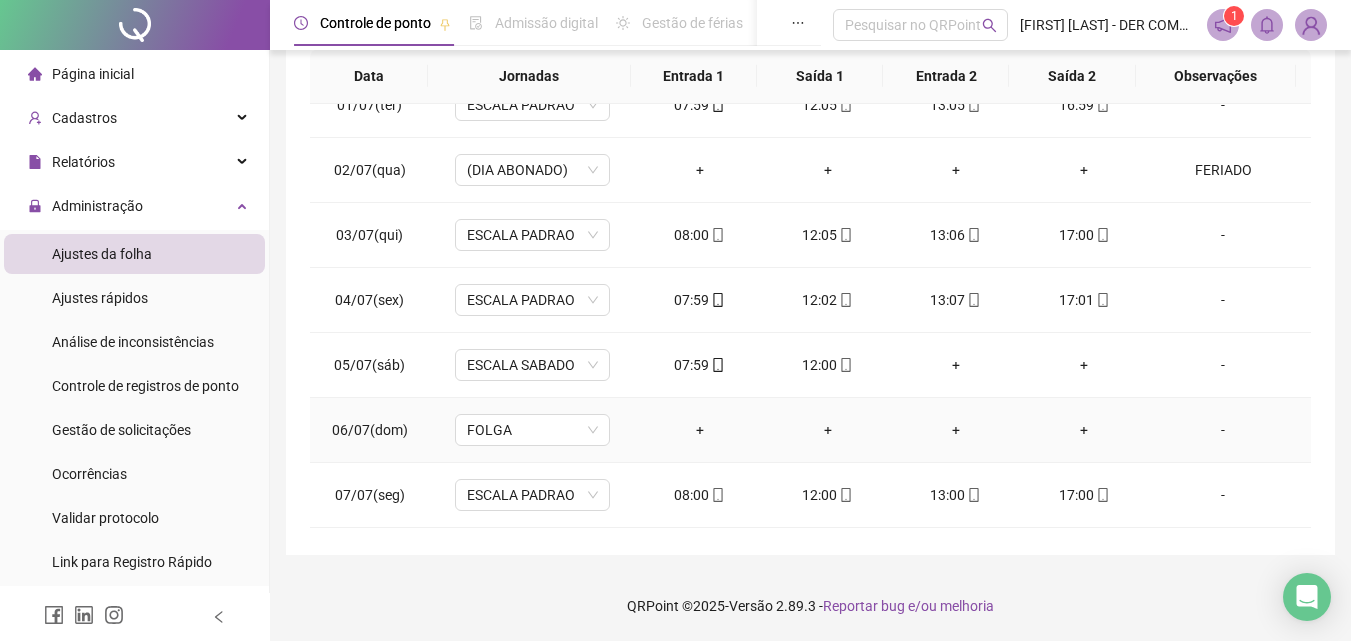 scroll, scrollTop: 0, scrollLeft: 0, axis: both 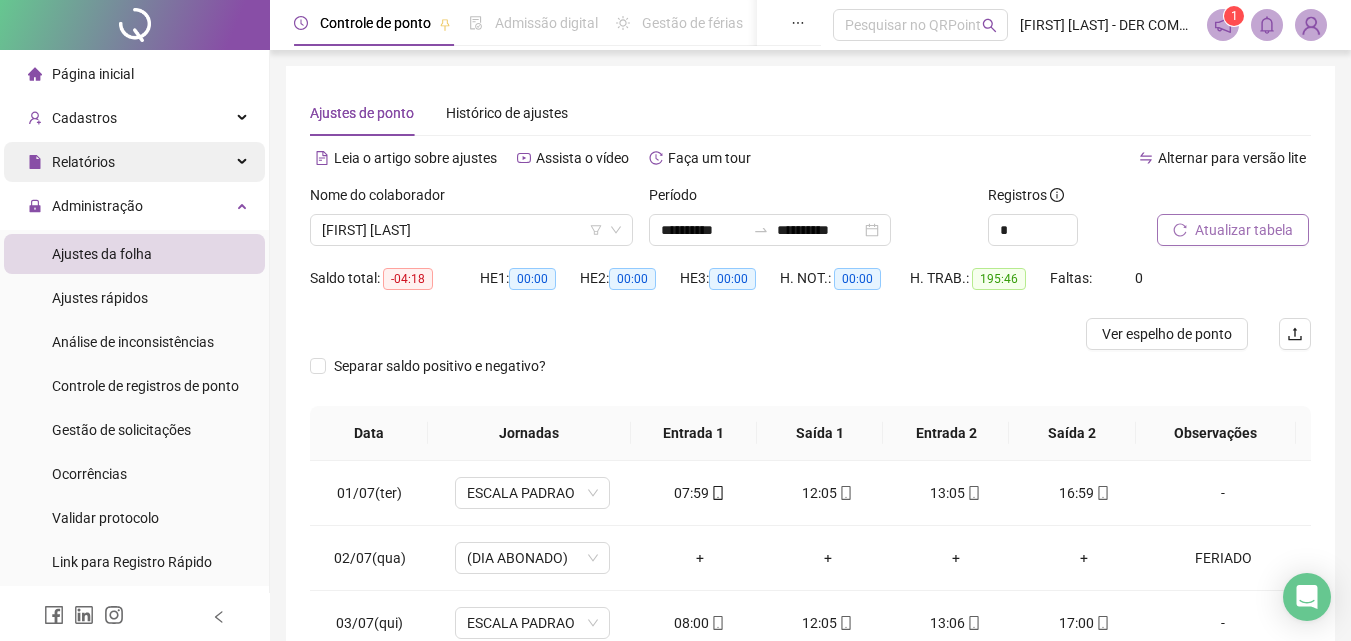 click on "Relatórios" at bounding box center (134, 162) 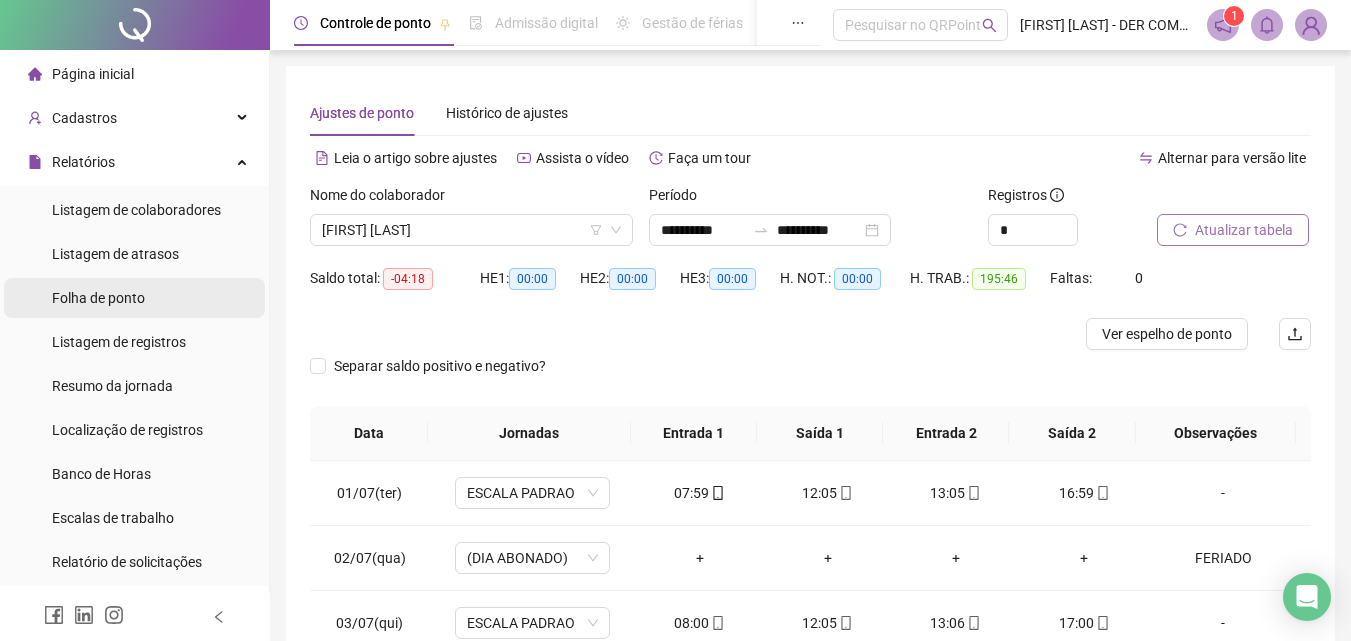 click on "Folha de ponto" at bounding box center [98, 298] 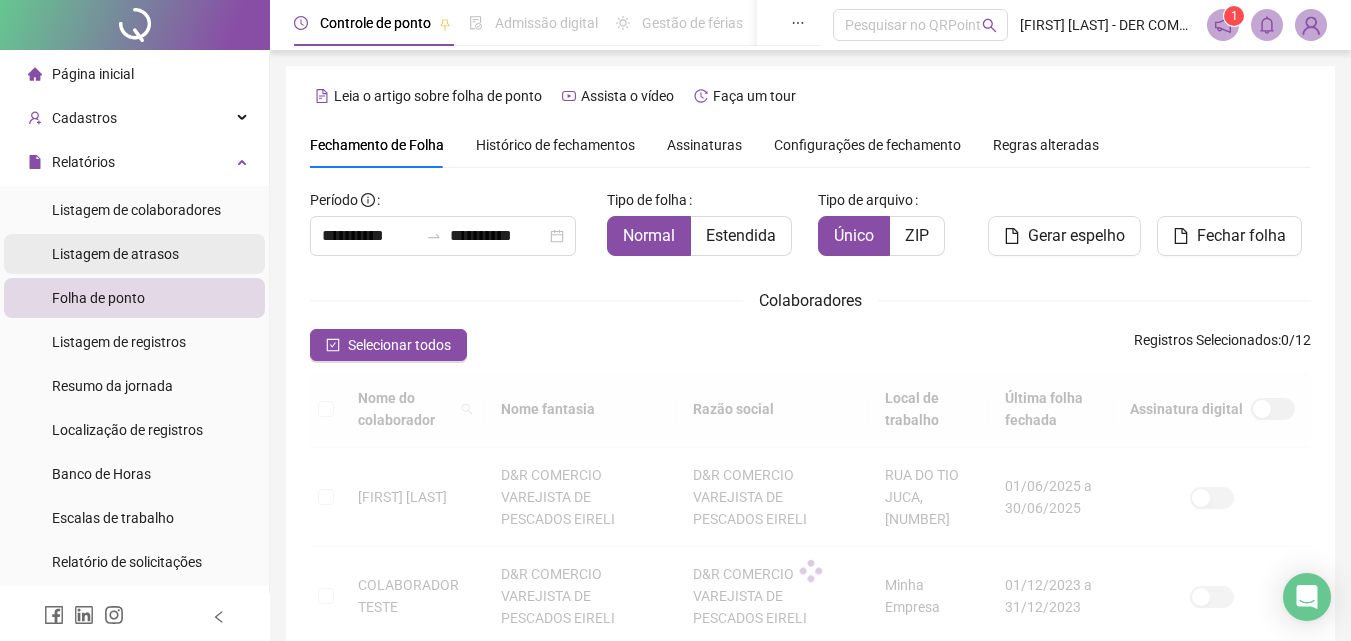 scroll, scrollTop: 89, scrollLeft: 0, axis: vertical 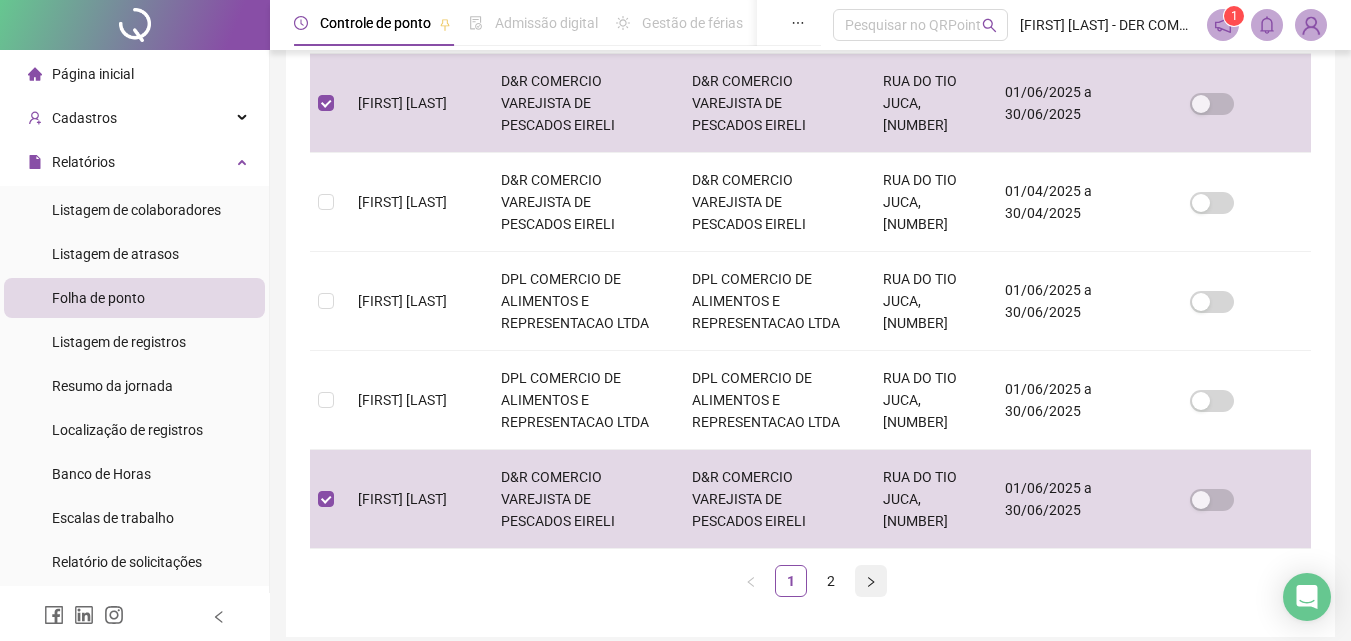 click 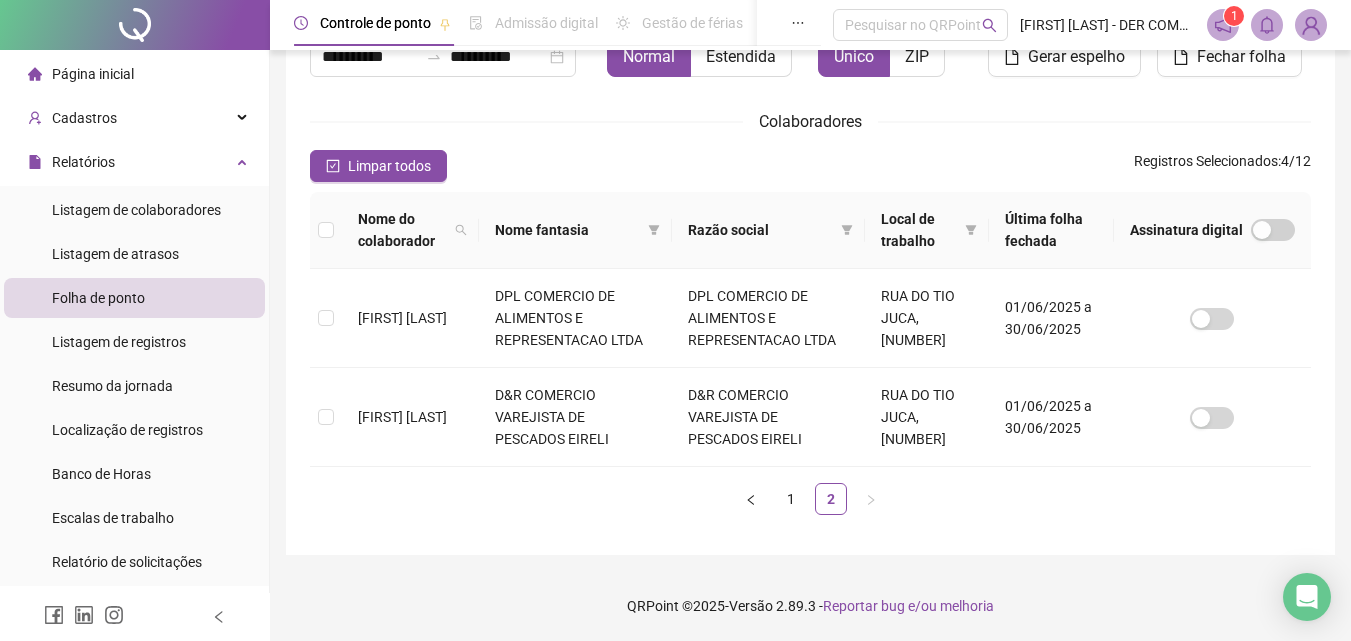 scroll, scrollTop: 89, scrollLeft: 0, axis: vertical 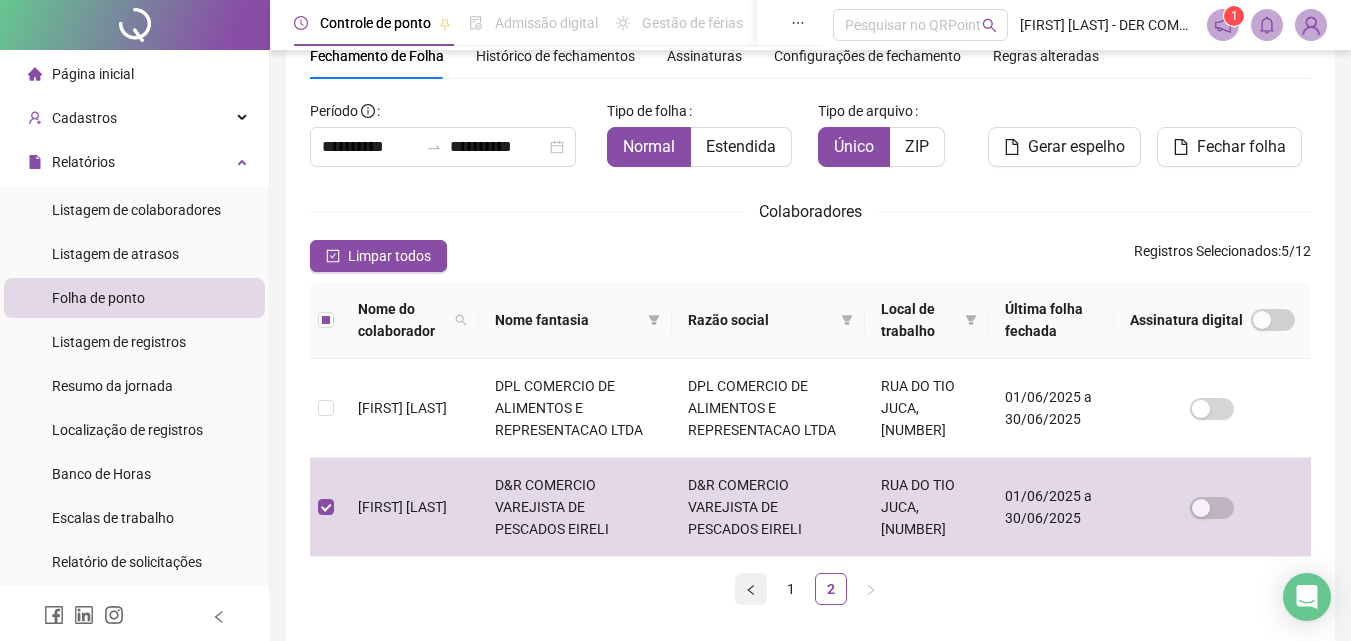click 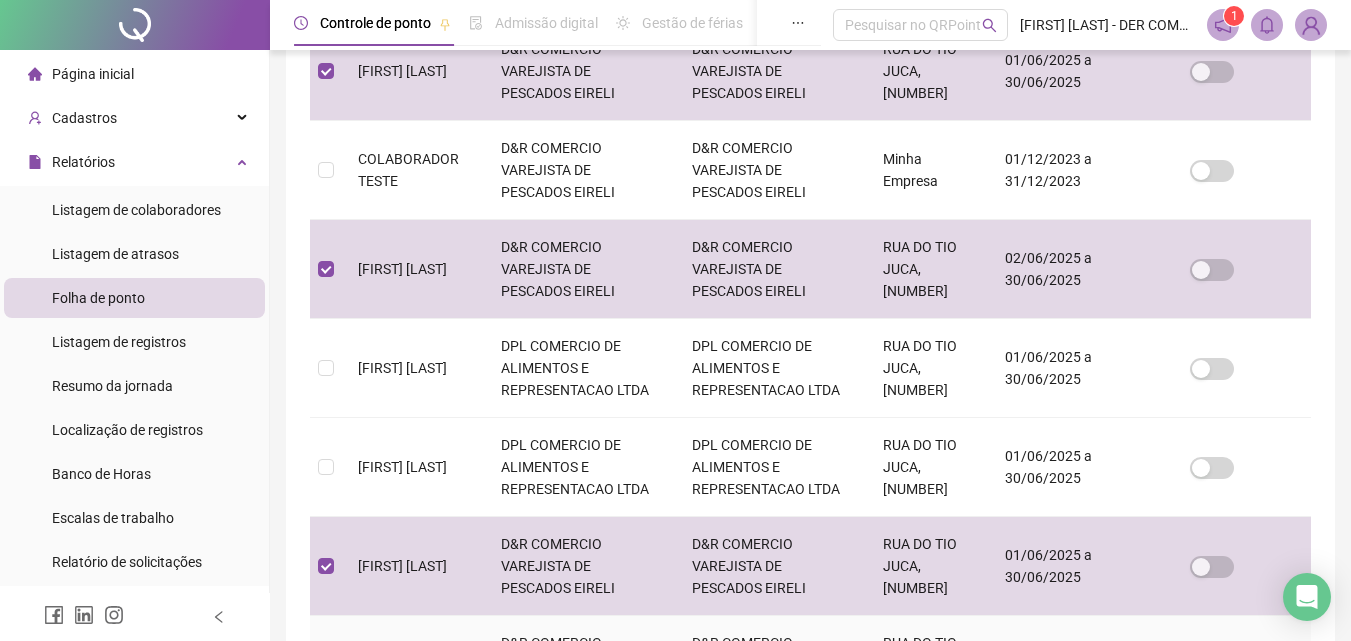 scroll, scrollTop: 71, scrollLeft: 0, axis: vertical 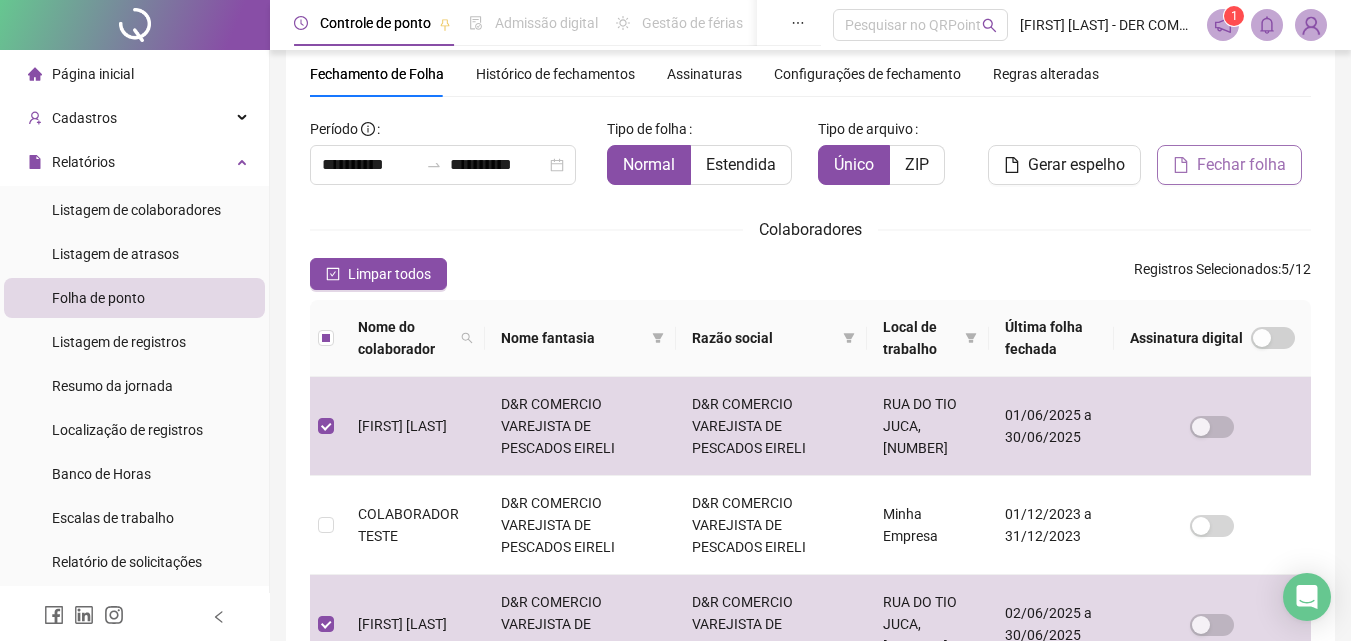 click on "Fechar folha" at bounding box center [1229, 165] 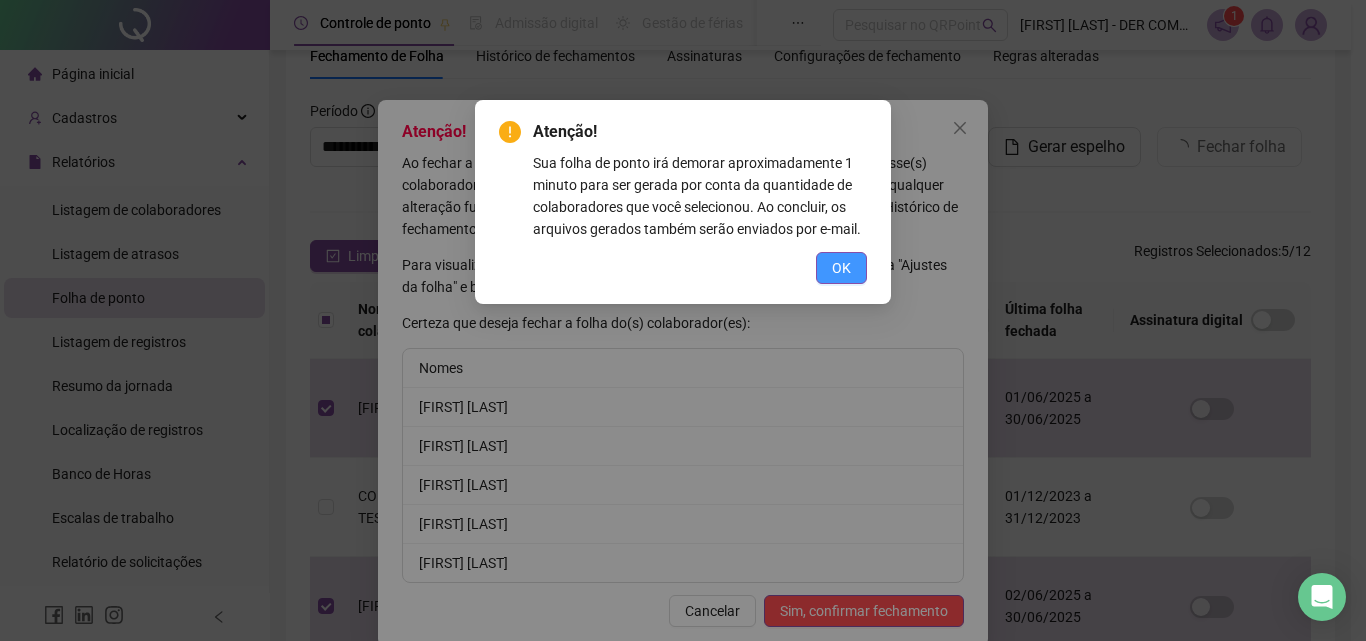 click on "OK" at bounding box center [841, 268] 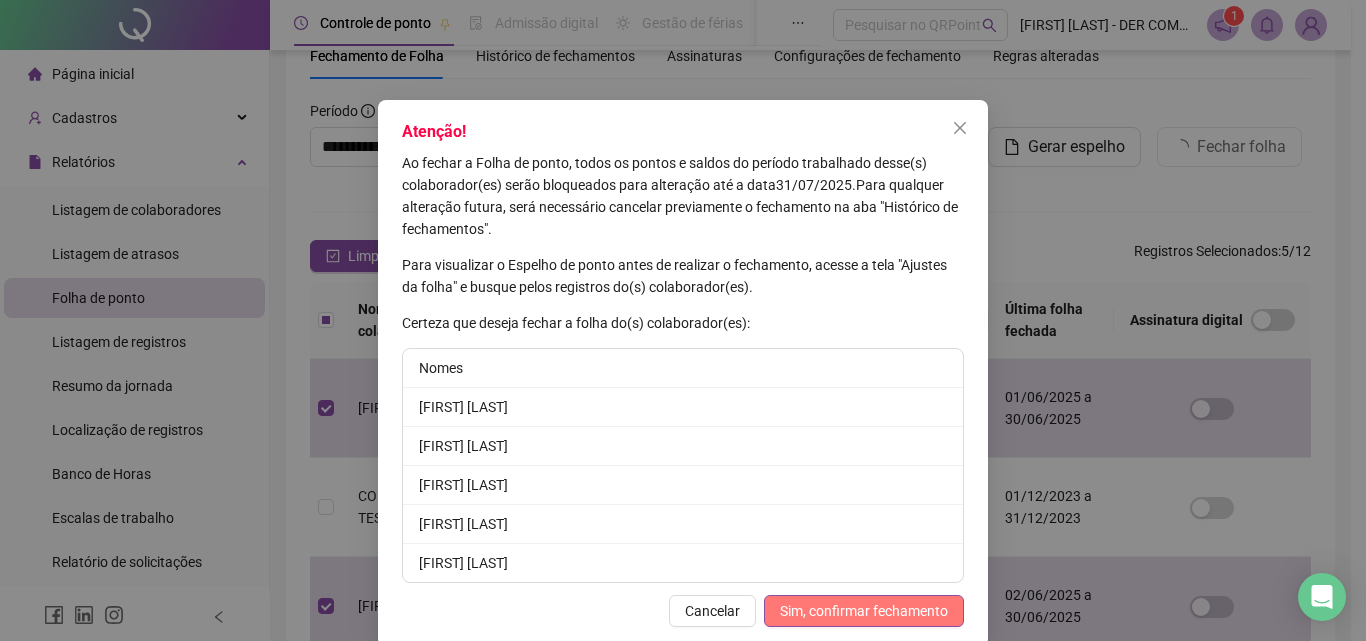 click on "Sim, confirmar fechamento" at bounding box center [864, 611] 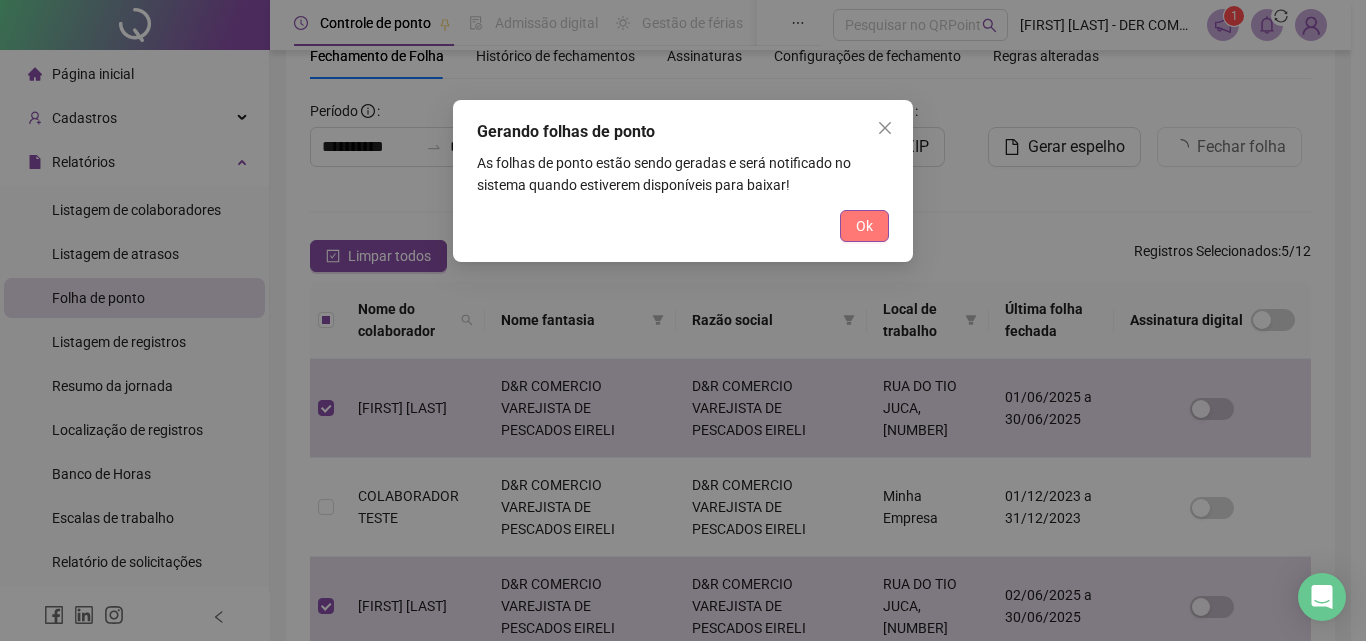 click on "Ok" at bounding box center [864, 226] 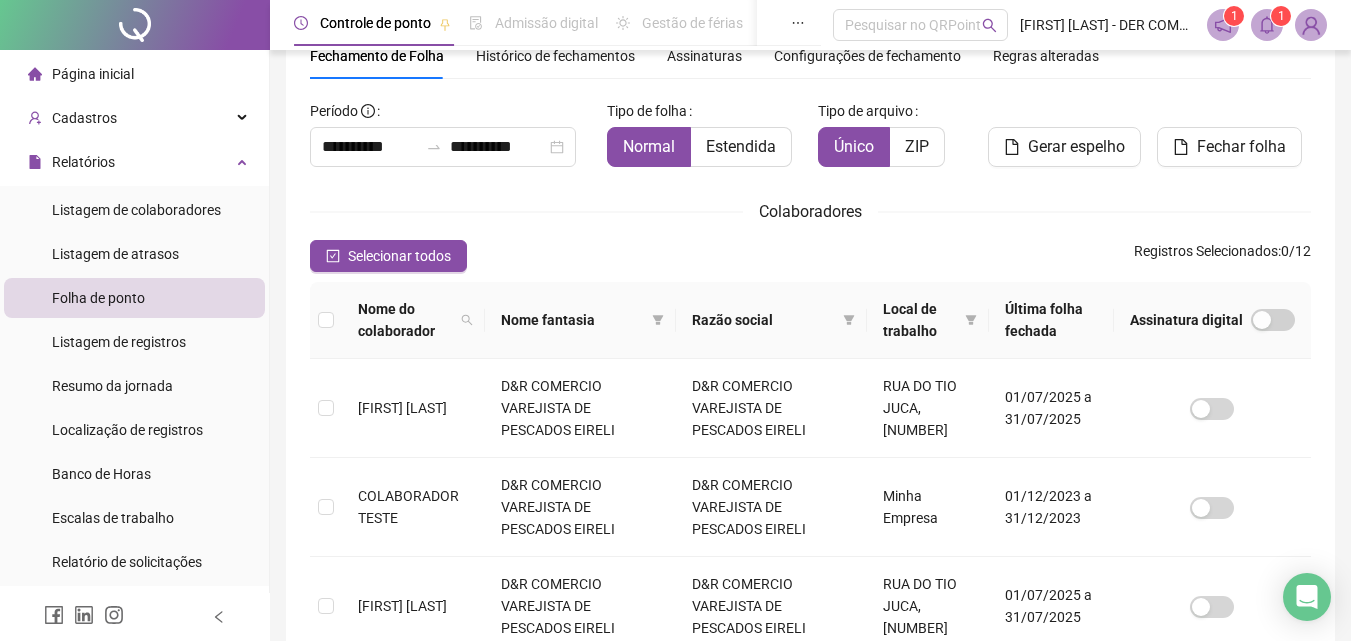 click 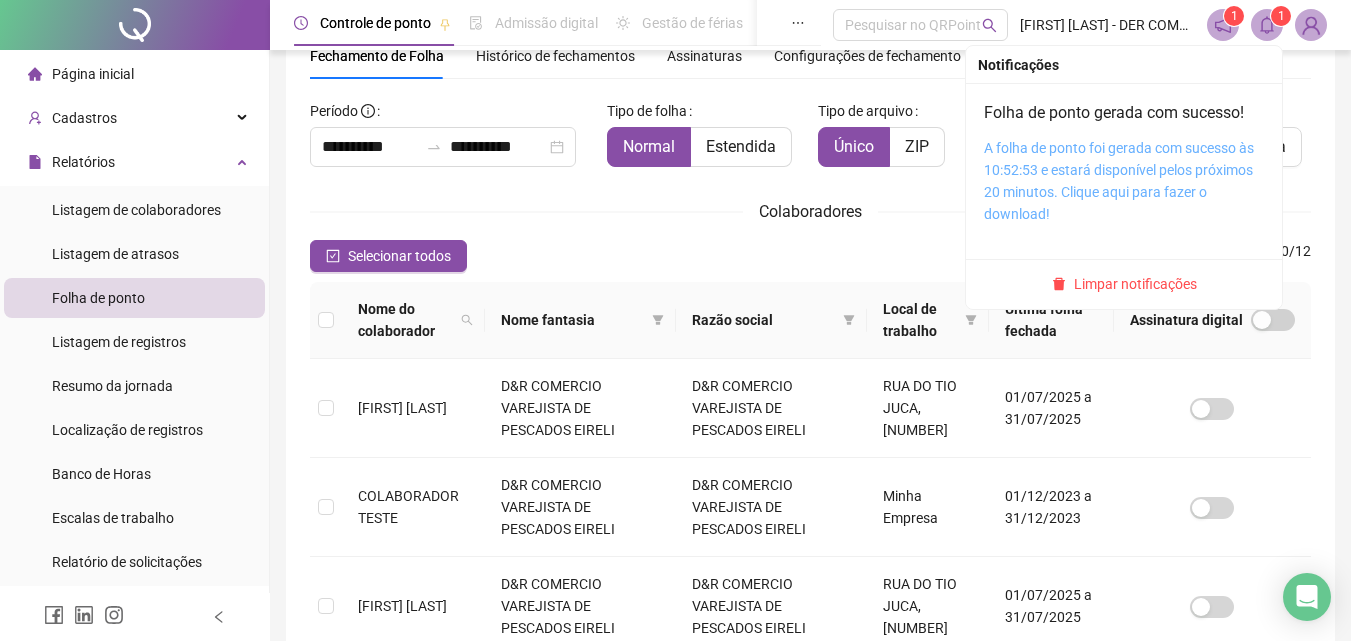 click on "A folha de ponto foi gerada com sucesso às 10:52:53 e estará disponível pelos próximos 20 minutos.
Clique aqui para fazer o download!" at bounding box center (1119, 181) 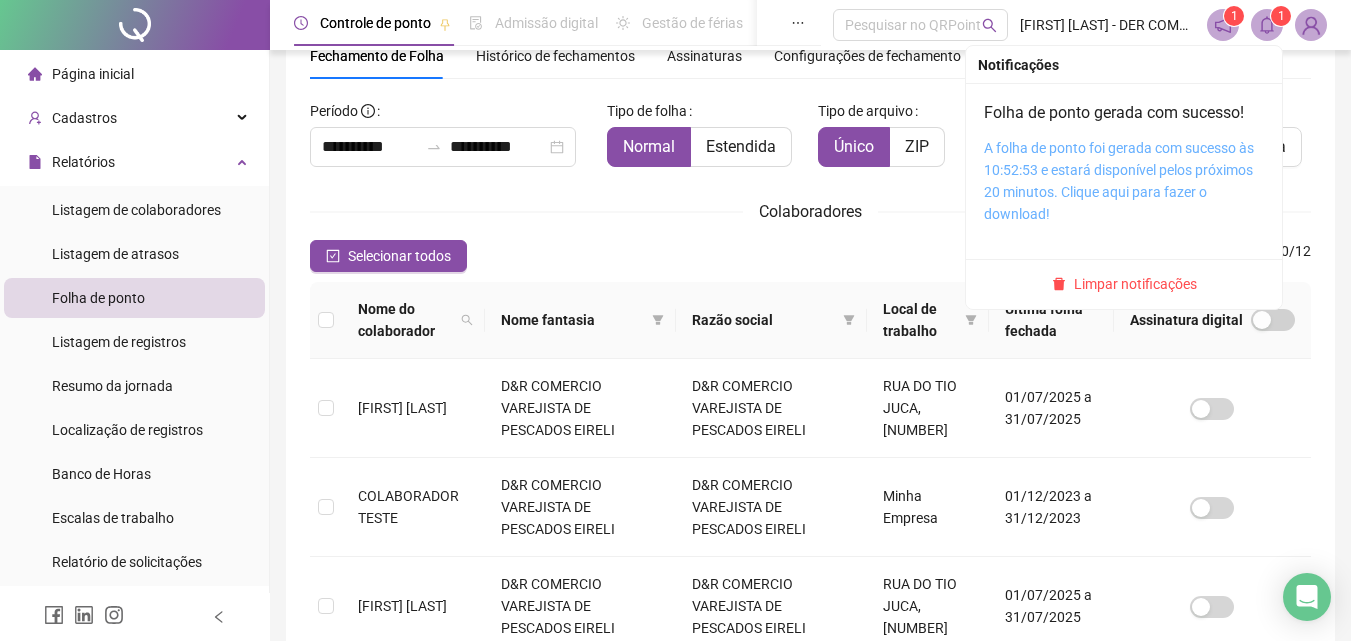 click on "A folha de ponto foi gerada com sucesso às 10:52:53 e estará disponível pelos próximos 20 minutos.
Clique aqui para fazer o download!" at bounding box center [1119, 181] 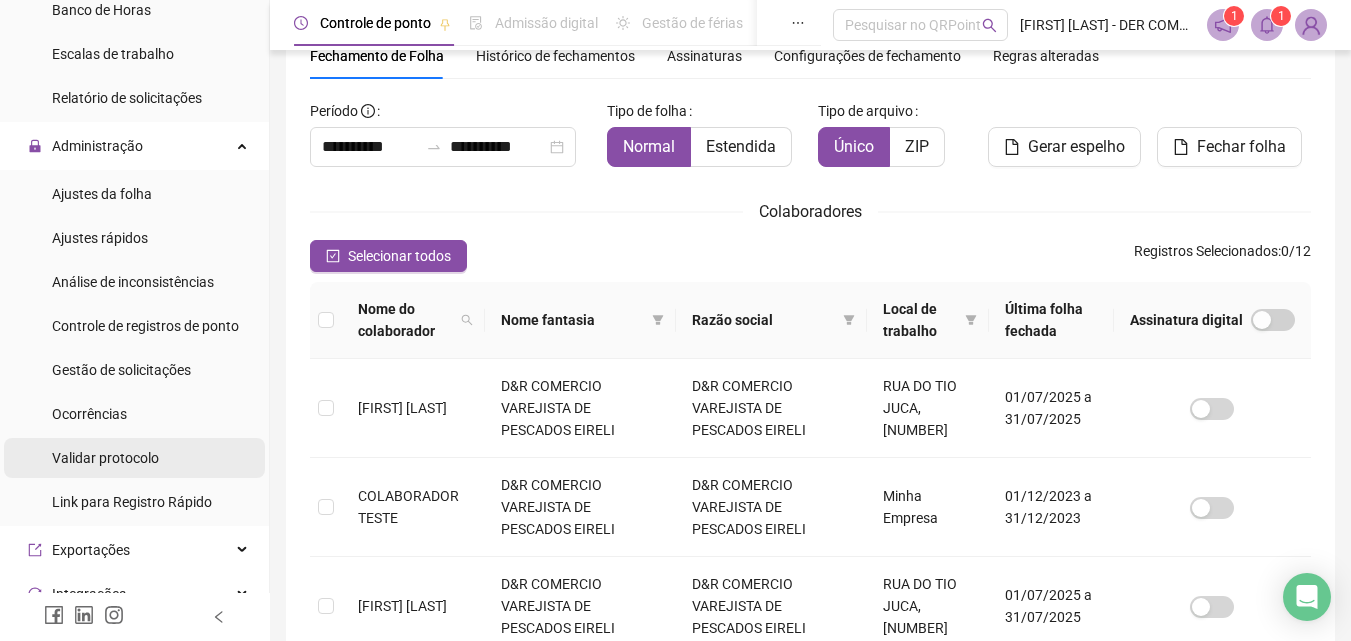scroll, scrollTop: 500, scrollLeft: 0, axis: vertical 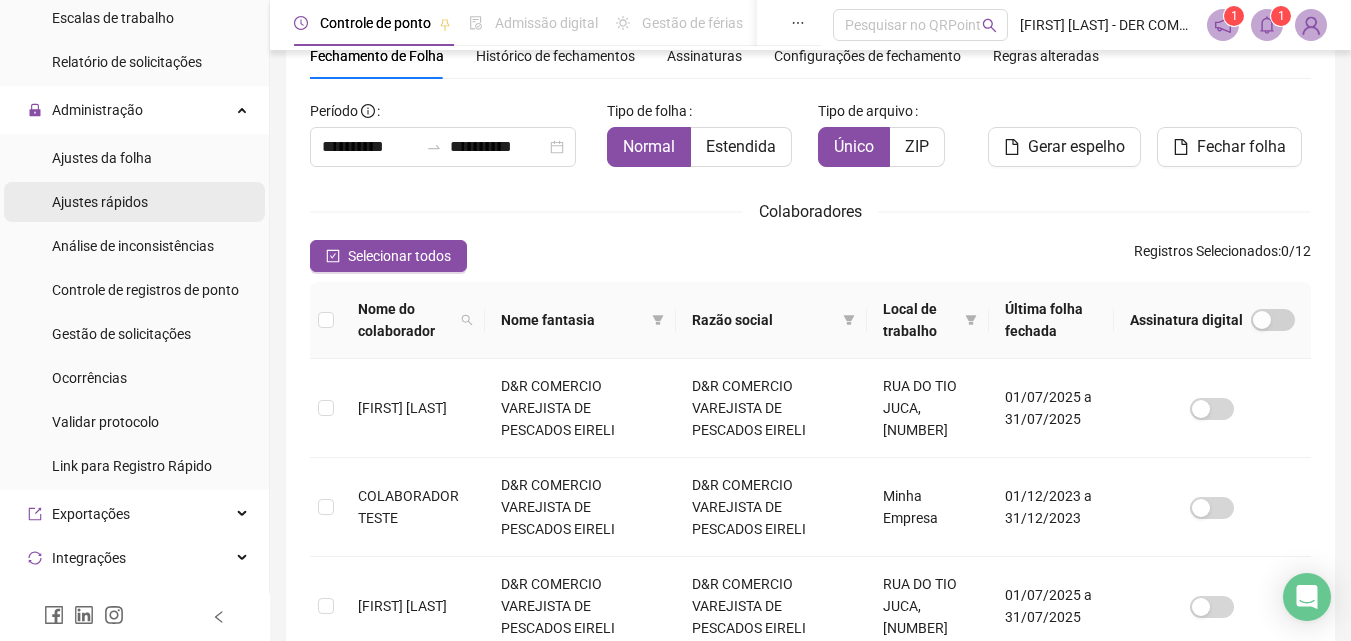 click on "Ajustes rápidos" at bounding box center [100, 202] 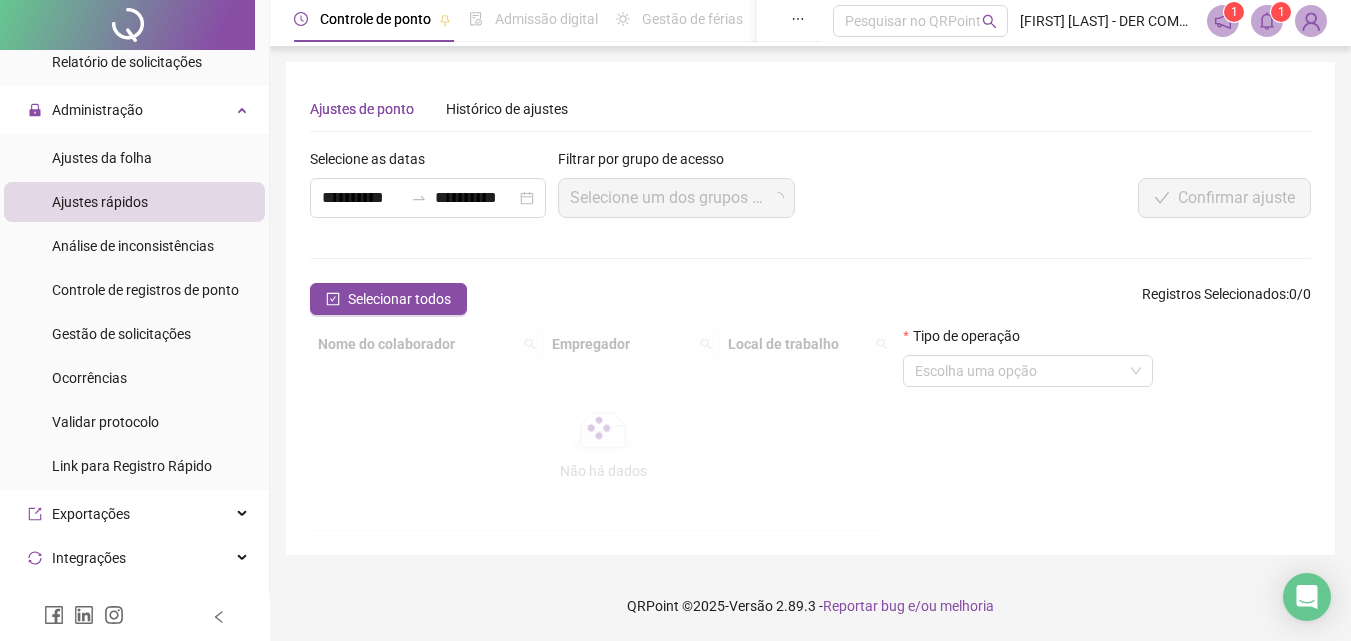 scroll, scrollTop: 0, scrollLeft: 0, axis: both 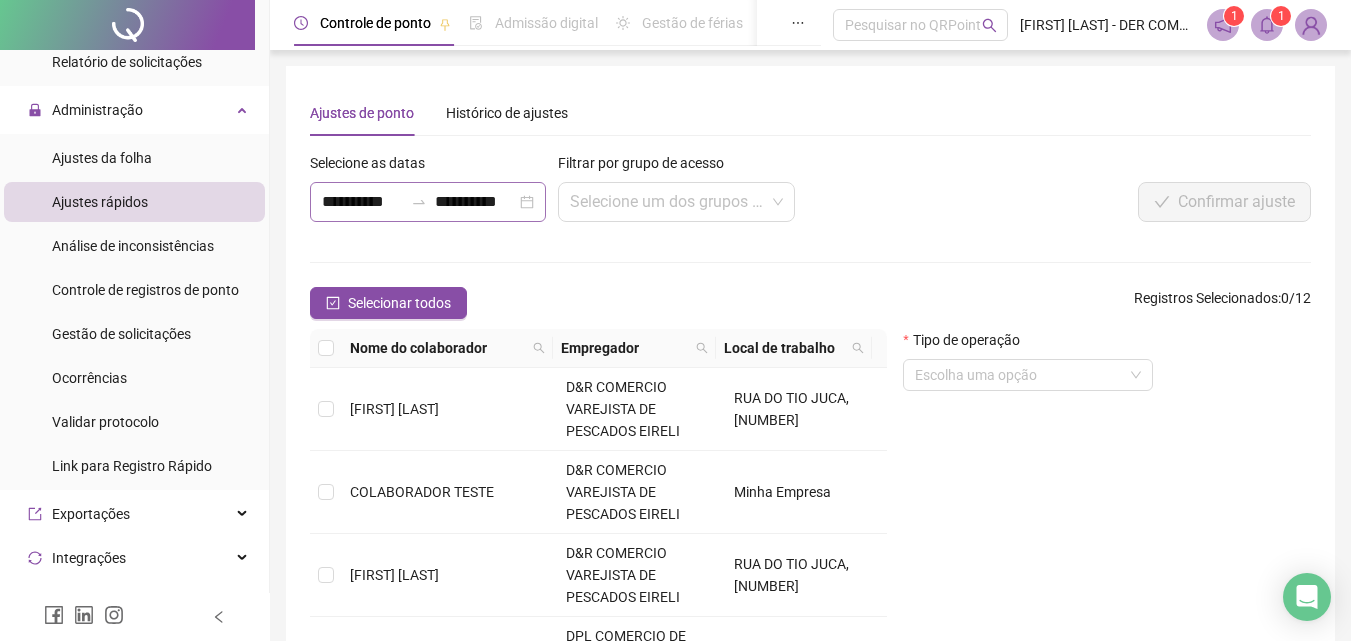 click on "**********" at bounding box center [428, 202] 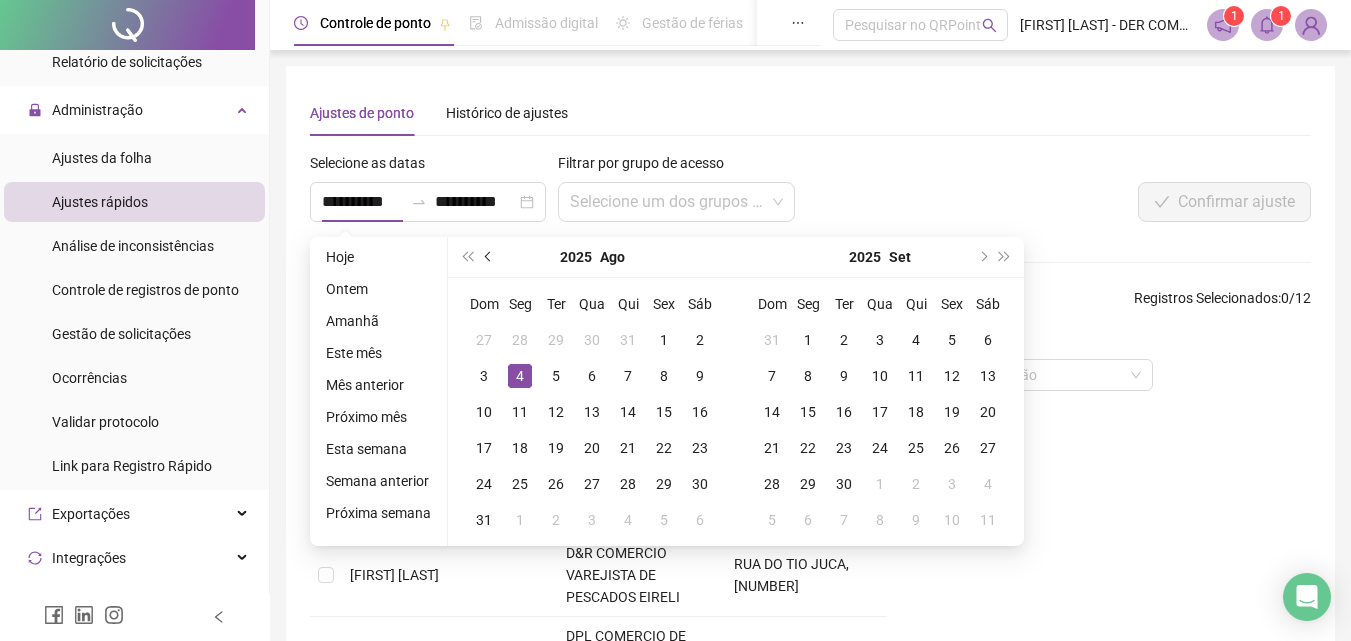 click at bounding box center (489, 257) 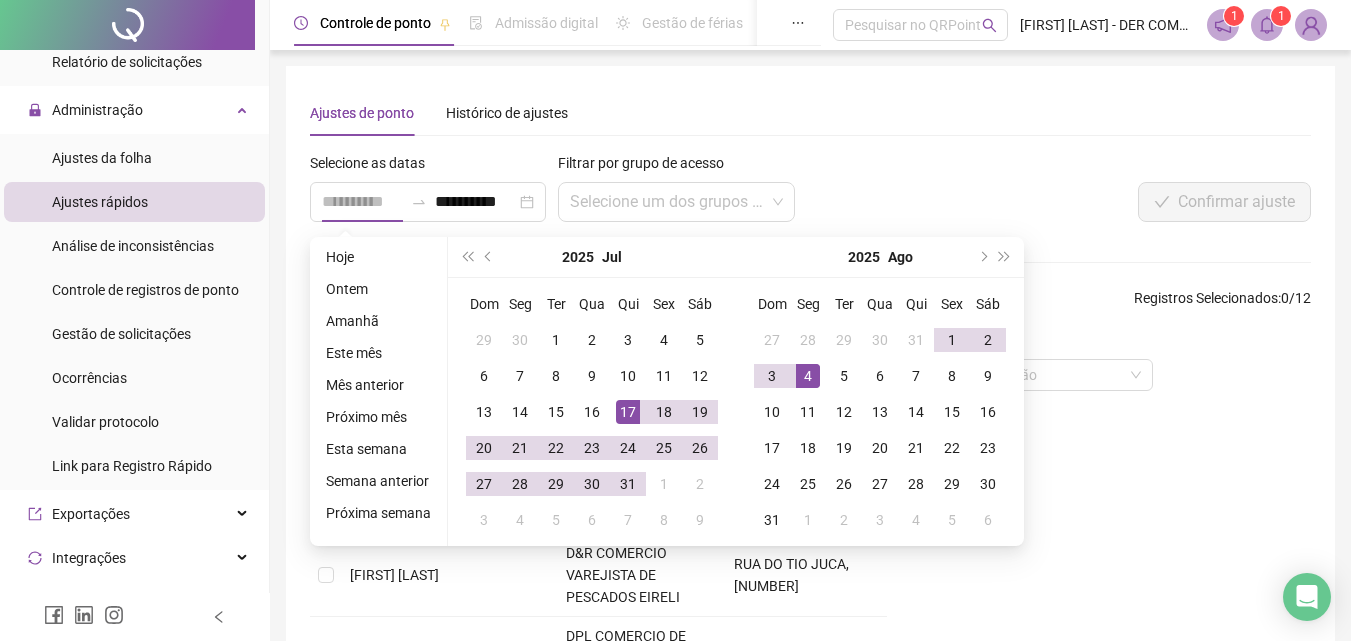 type on "**********" 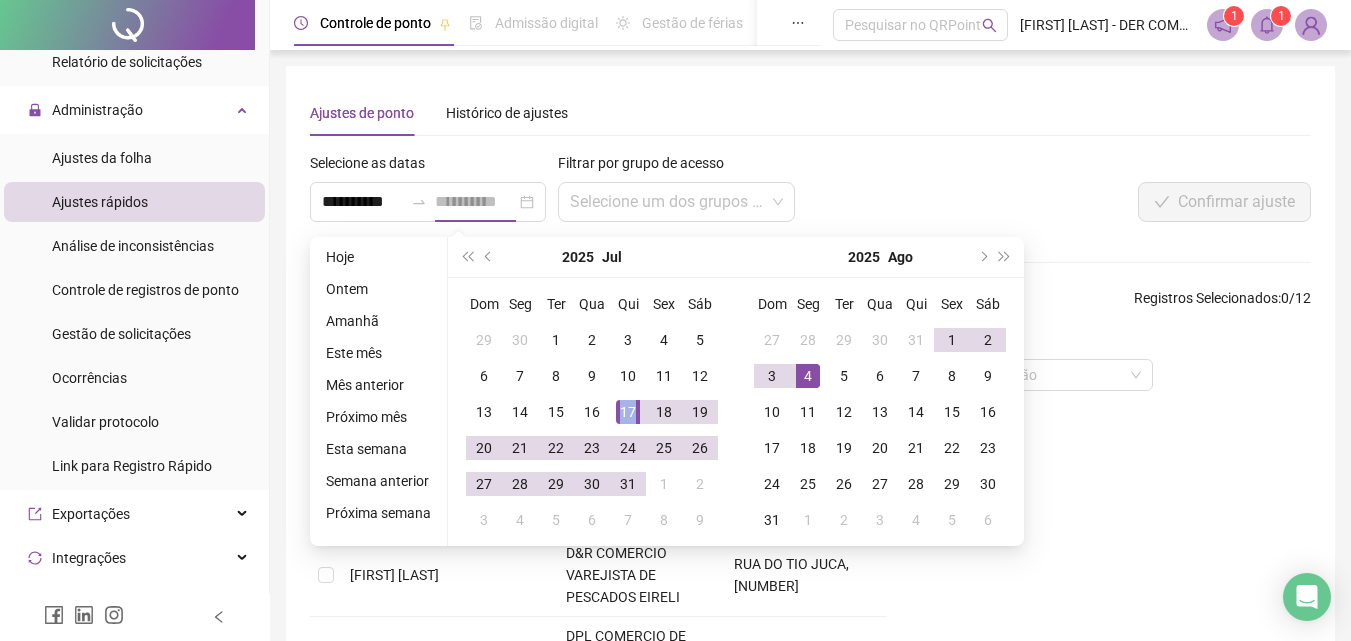 click on "17" at bounding box center (628, 412) 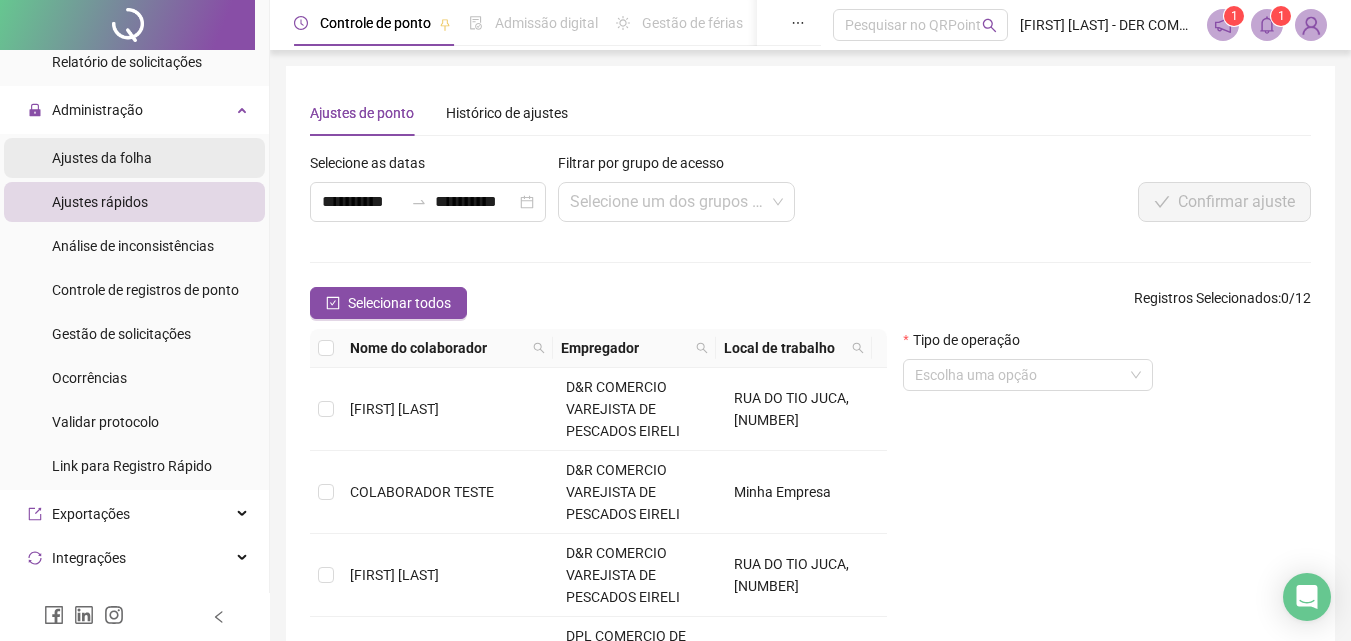 click on "Ajustes da folha" at bounding box center [134, 158] 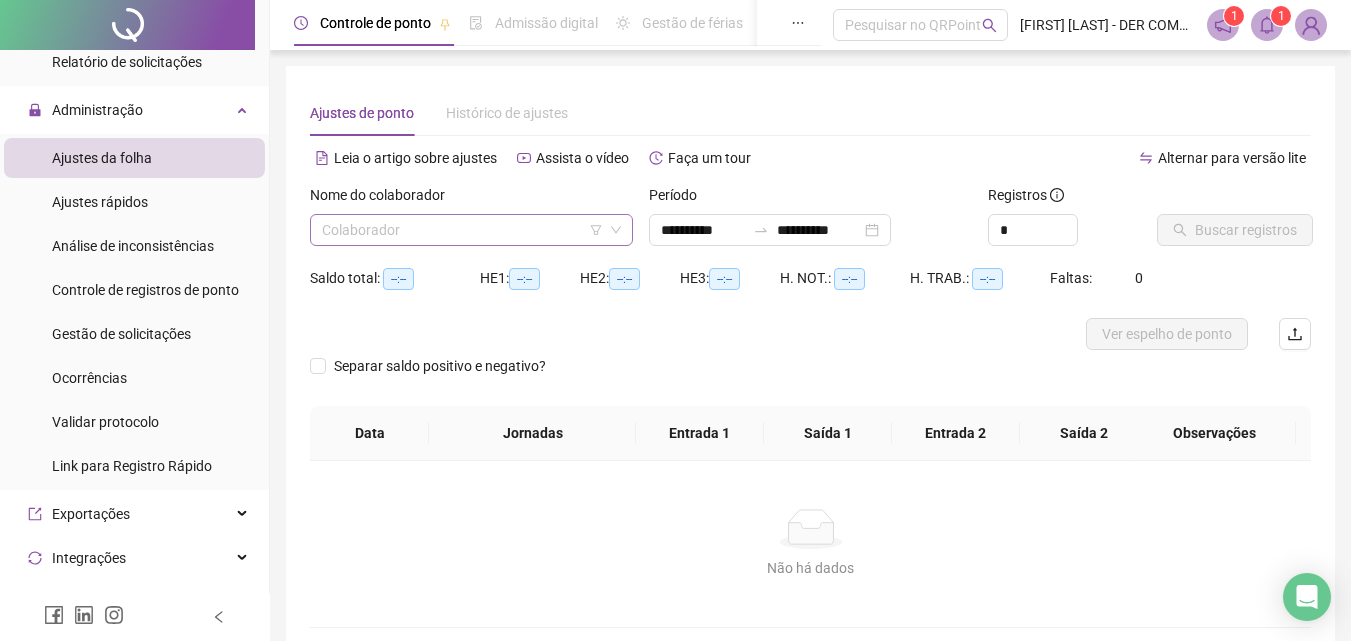 click at bounding box center [462, 230] 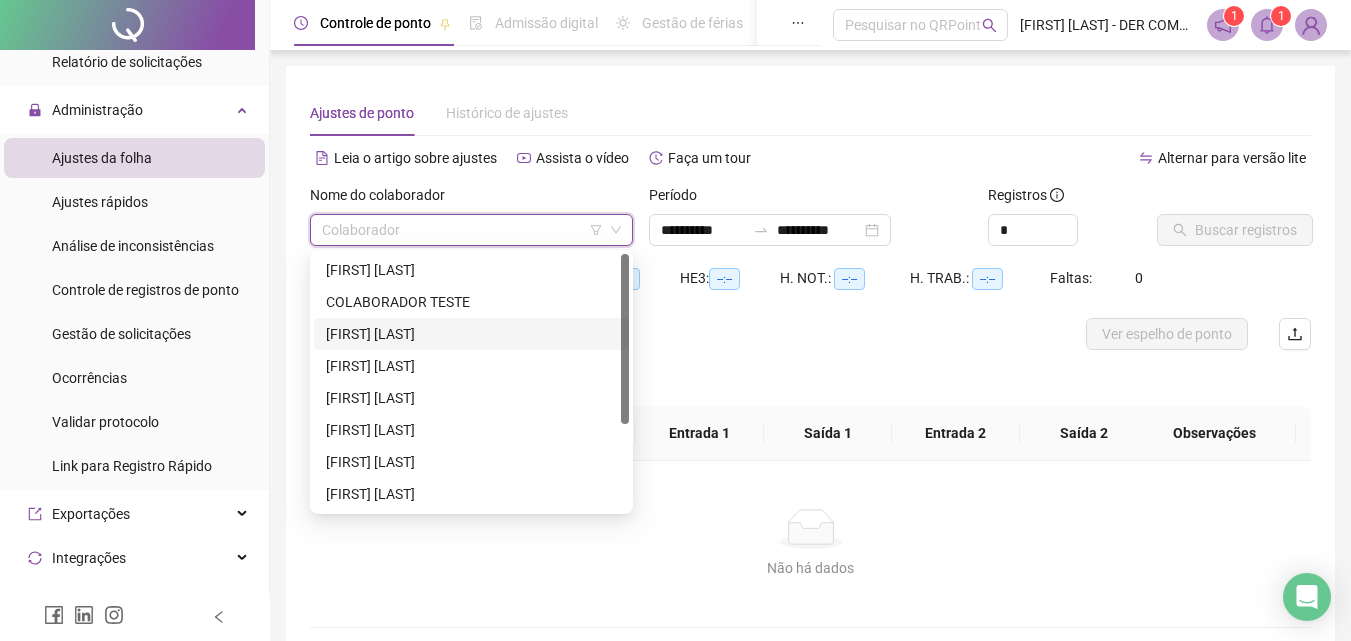 click on "[FIRST] [LAST]" at bounding box center [471, 334] 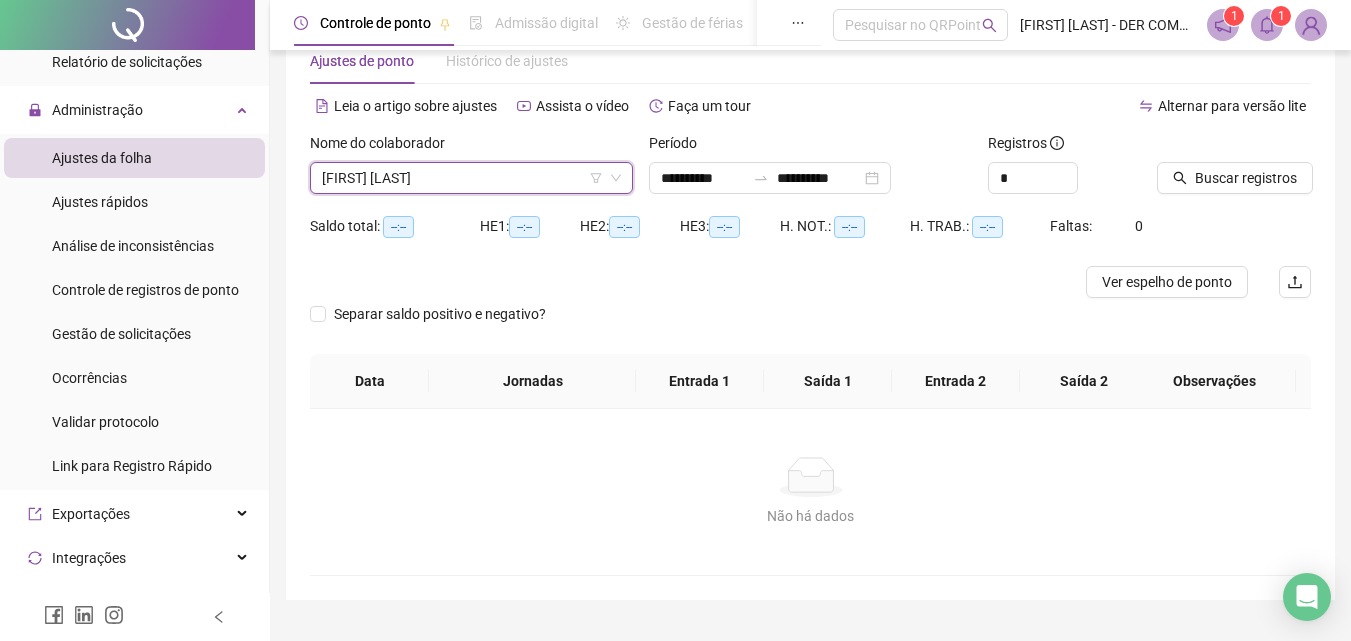 scroll, scrollTop: 97, scrollLeft: 0, axis: vertical 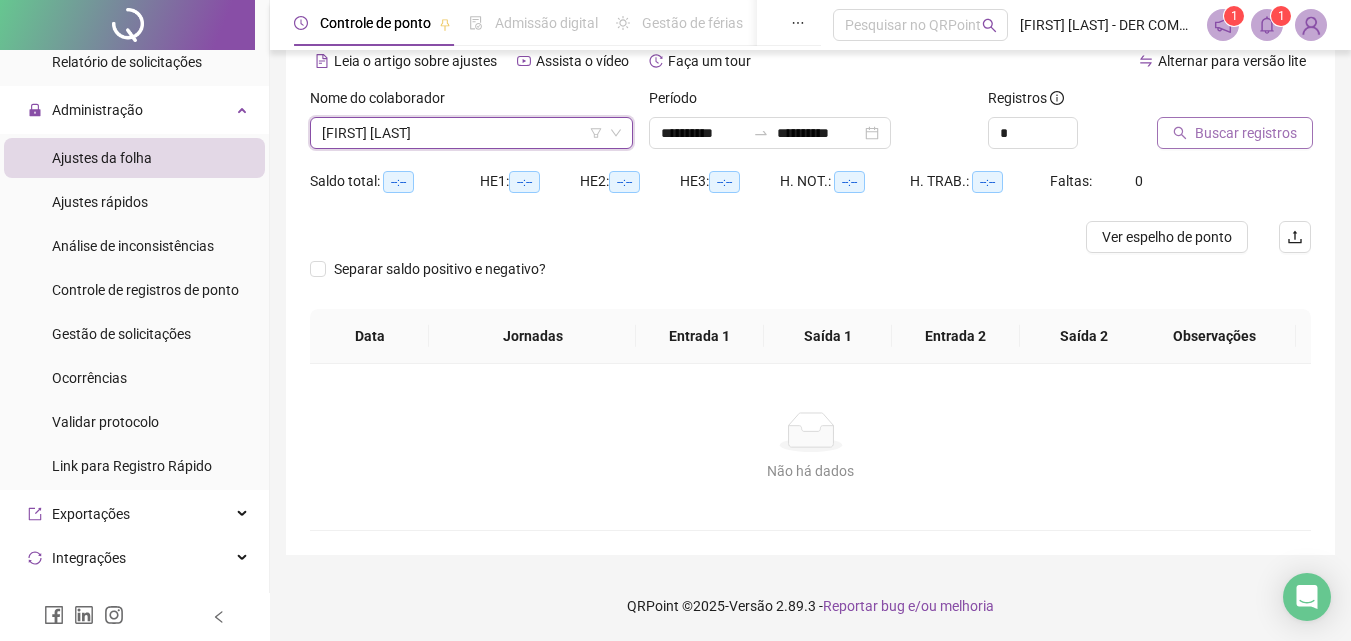 click on "Buscar registros" at bounding box center [1235, 133] 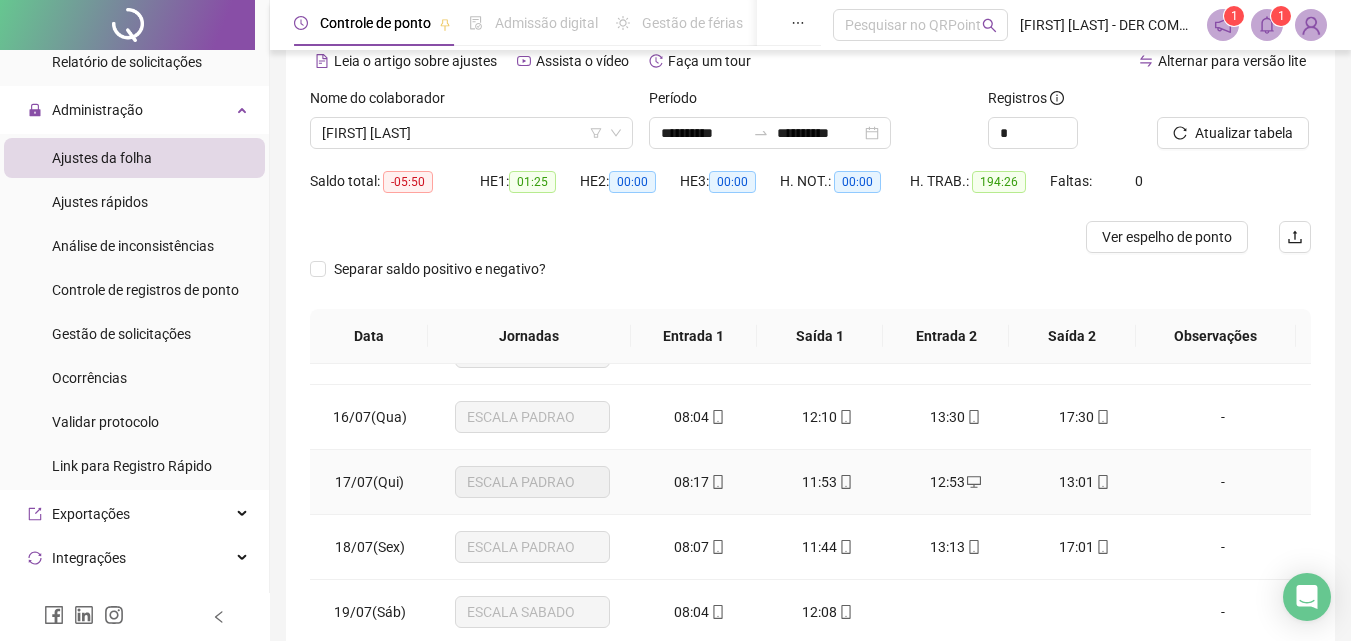scroll, scrollTop: 1000, scrollLeft: 0, axis: vertical 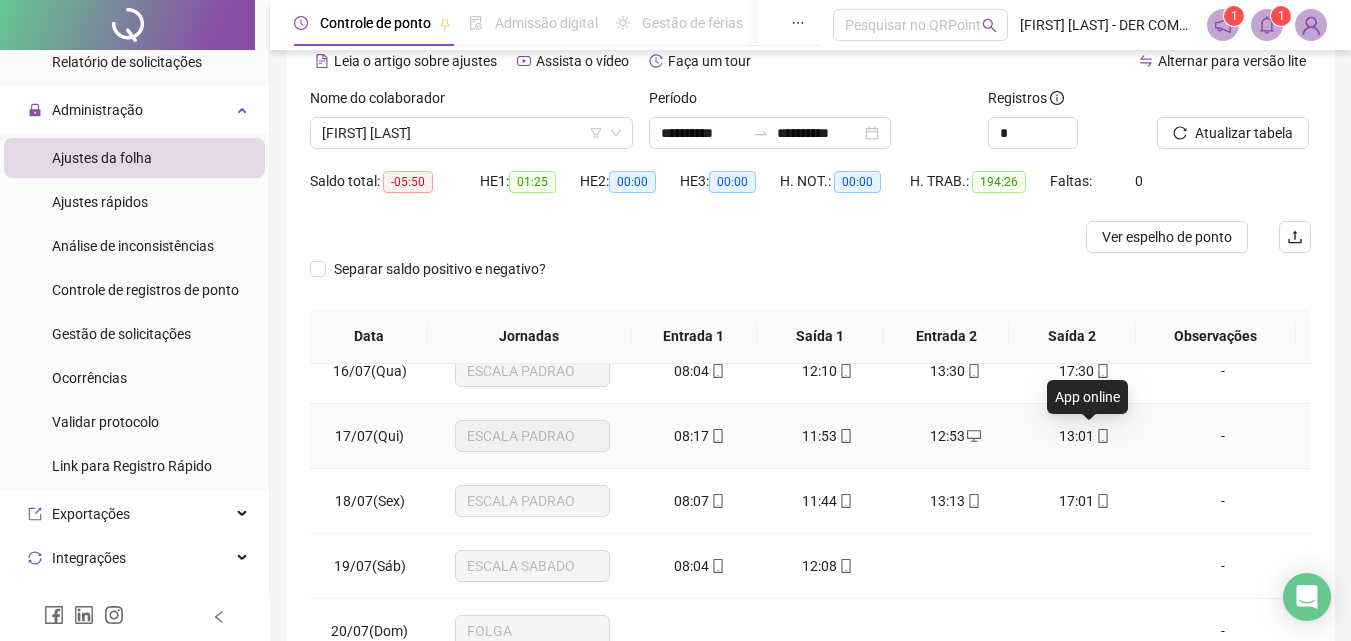 click 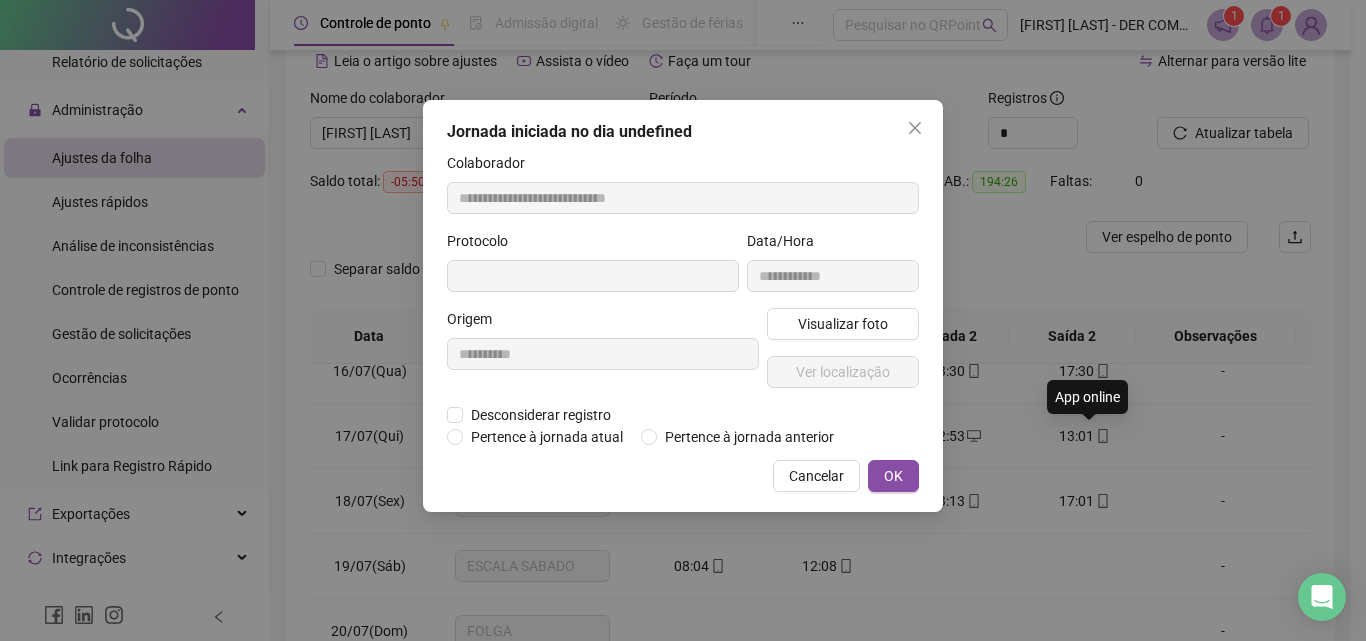 type on "**********" 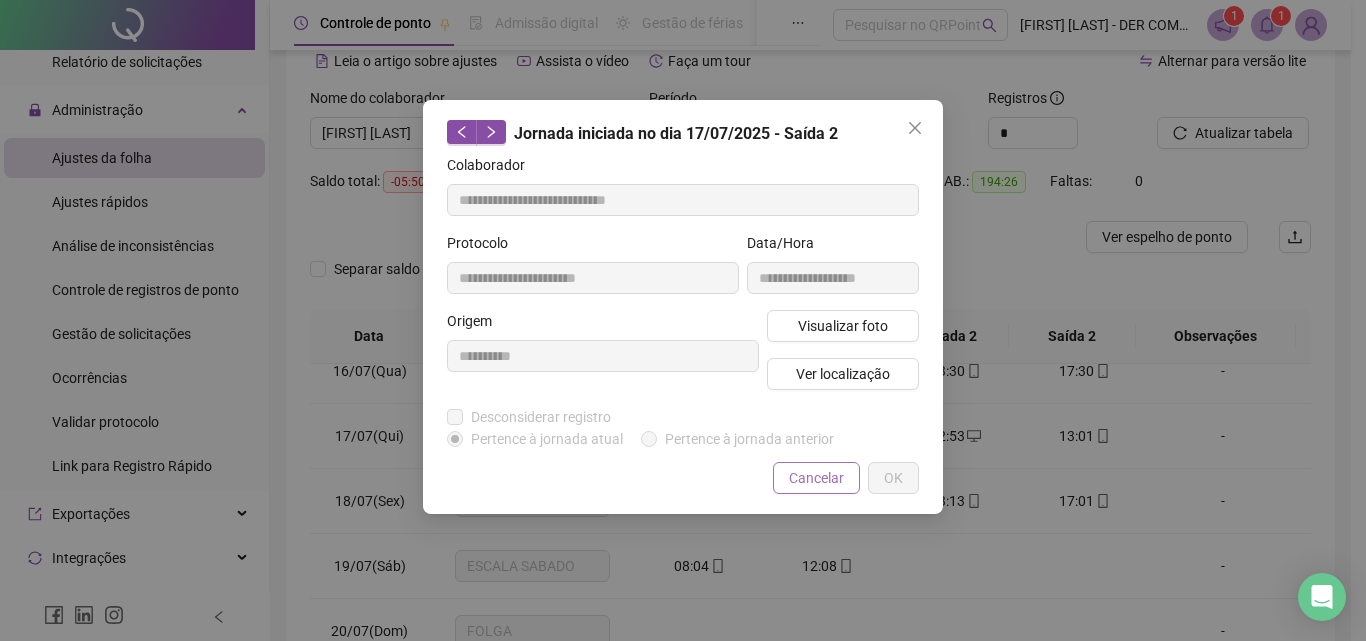 click on "Cancelar" at bounding box center [816, 478] 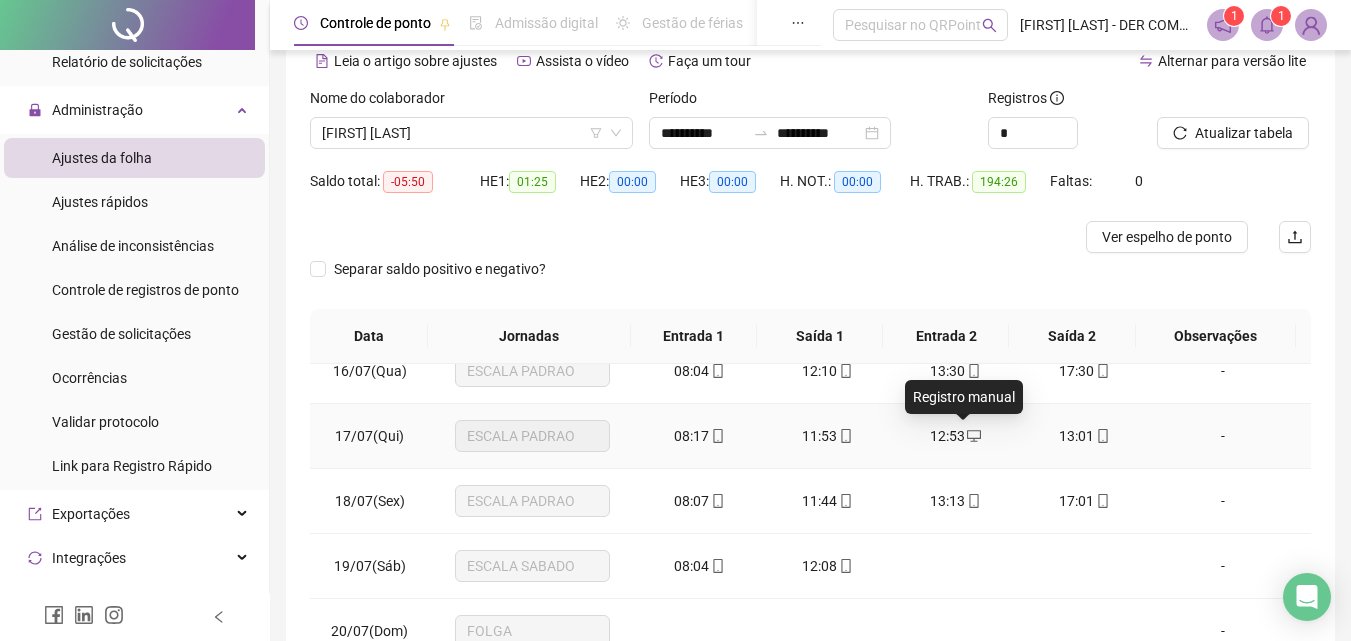 click 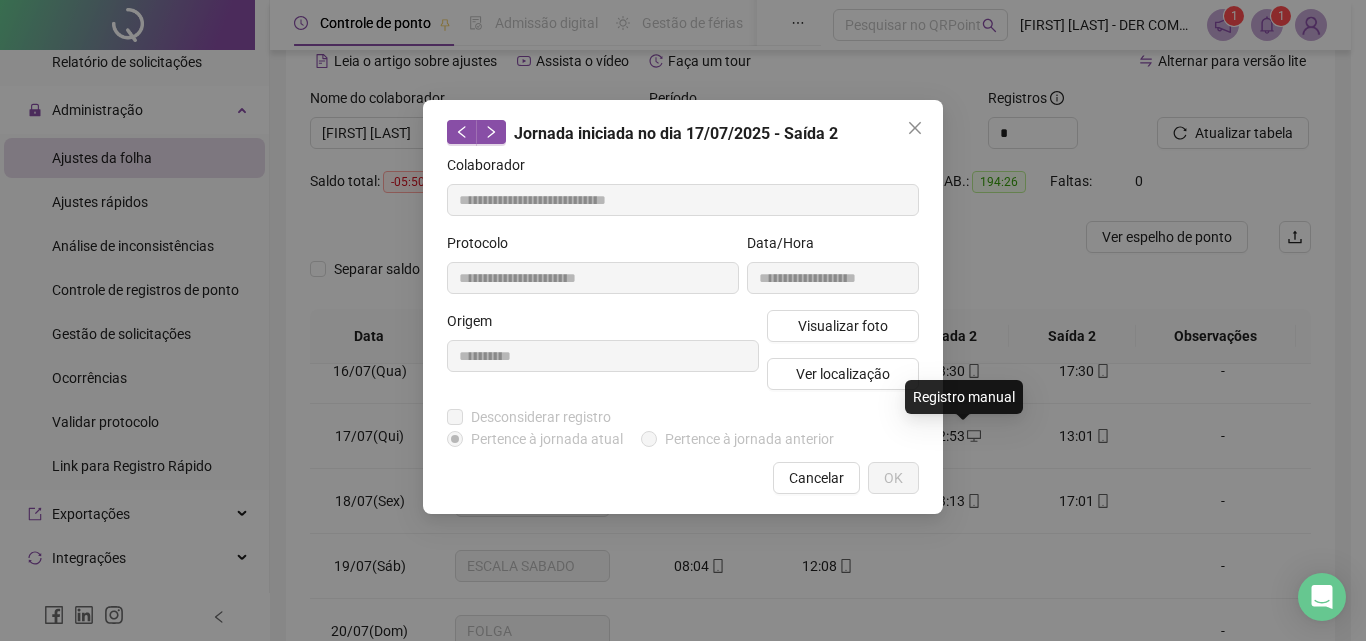 type on "**********" 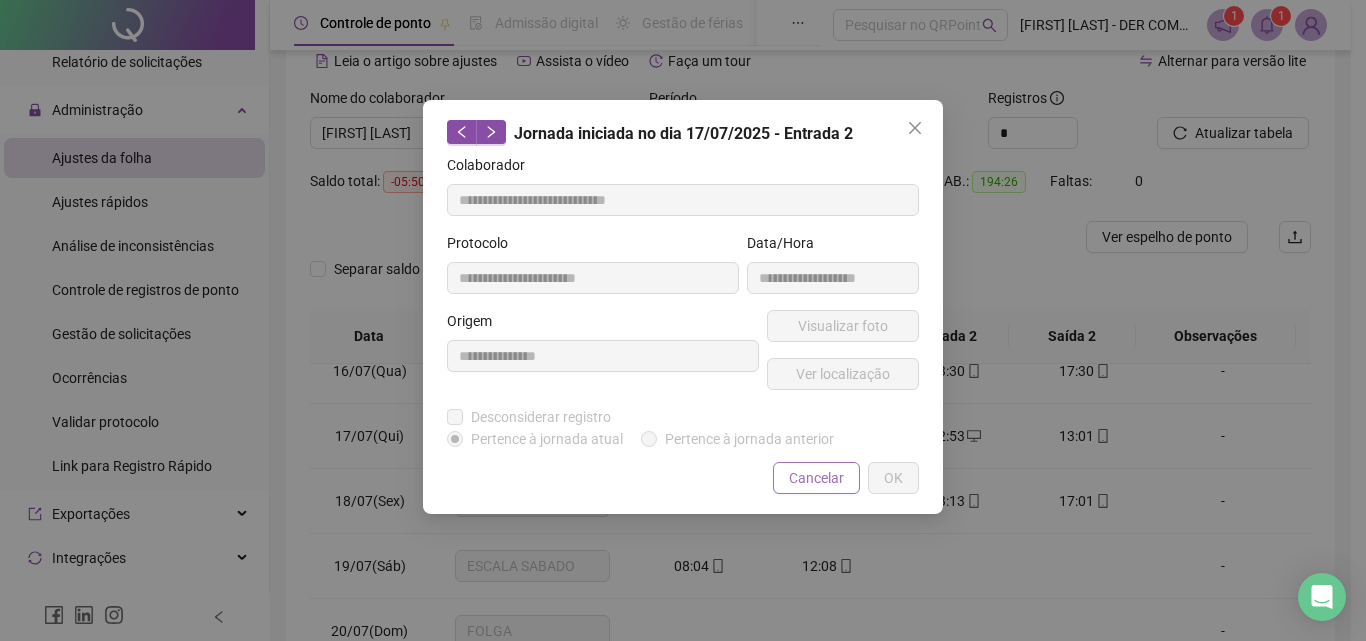 click on "Cancelar" at bounding box center (816, 478) 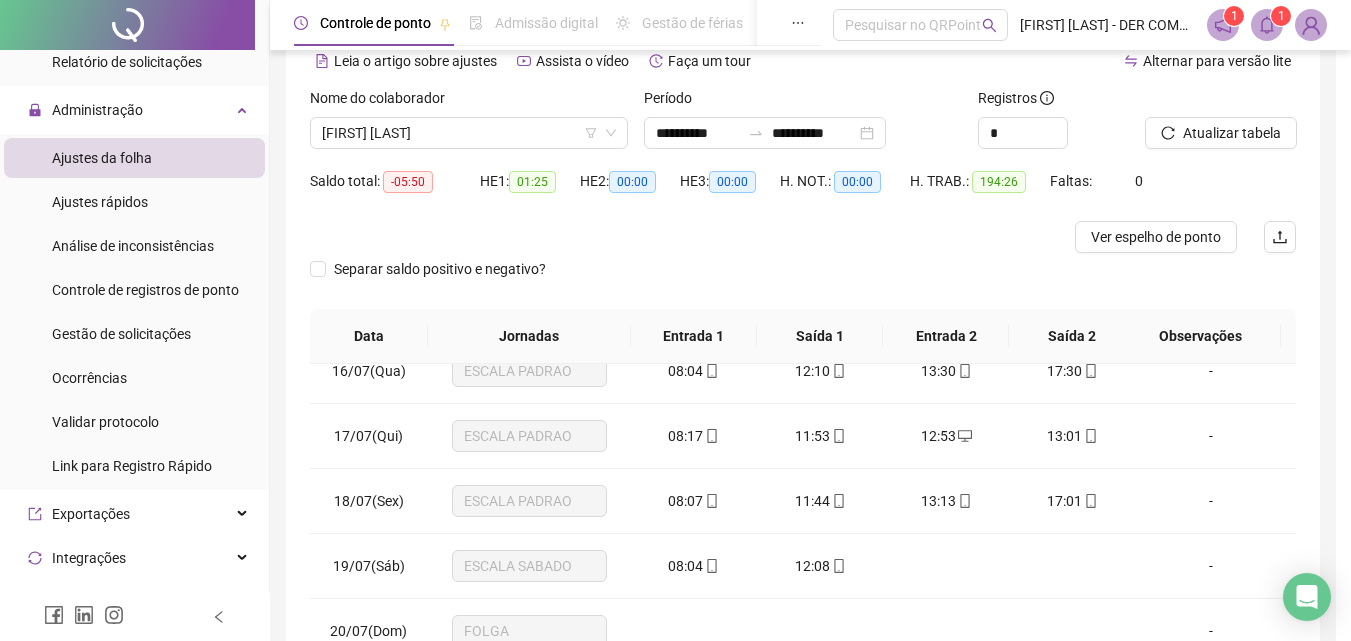 click on "11:44" at bounding box center [820, 501] 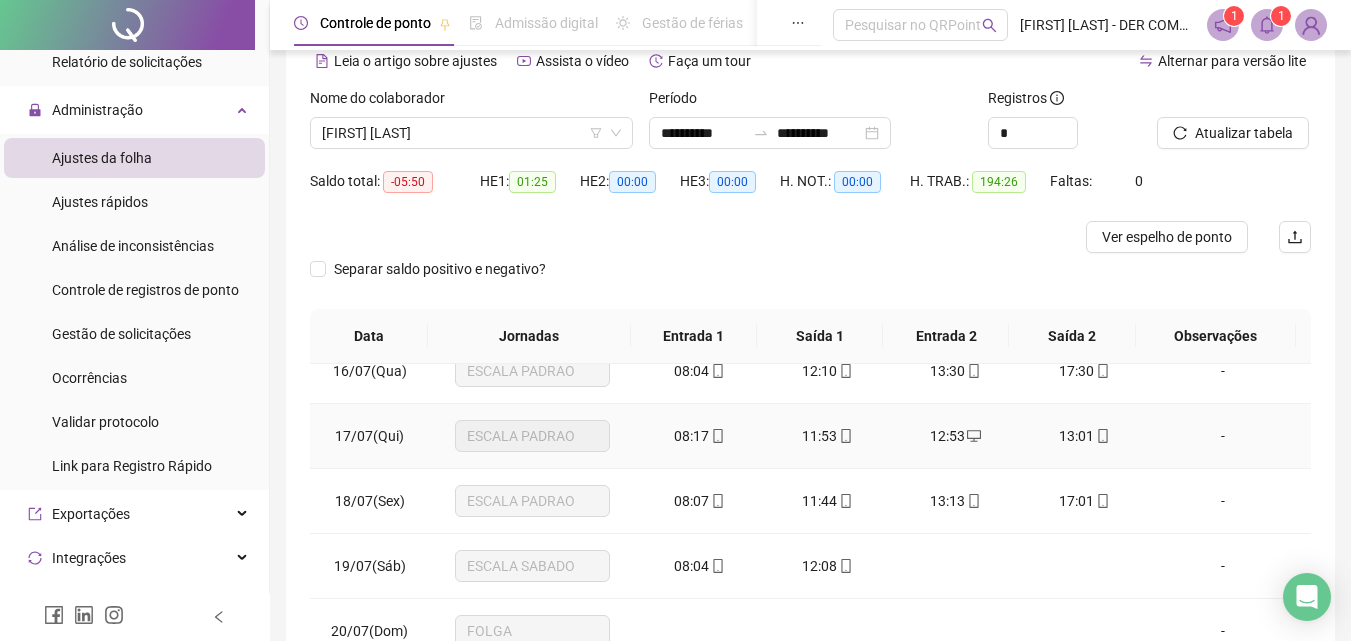 click 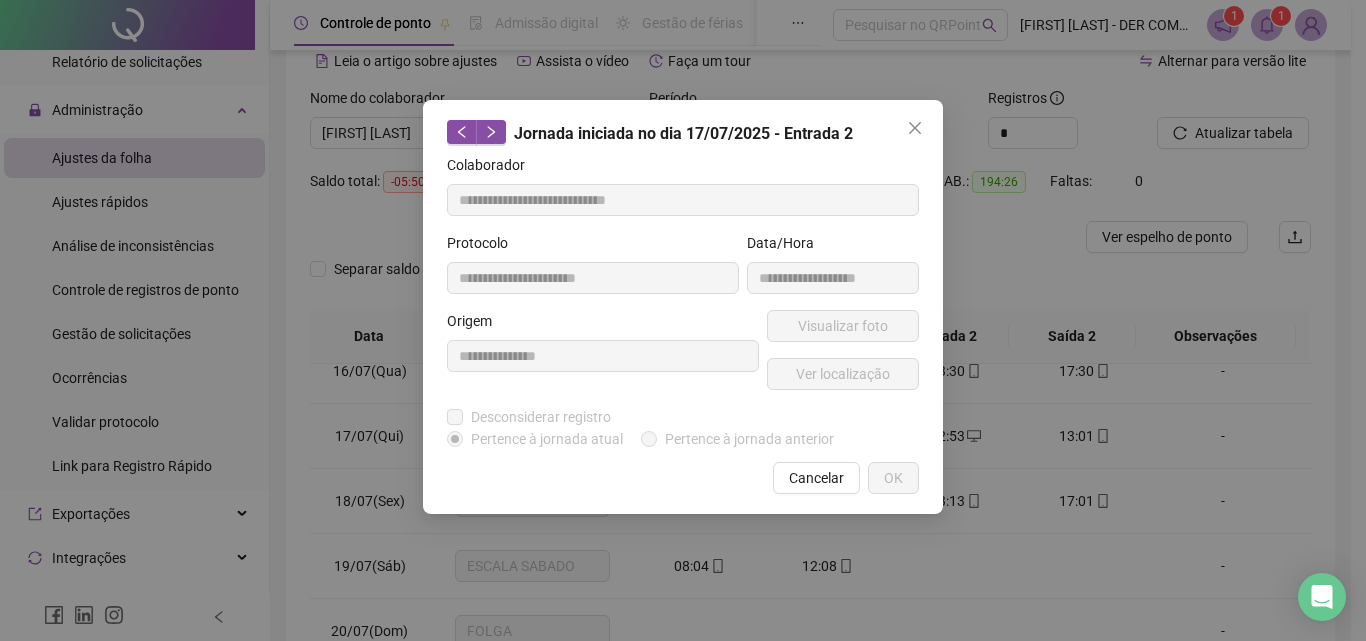 click on "Cancelar" at bounding box center [816, 478] 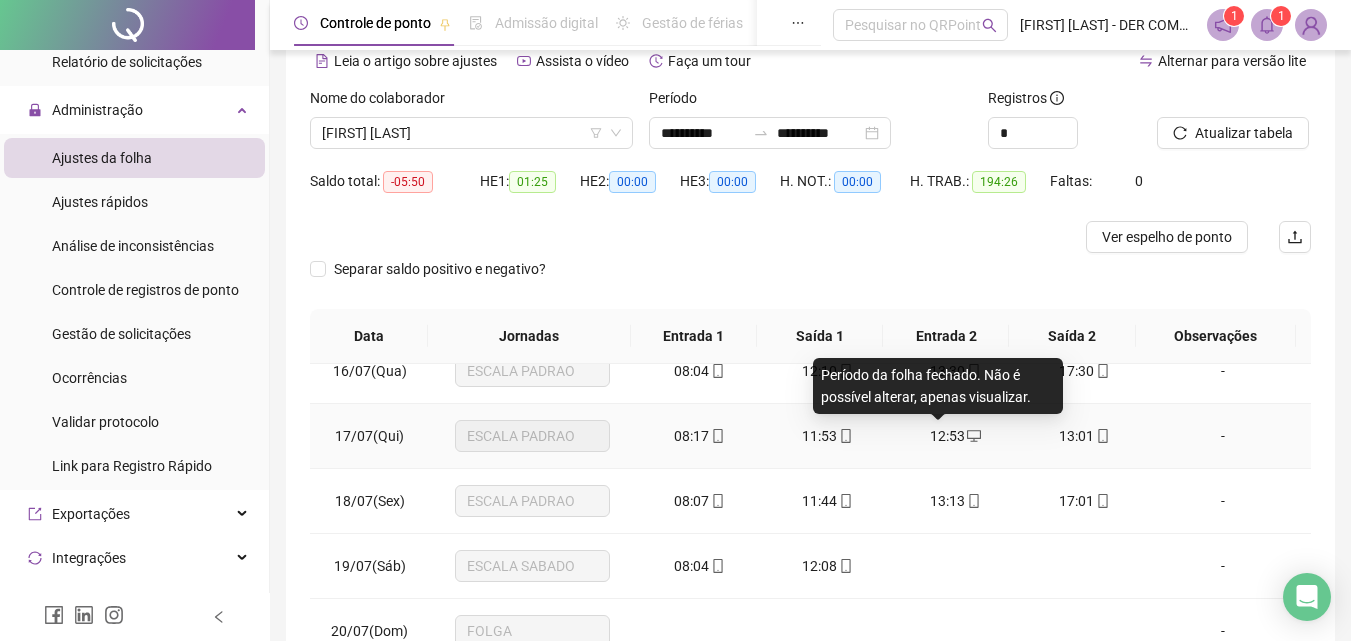 click 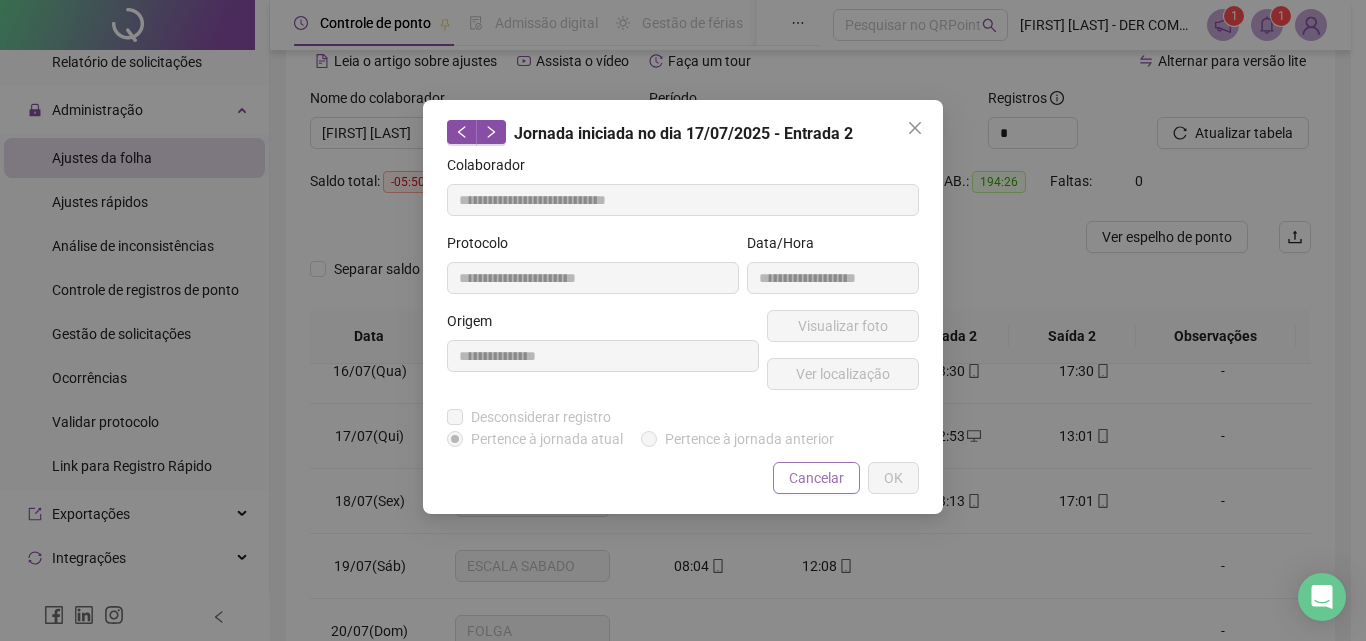 click on "Cancelar" at bounding box center [816, 478] 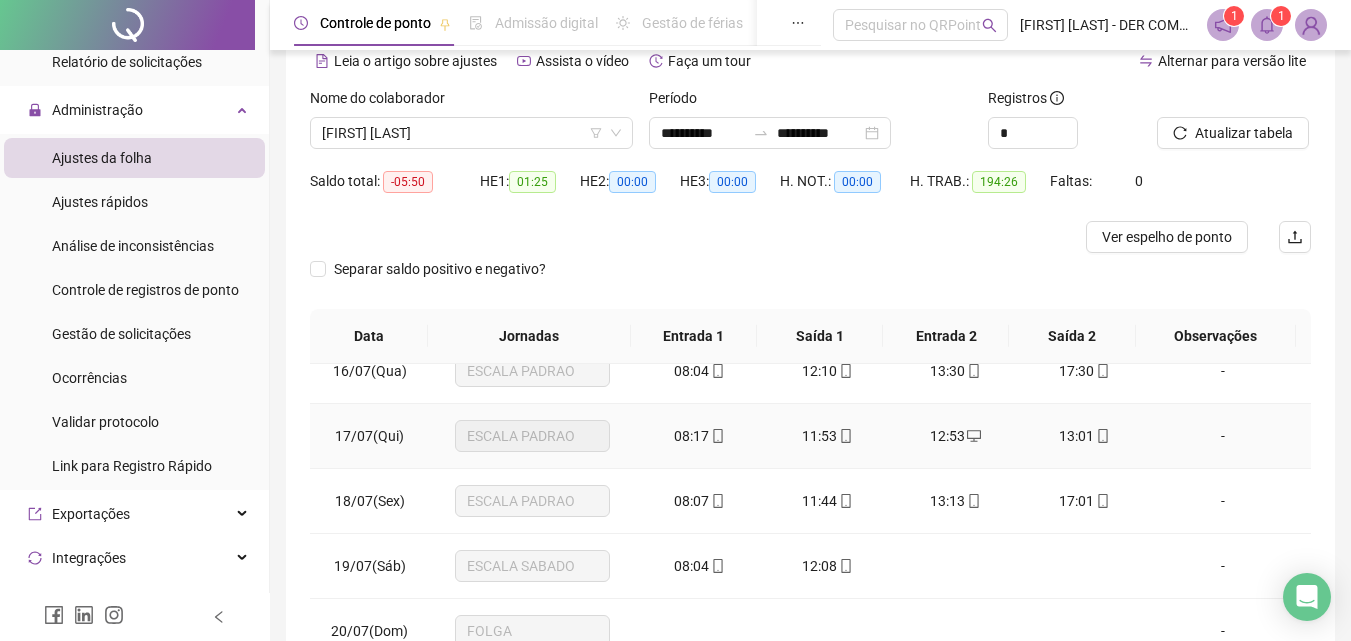click on "-" at bounding box center (1223, 436) 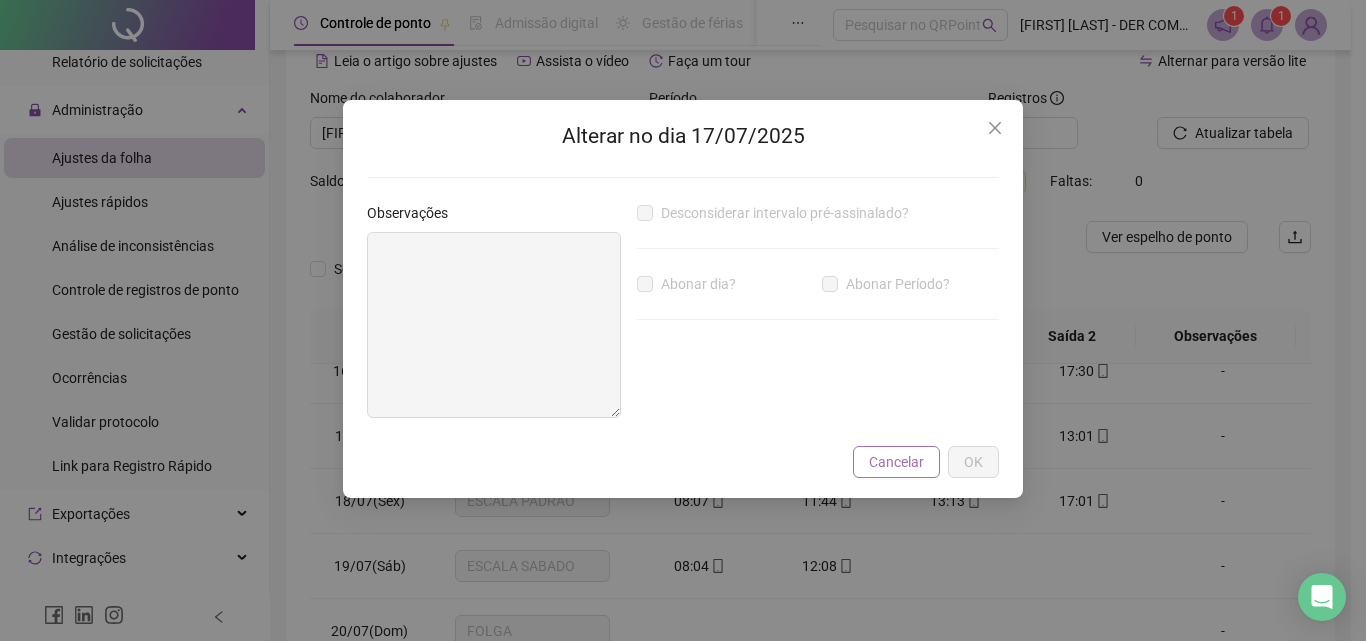 click on "Cancelar" at bounding box center [896, 462] 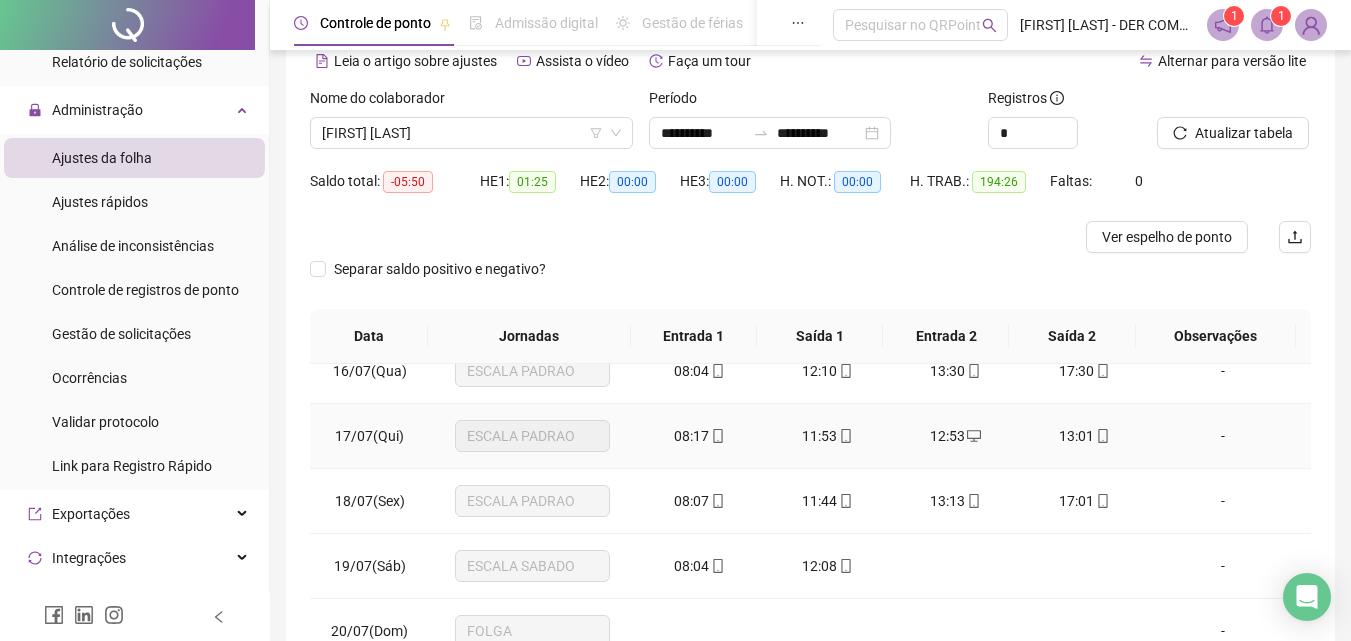 click on "17/07(Qui)" at bounding box center (369, 436) 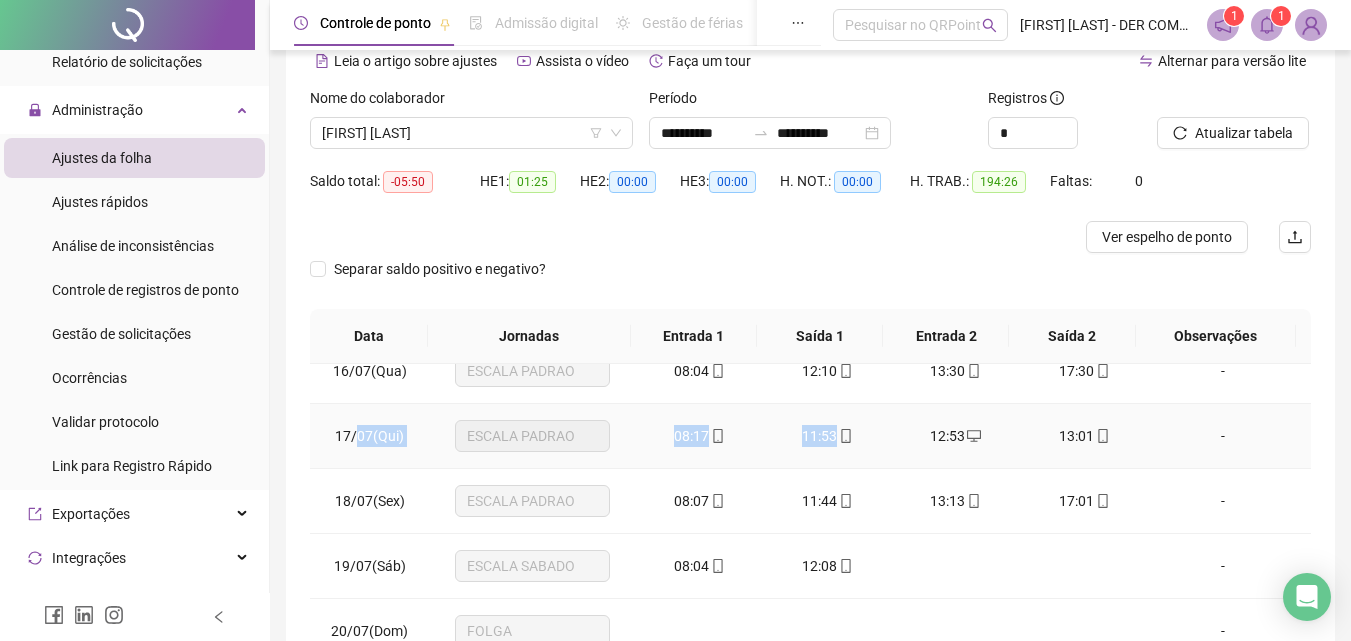 drag, startPoint x: 364, startPoint y: 439, endPoint x: 869, endPoint y: 443, distance: 505.01584 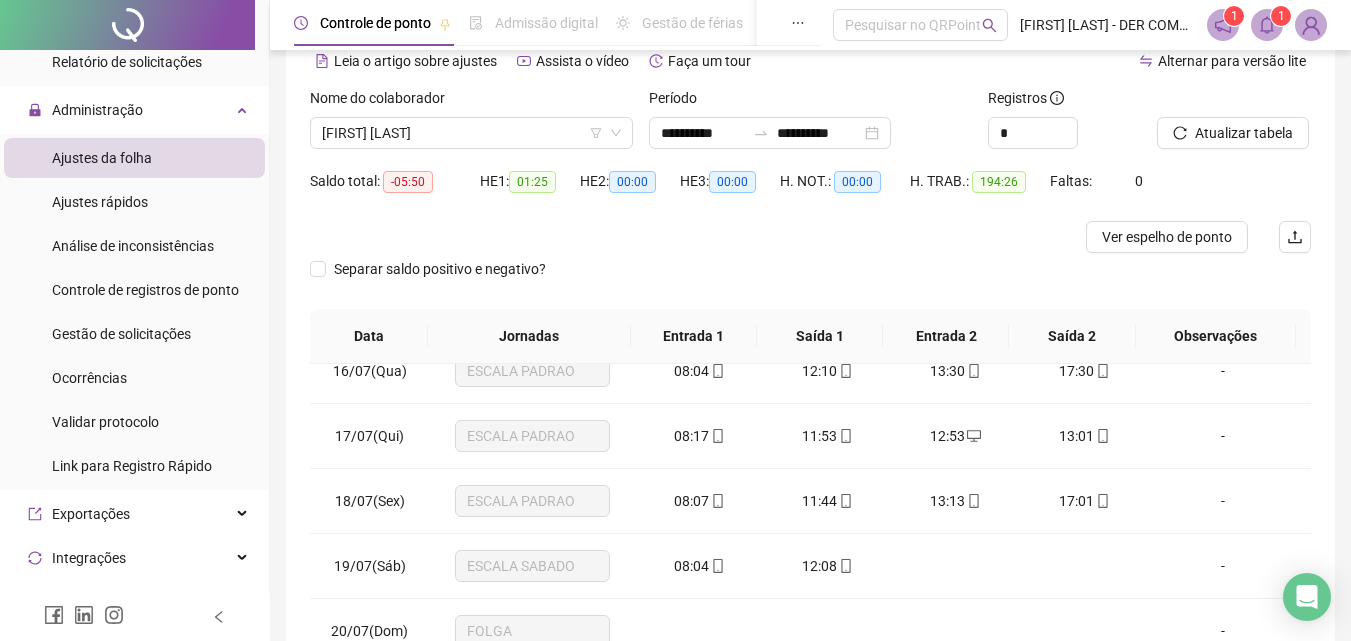 click on "Ajustes da folha" at bounding box center [134, 158] 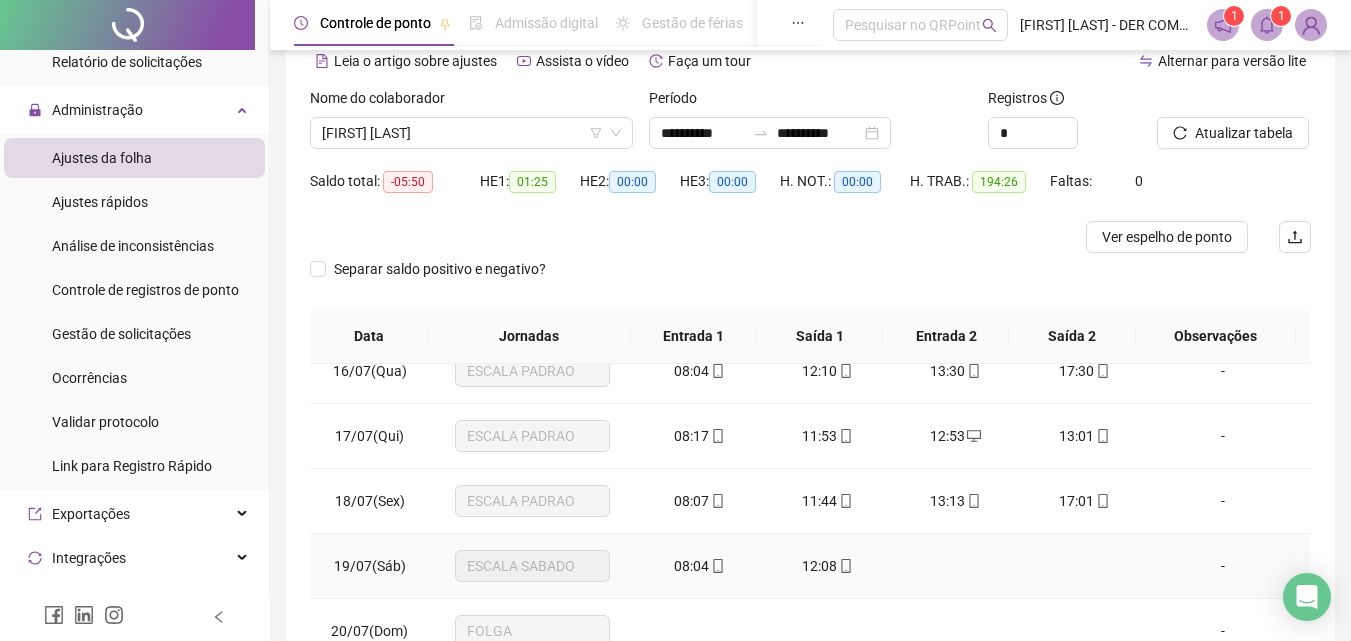 scroll, scrollTop: 1100, scrollLeft: 0, axis: vertical 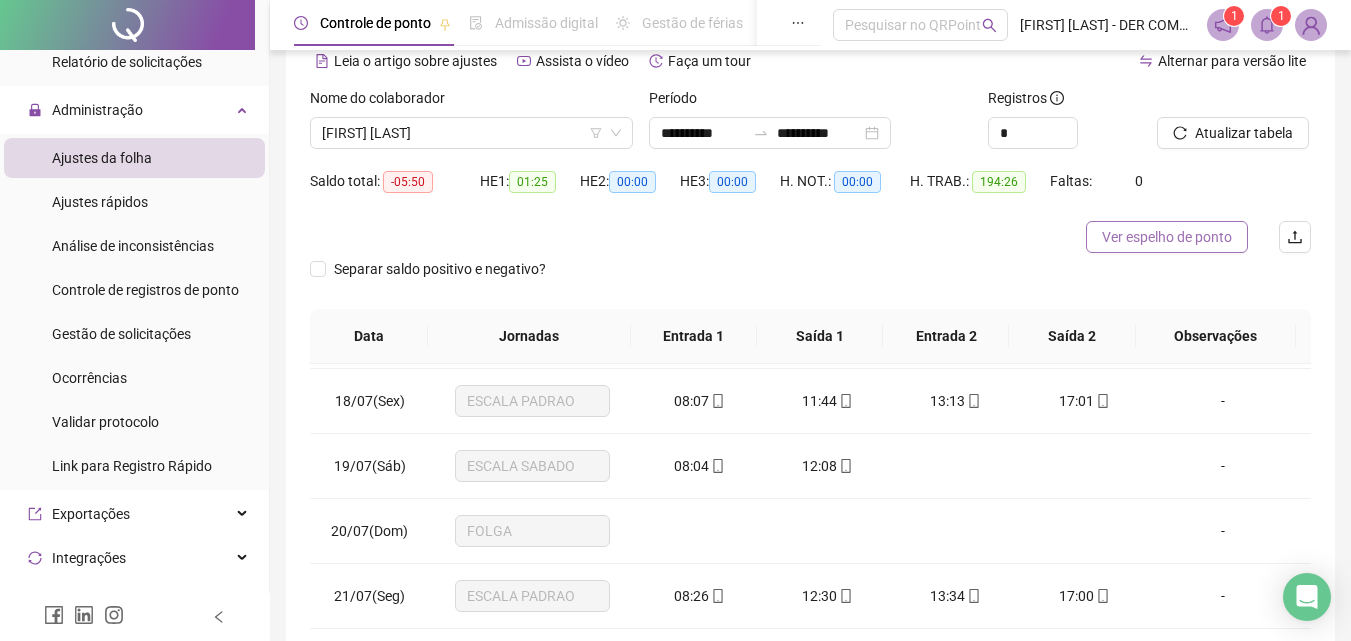 click on "Ver espelho de ponto" at bounding box center [1167, 237] 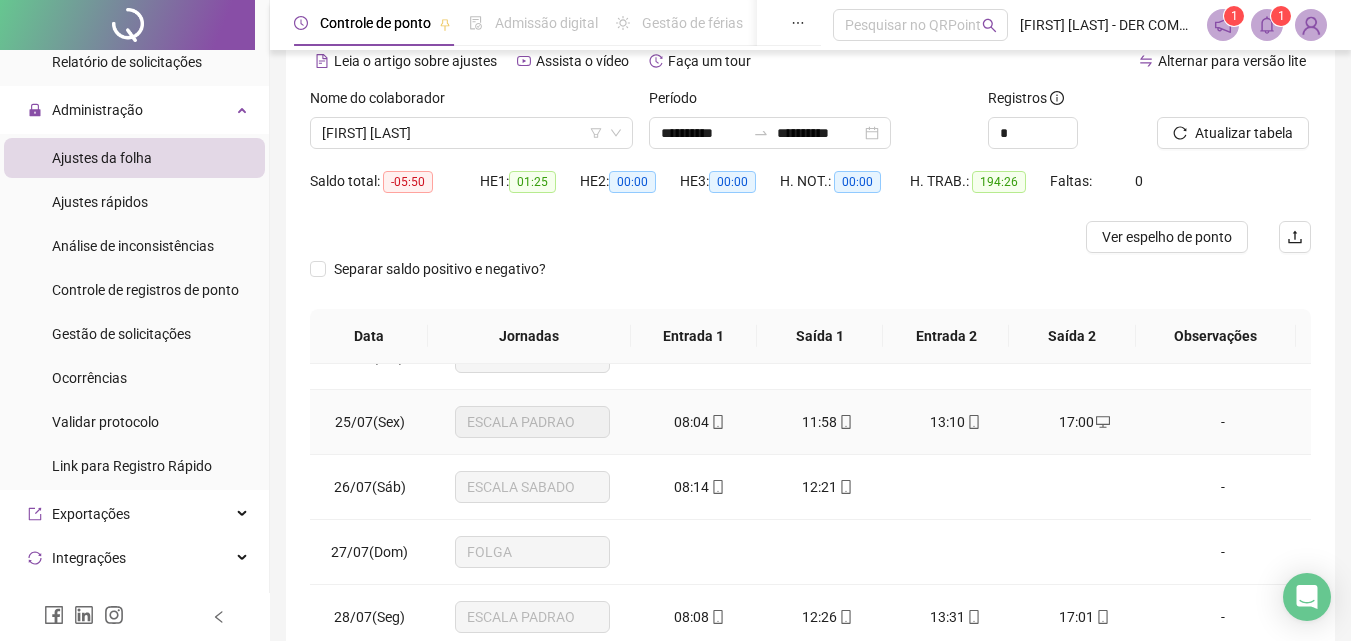 scroll, scrollTop: 1588, scrollLeft: 0, axis: vertical 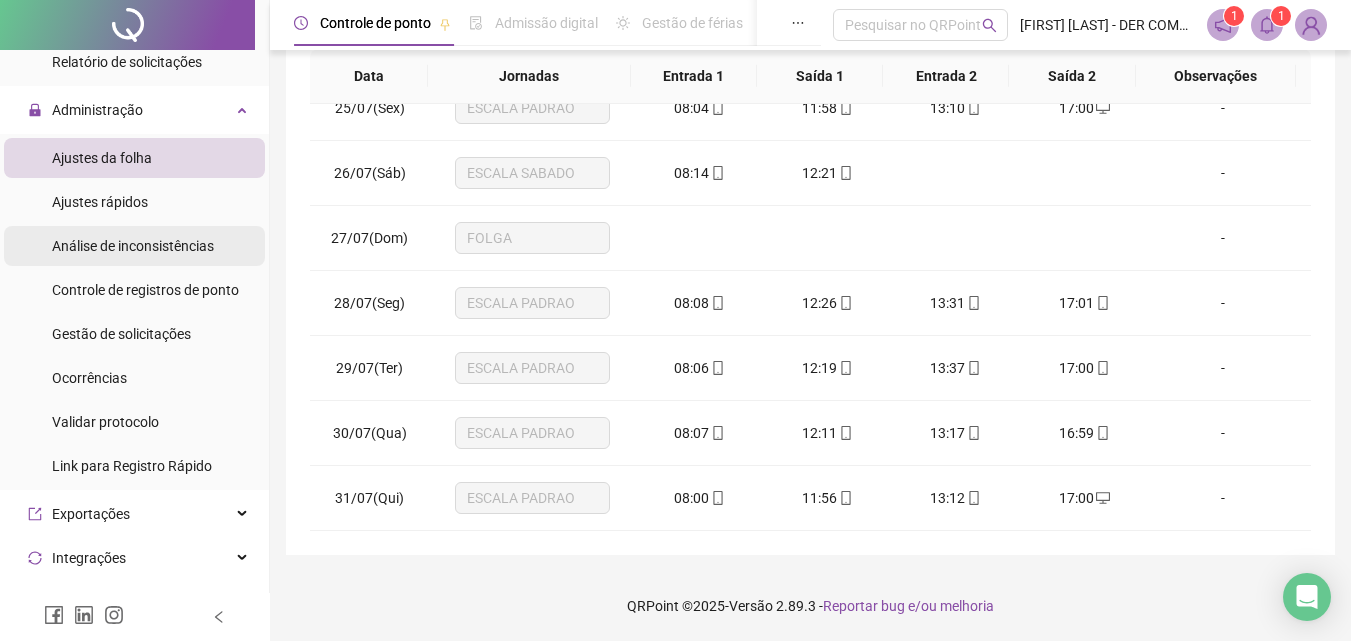 click on "Análise de inconsistências" at bounding box center (133, 246) 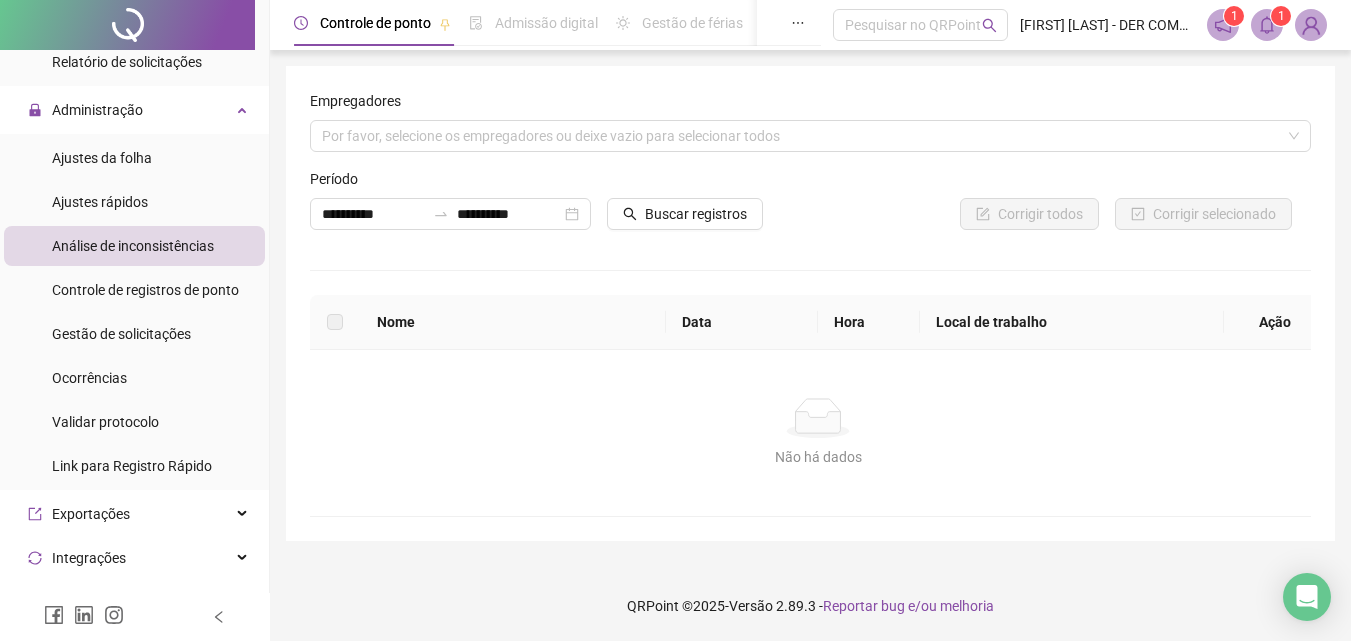 scroll, scrollTop: 0, scrollLeft: 0, axis: both 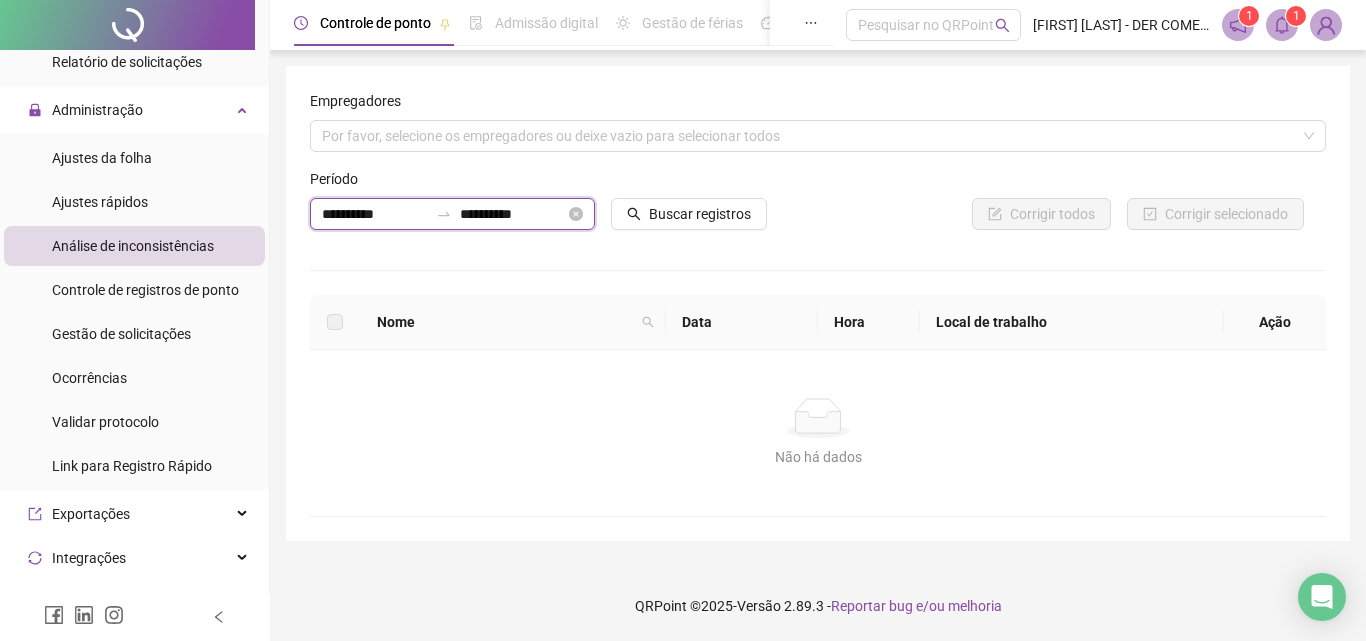 click on "**********" at bounding box center [513, 214] 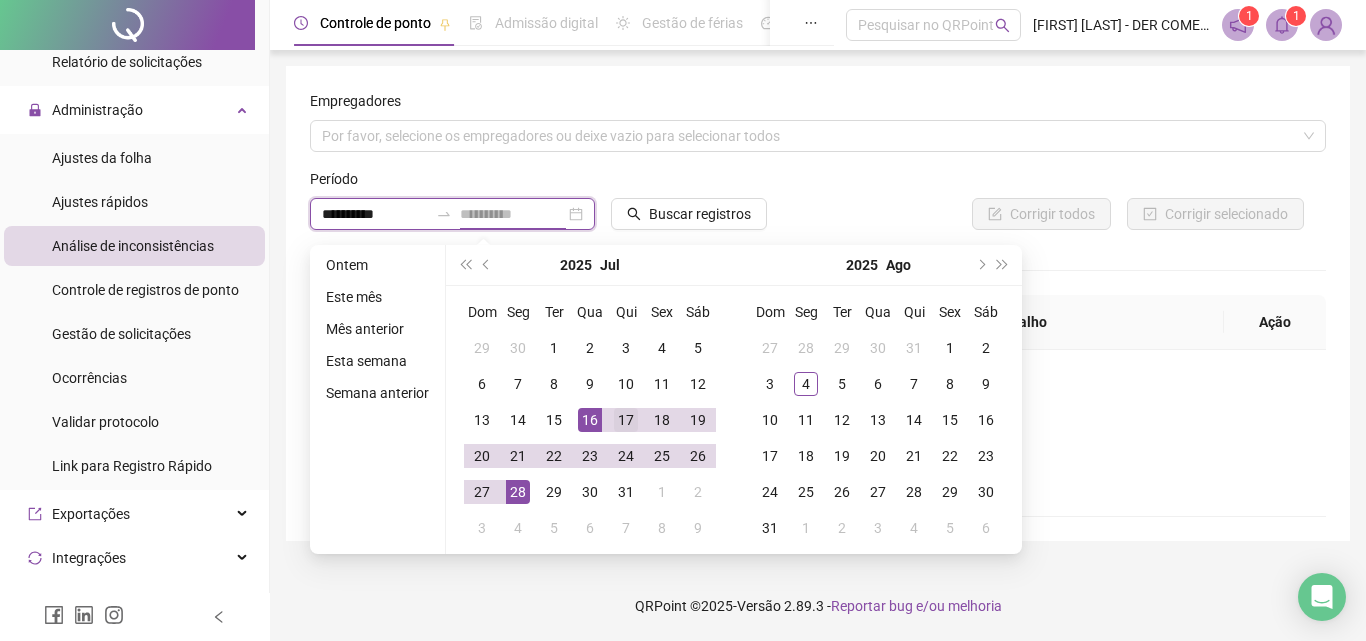type on "**********" 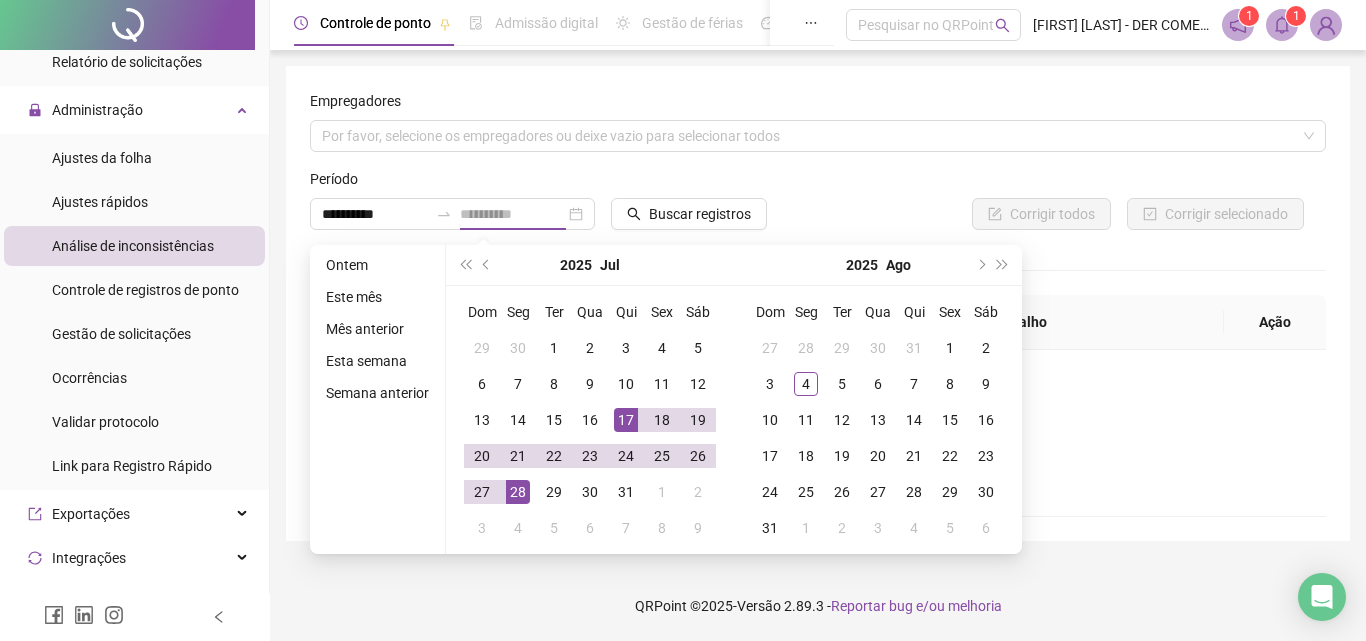 click on "17" at bounding box center [626, 420] 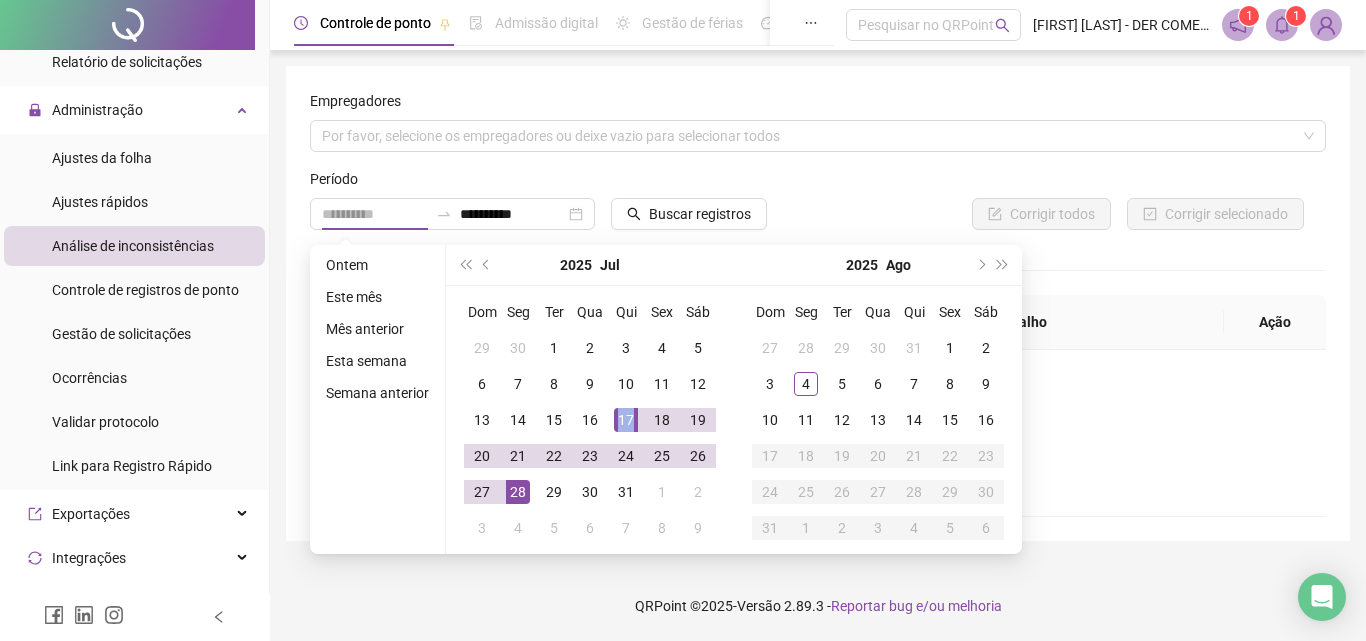 click on "17" at bounding box center [626, 420] 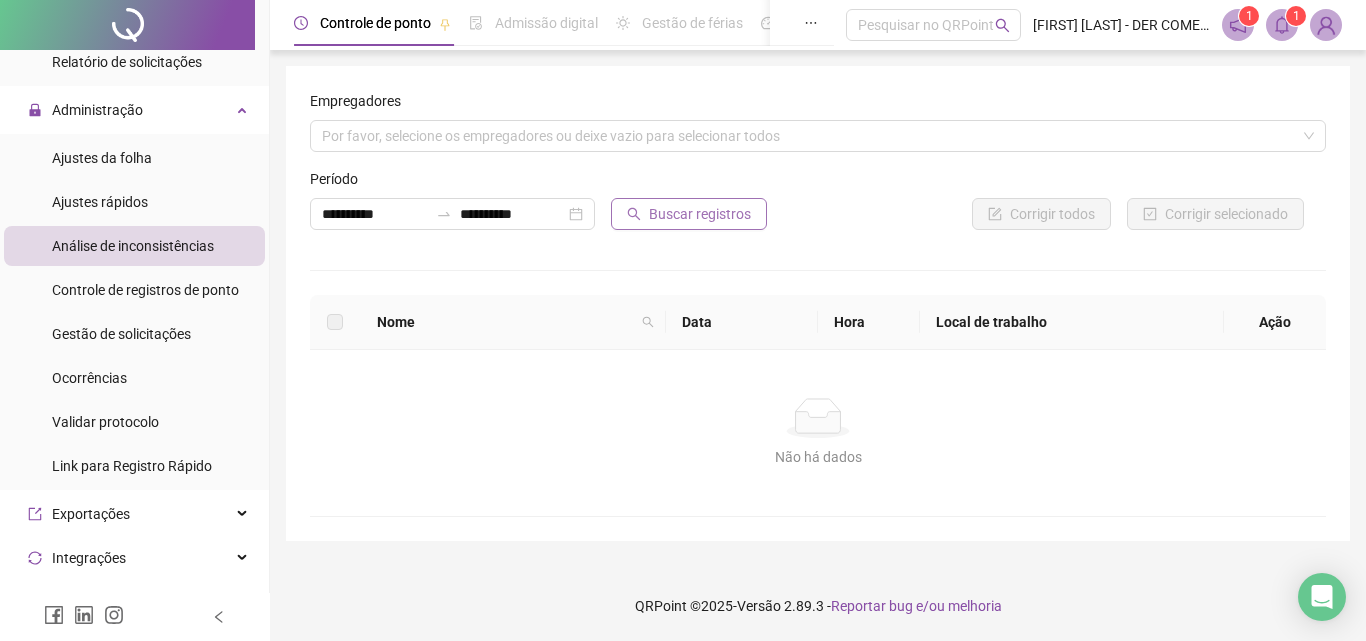 click on "Buscar registros" at bounding box center (700, 214) 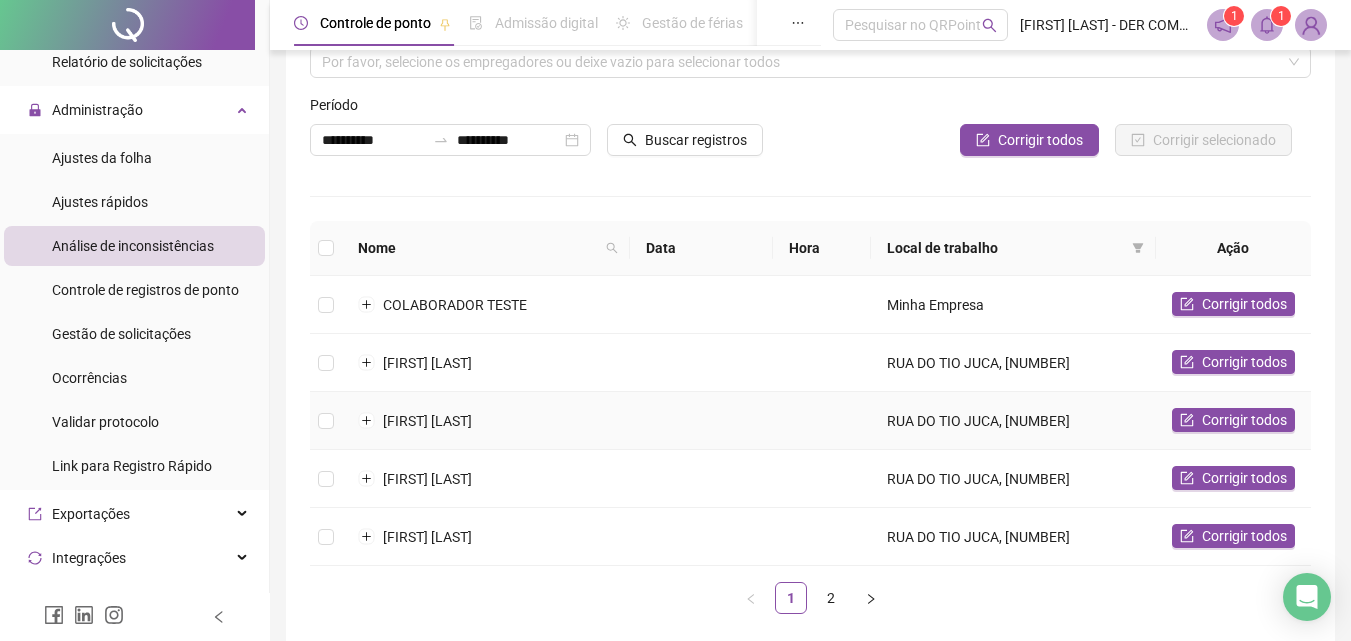 scroll, scrollTop: 200, scrollLeft: 0, axis: vertical 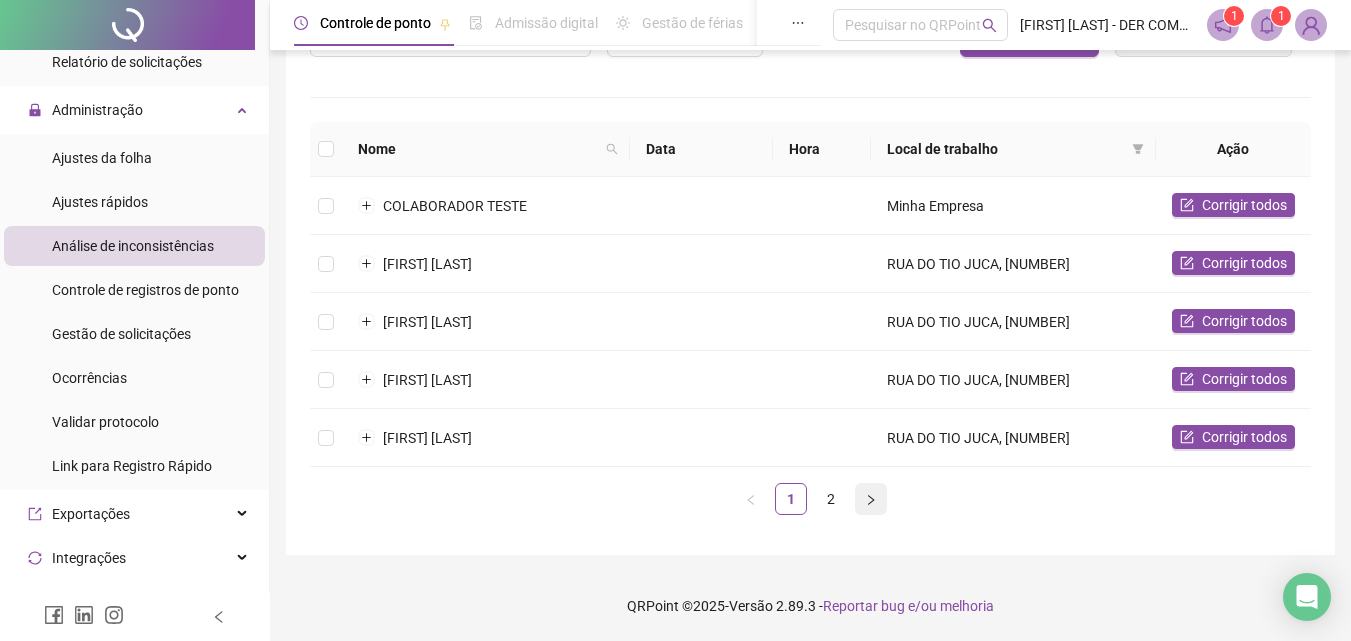 click 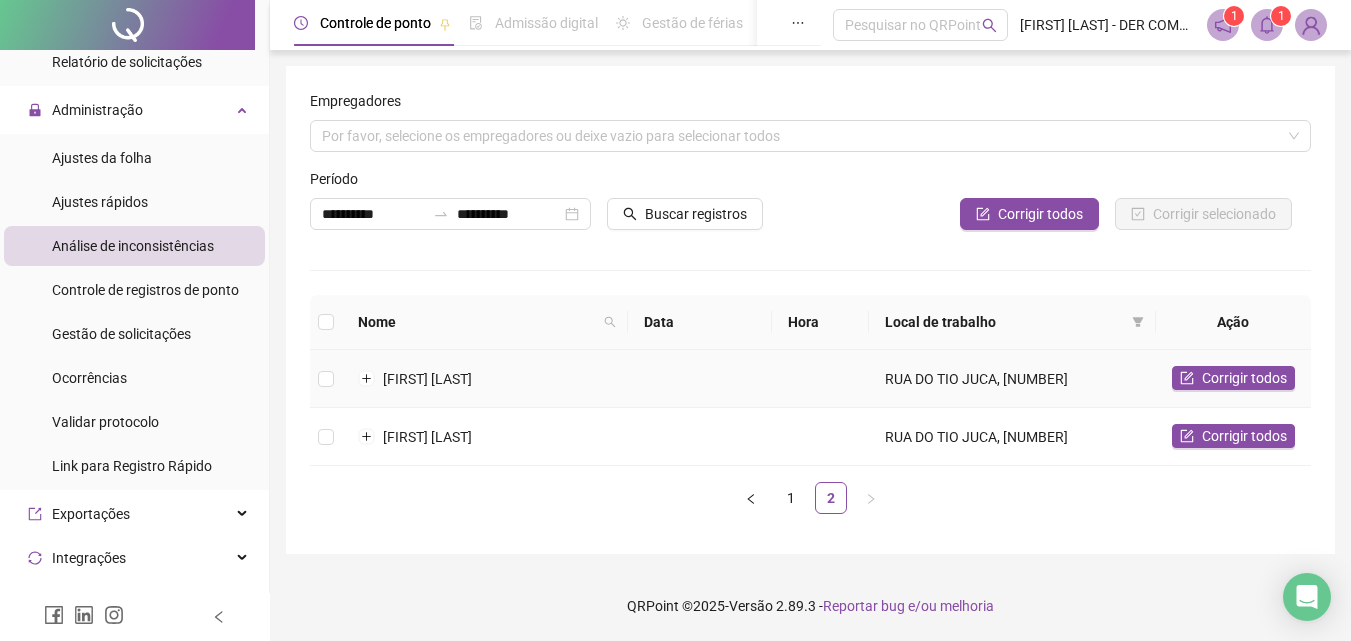 scroll, scrollTop: 0, scrollLeft: 0, axis: both 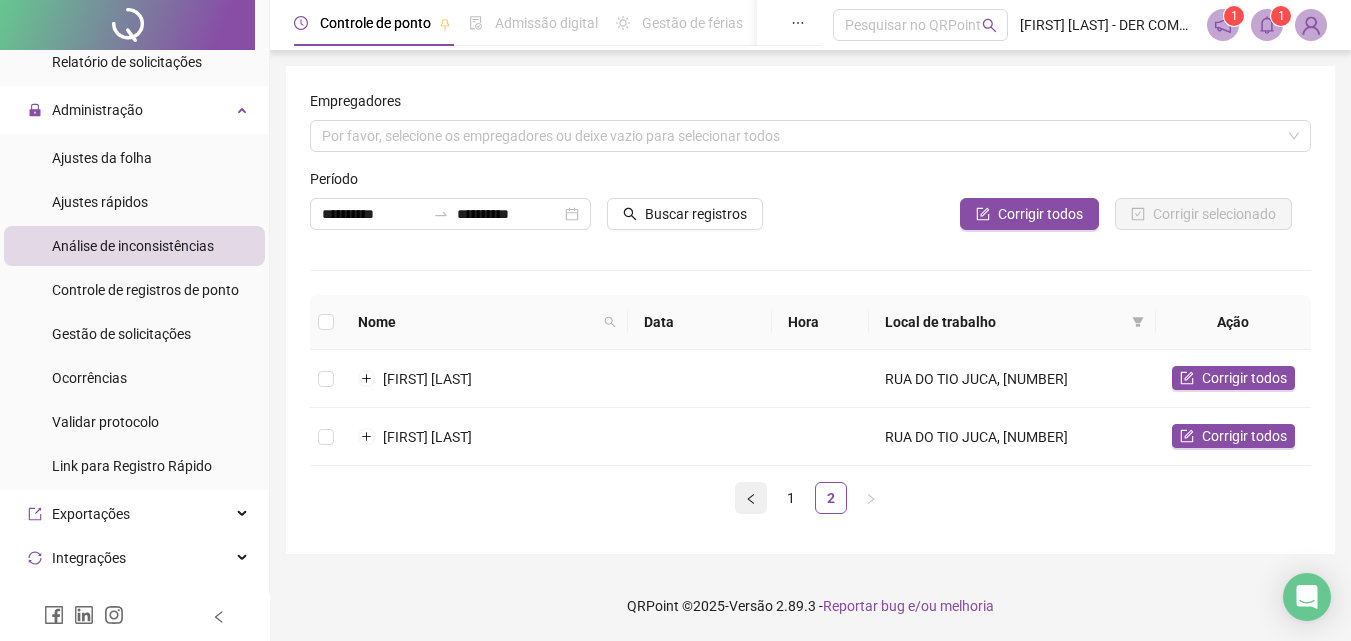click 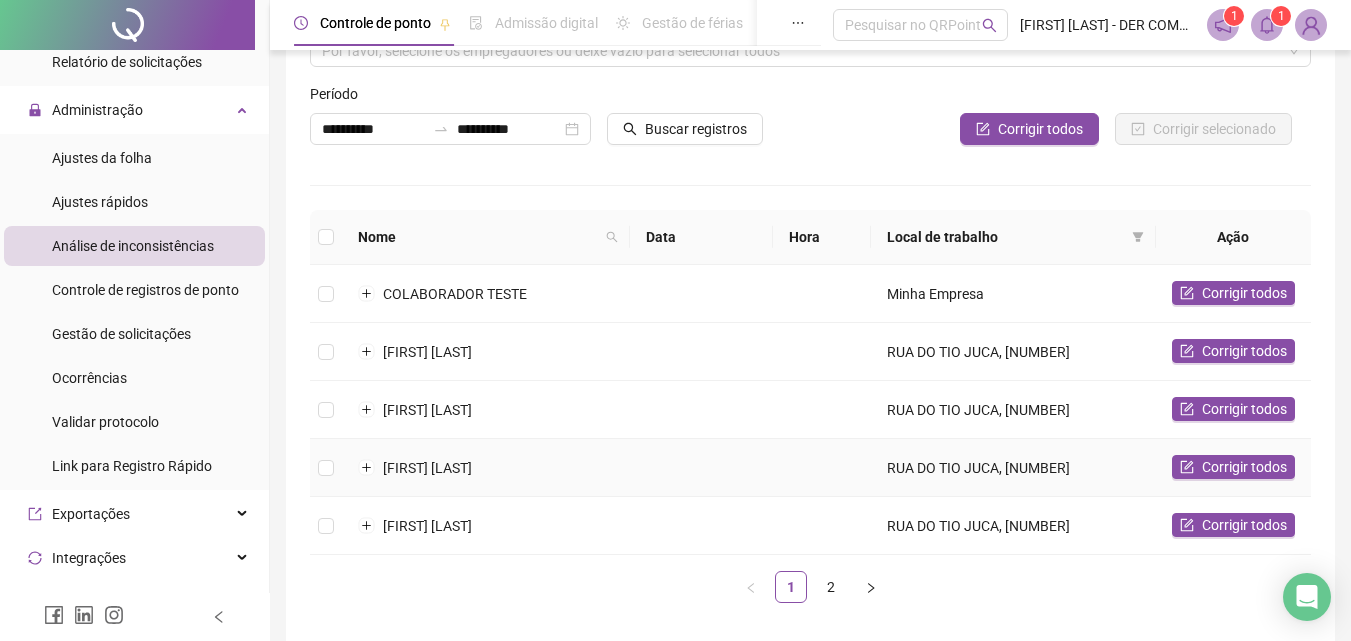 scroll, scrollTop: 200, scrollLeft: 0, axis: vertical 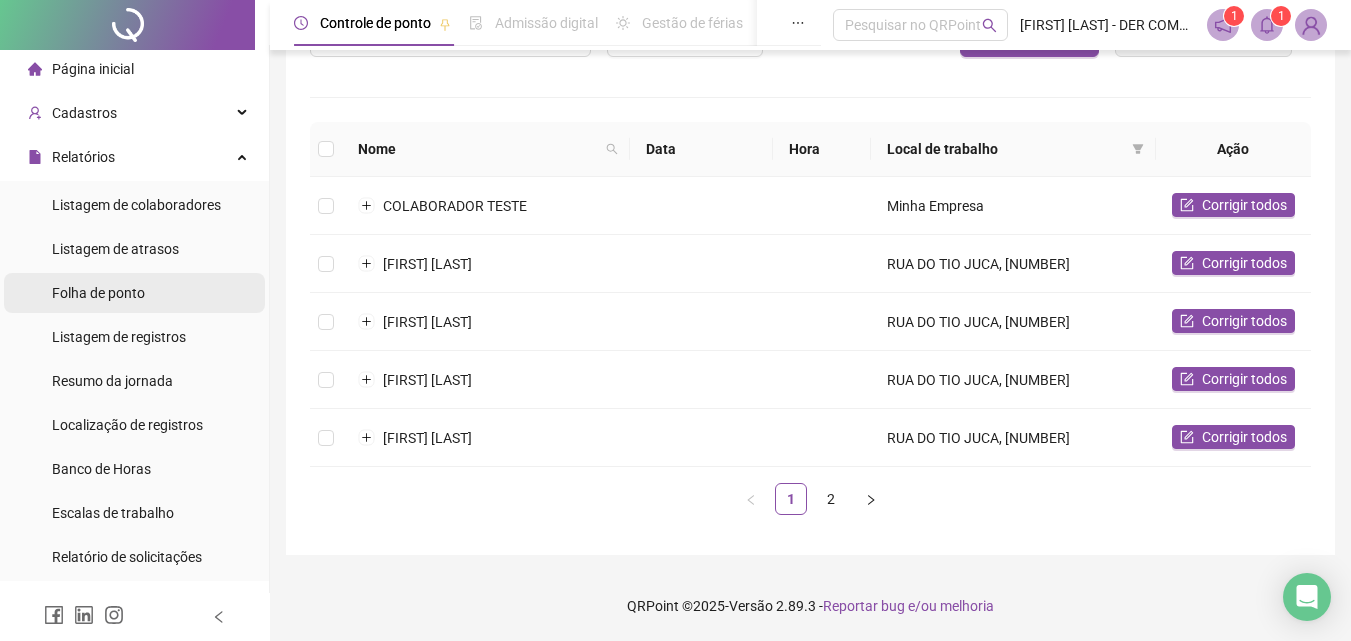 click on "Folha de ponto" at bounding box center (134, 293) 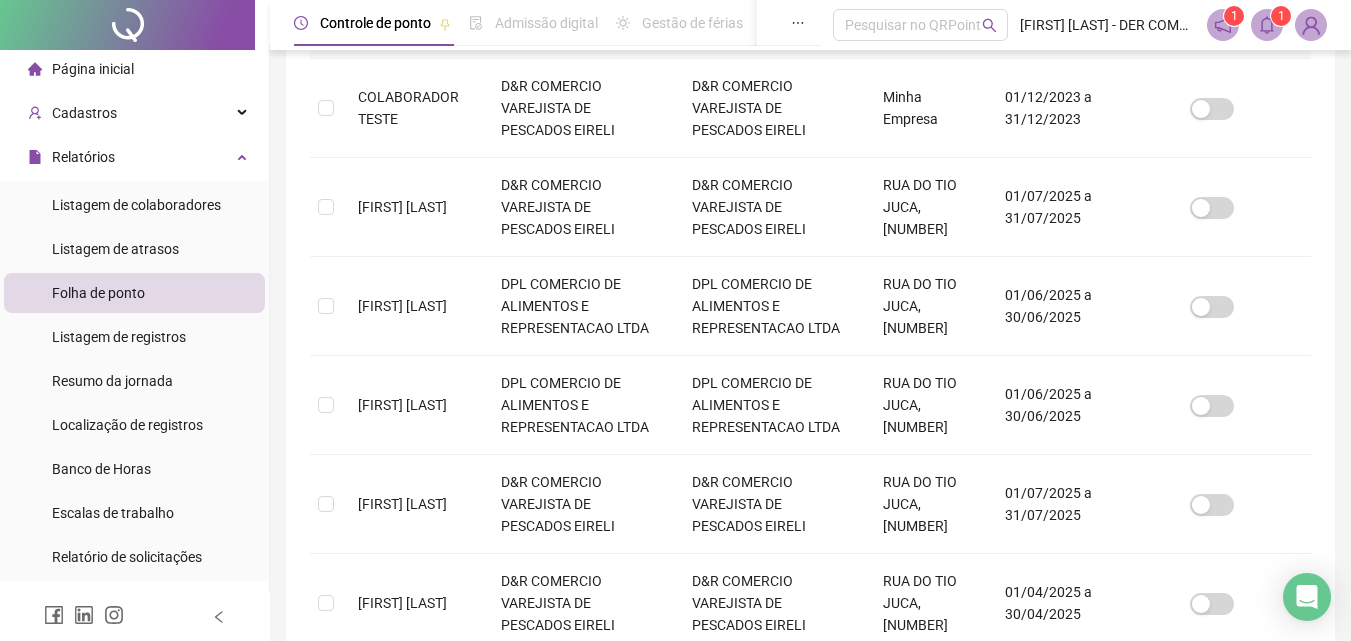 scroll, scrollTop: 489, scrollLeft: 0, axis: vertical 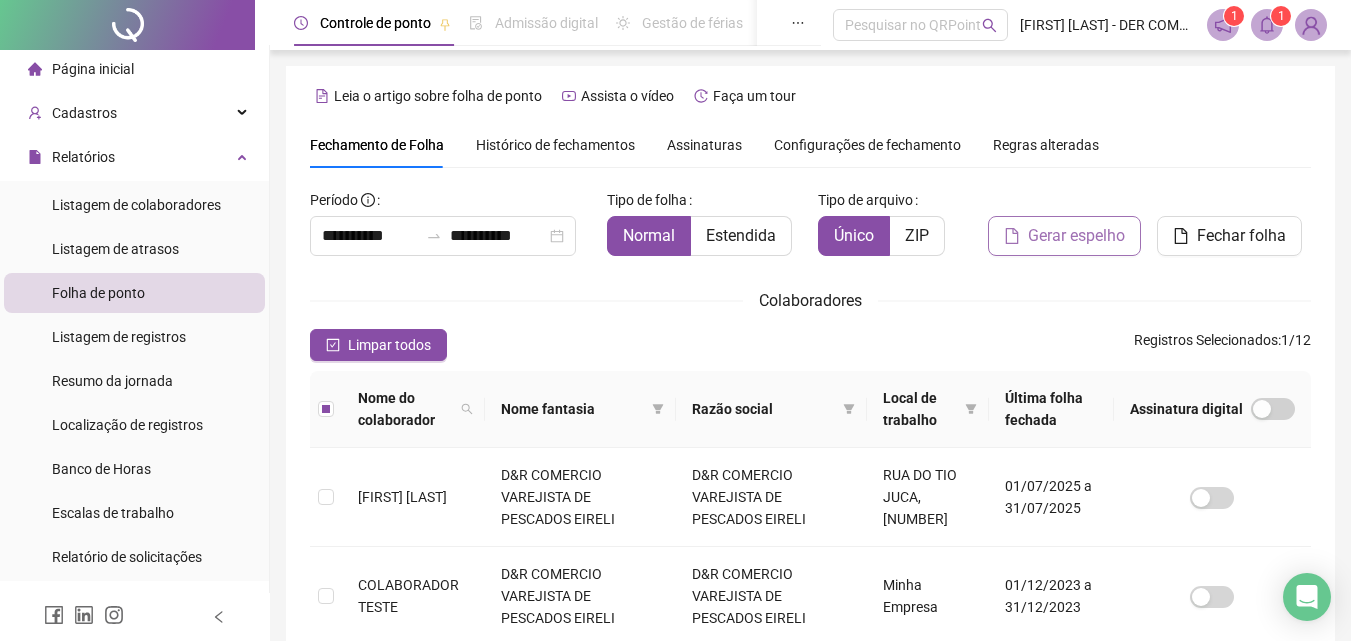 click on "Gerar espelho" at bounding box center [1076, 236] 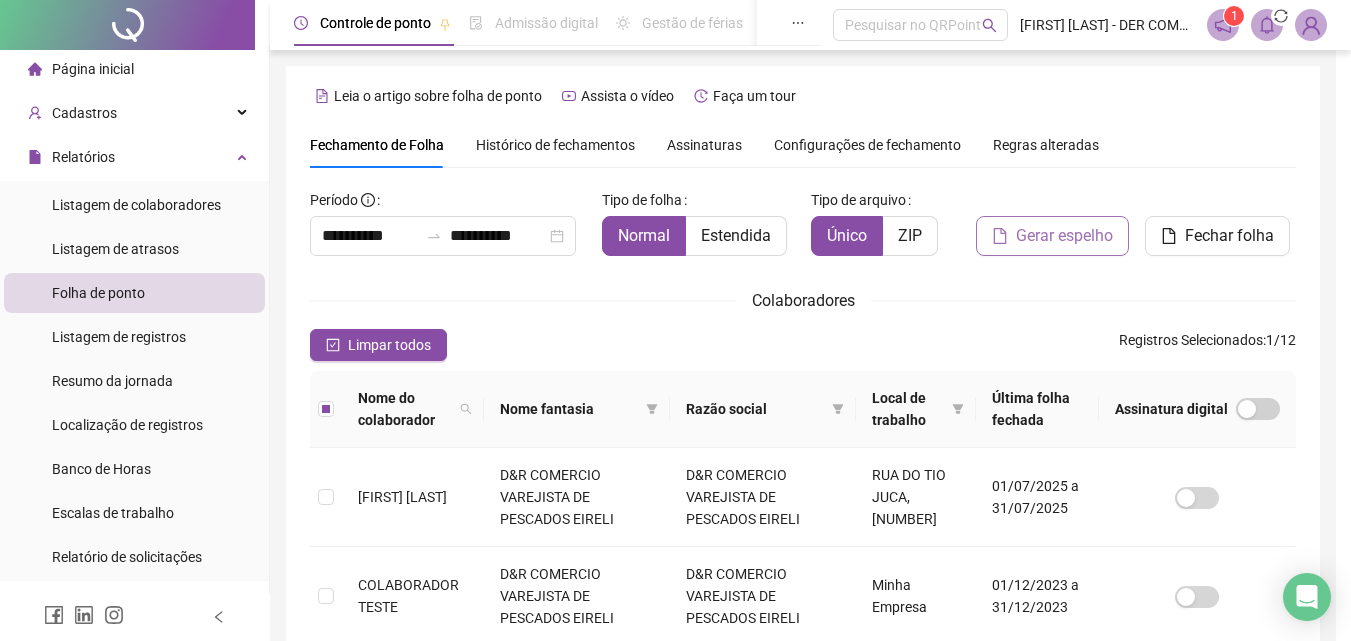 scroll, scrollTop: 89, scrollLeft: 0, axis: vertical 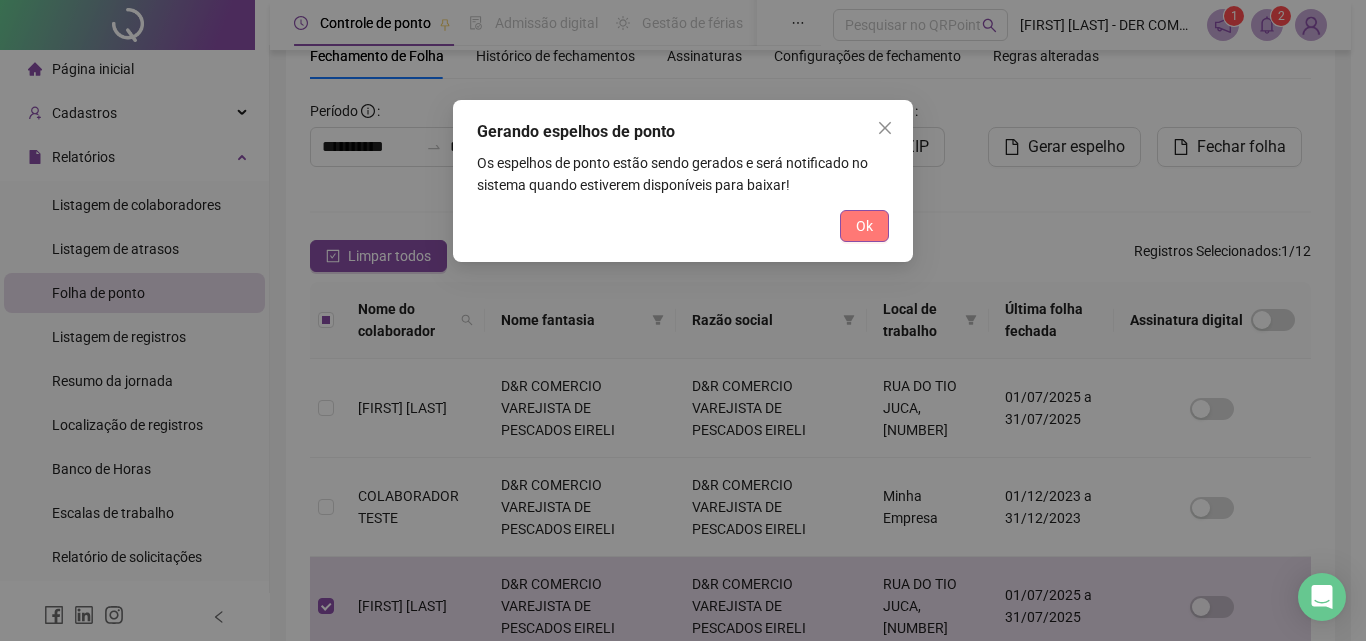 click on "Ok" at bounding box center [864, 226] 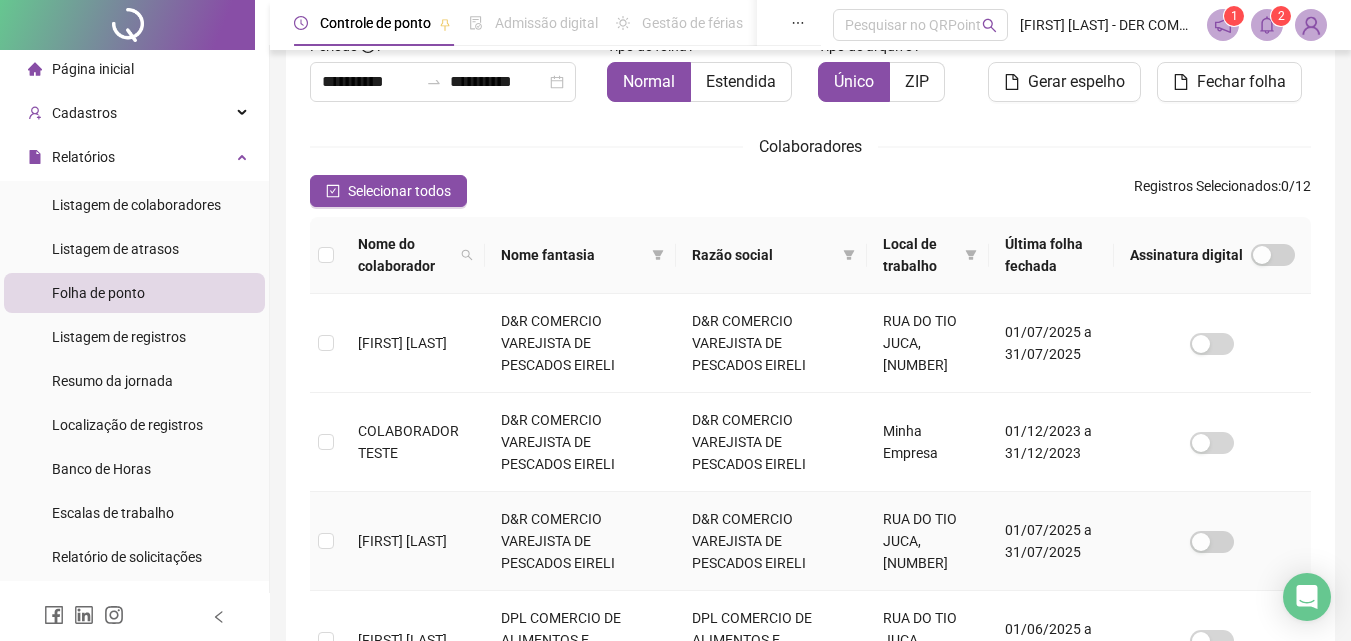 scroll, scrollTop: 189, scrollLeft: 0, axis: vertical 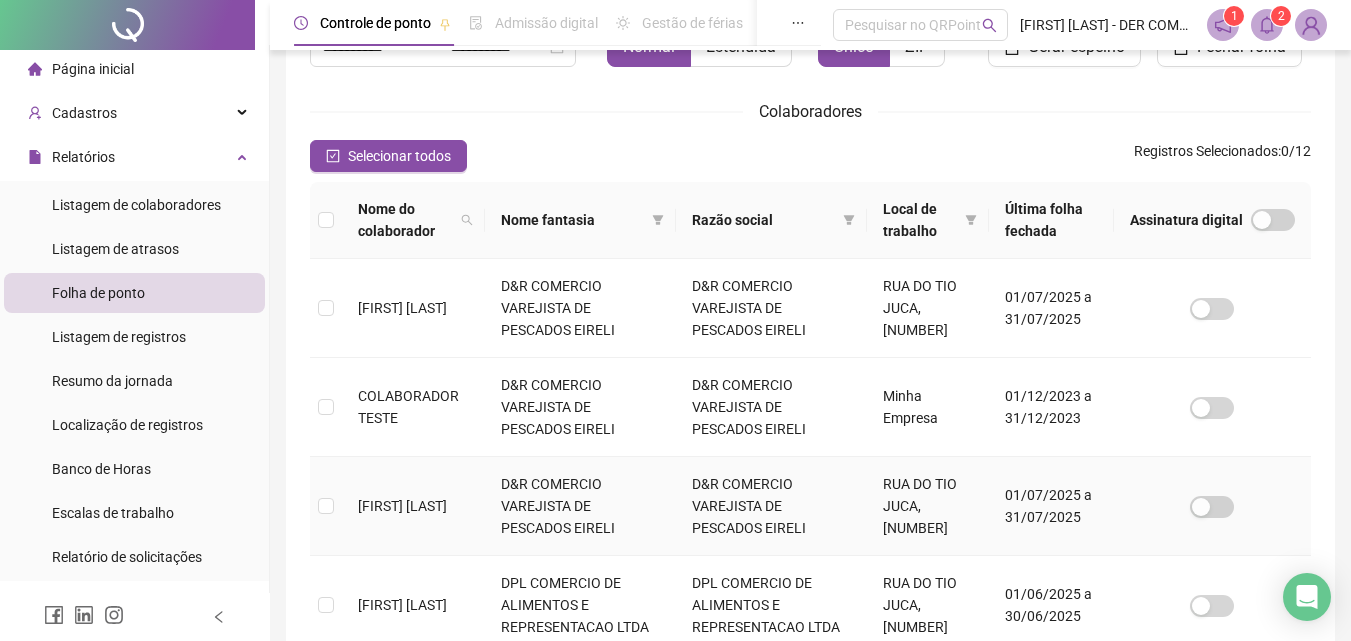 click at bounding box center [326, 506] 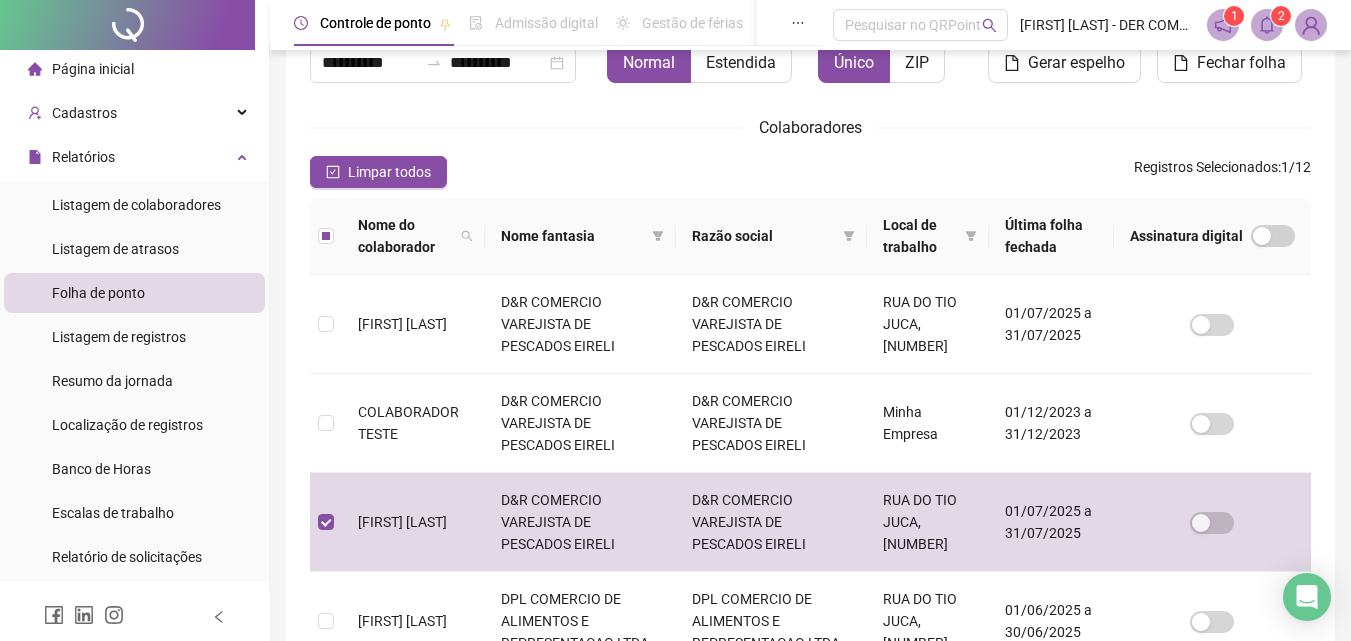 scroll, scrollTop: 289, scrollLeft: 0, axis: vertical 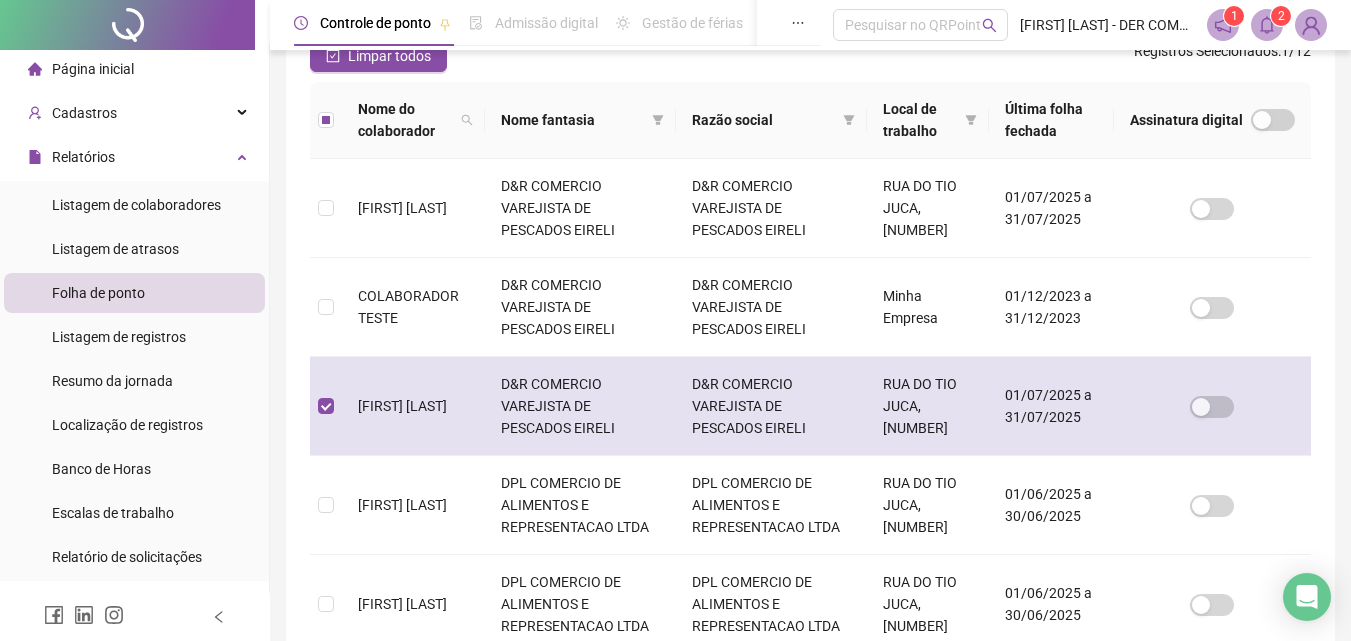 click on "01/07/2025 a 31/07/2025" at bounding box center (1051, 406) 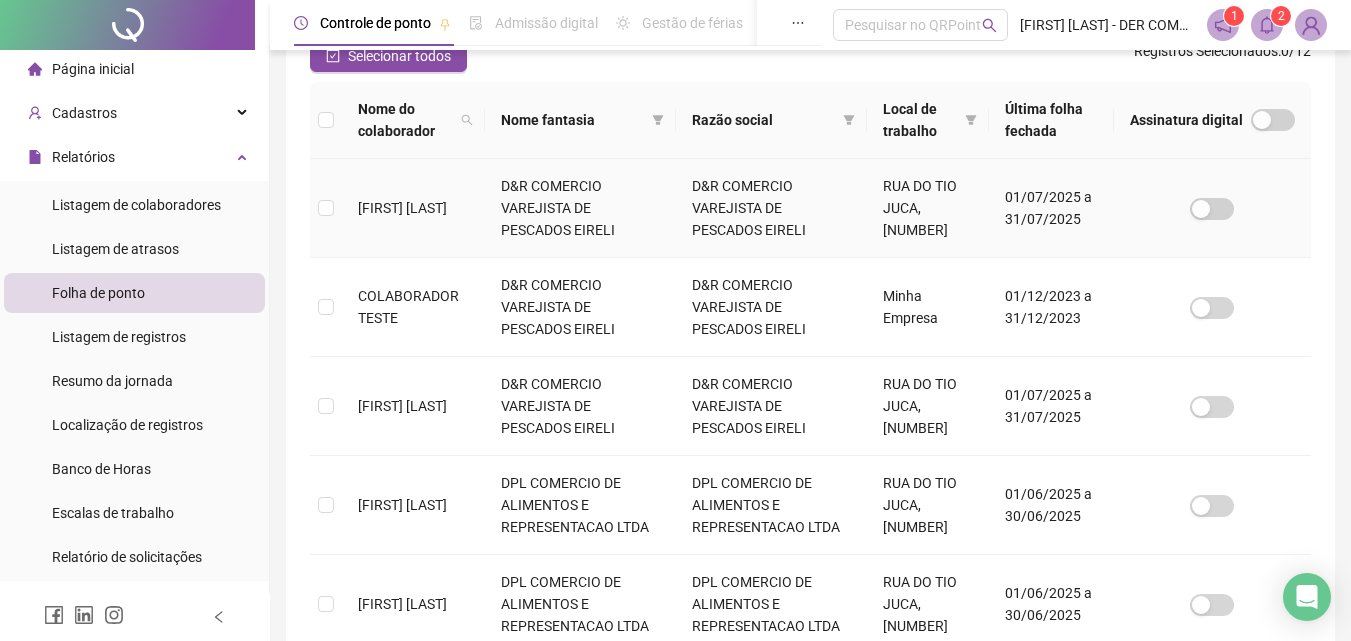 scroll, scrollTop: 89, scrollLeft: 0, axis: vertical 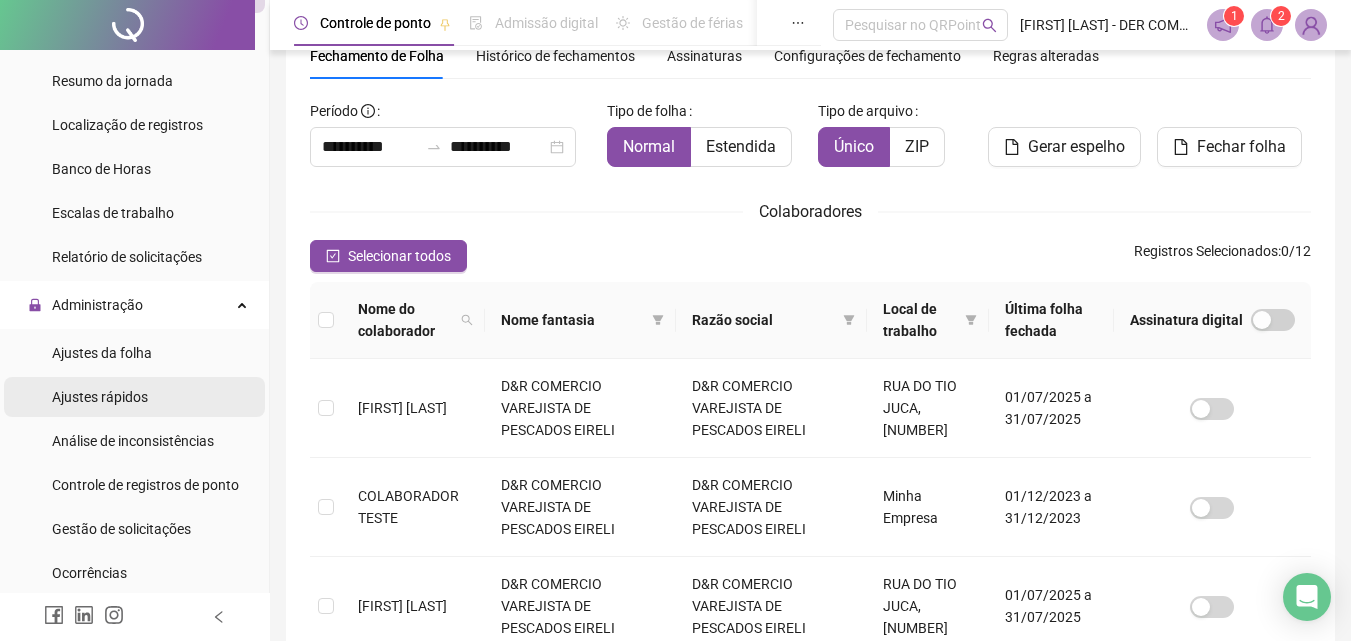 click on "Ajustes rápidos" at bounding box center (134, 397) 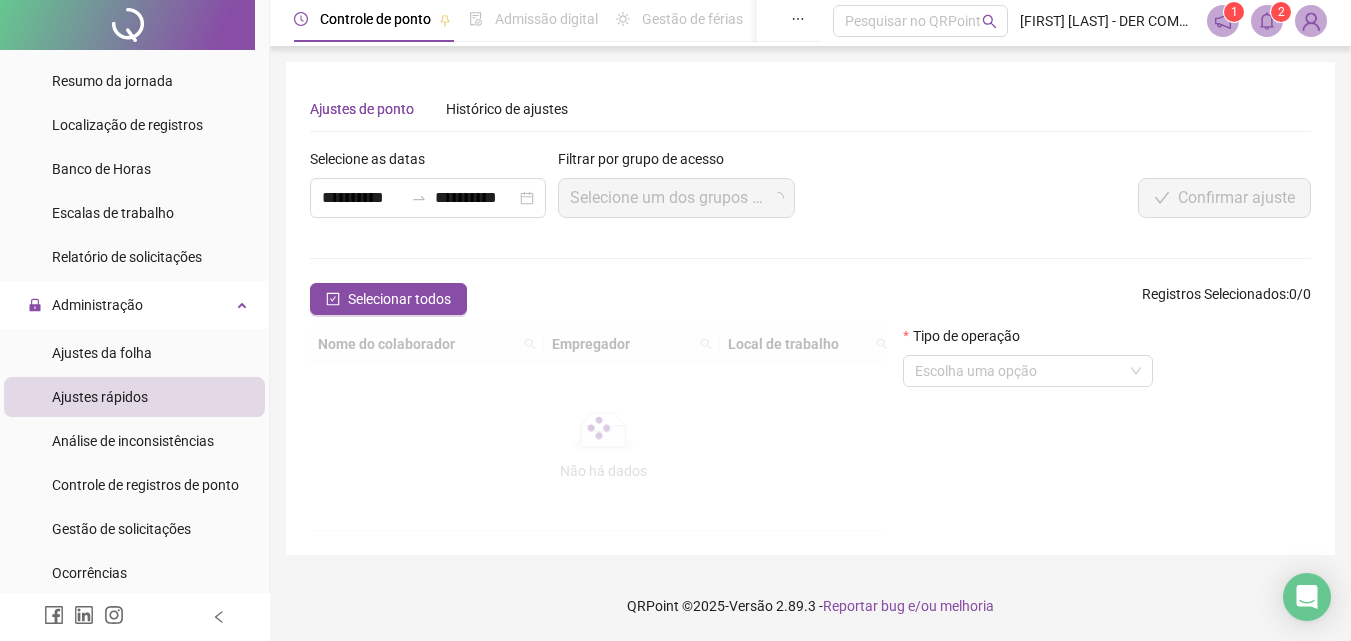 scroll, scrollTop: 0, scrollLeft: 0, axis: both 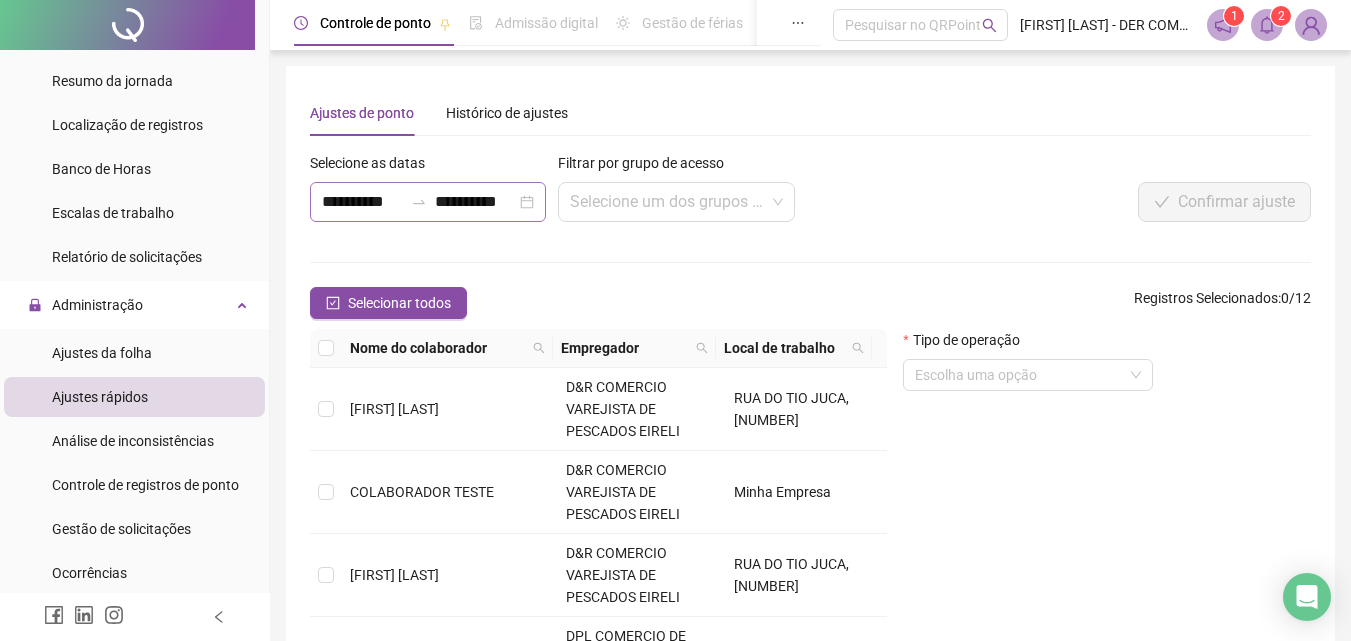 click on "**********" at bounding box center [428, 202] 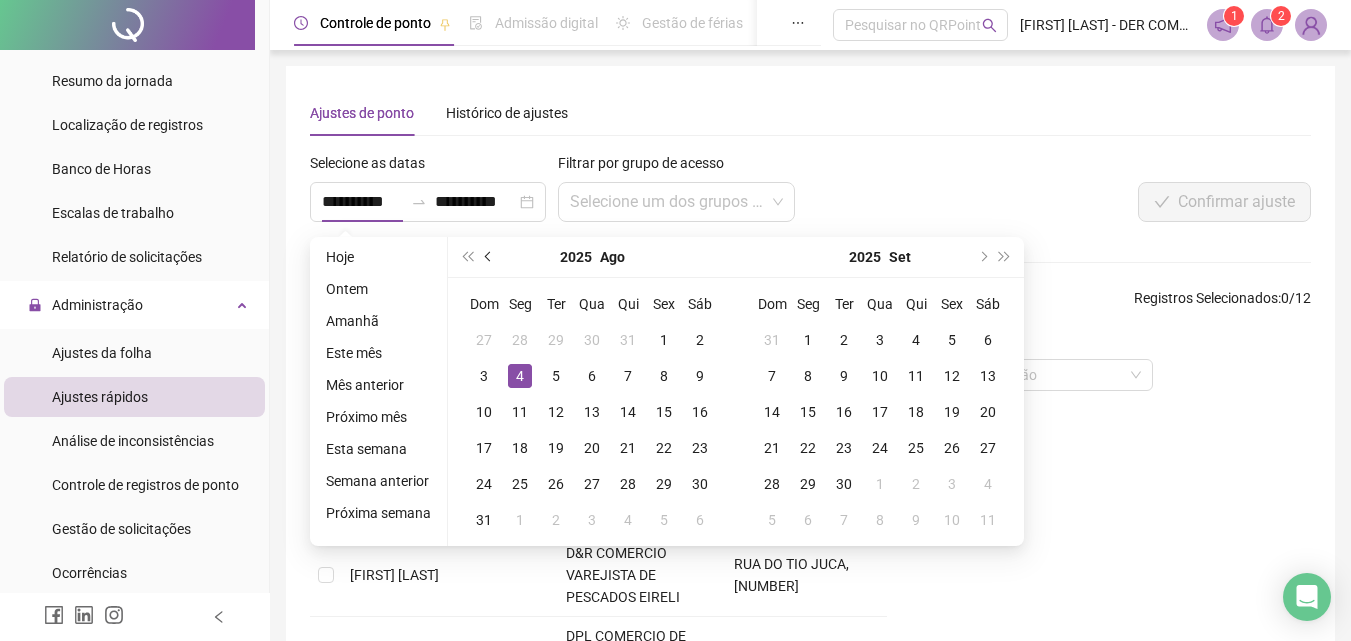 click at bounding box center (489, 257) 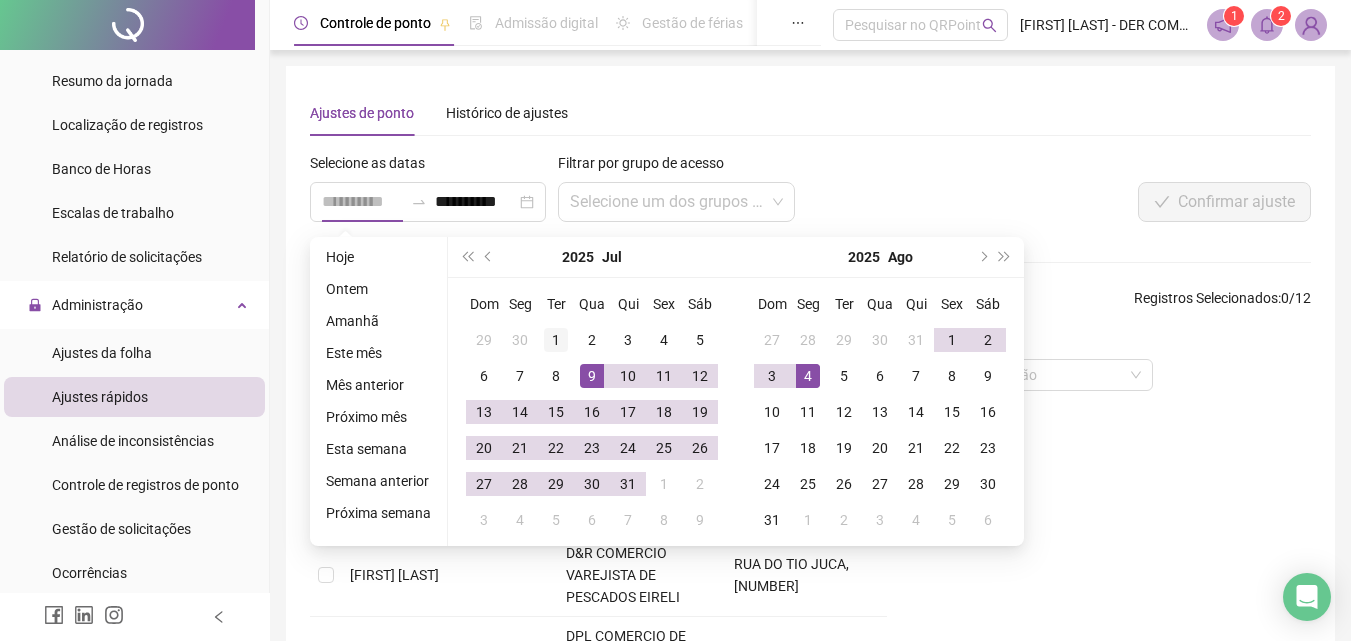 type on "**********" 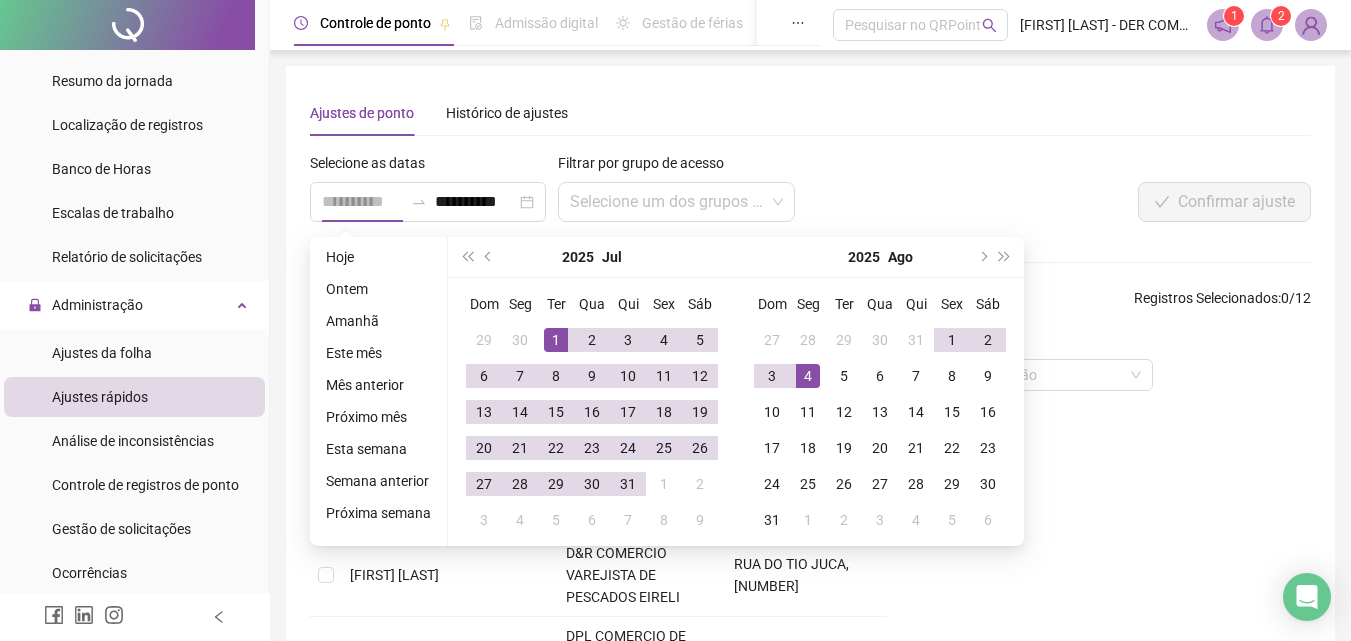 click on "1" at bounding box center [556, 340] 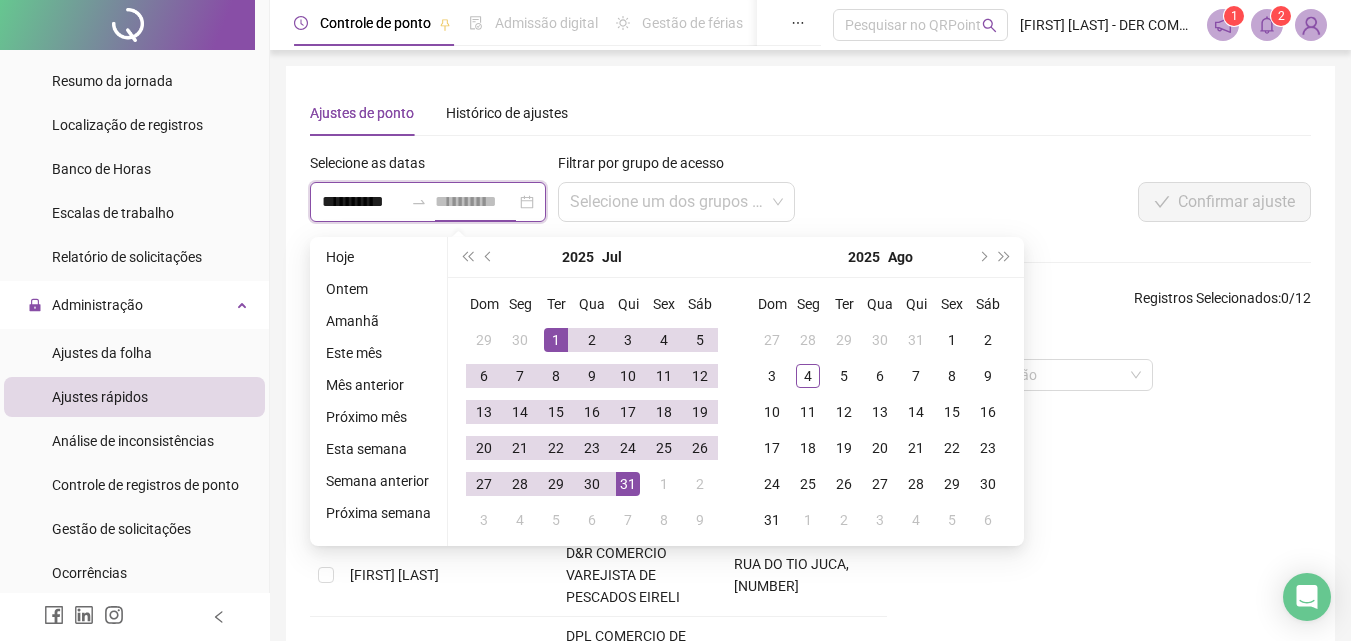 type on "**********" 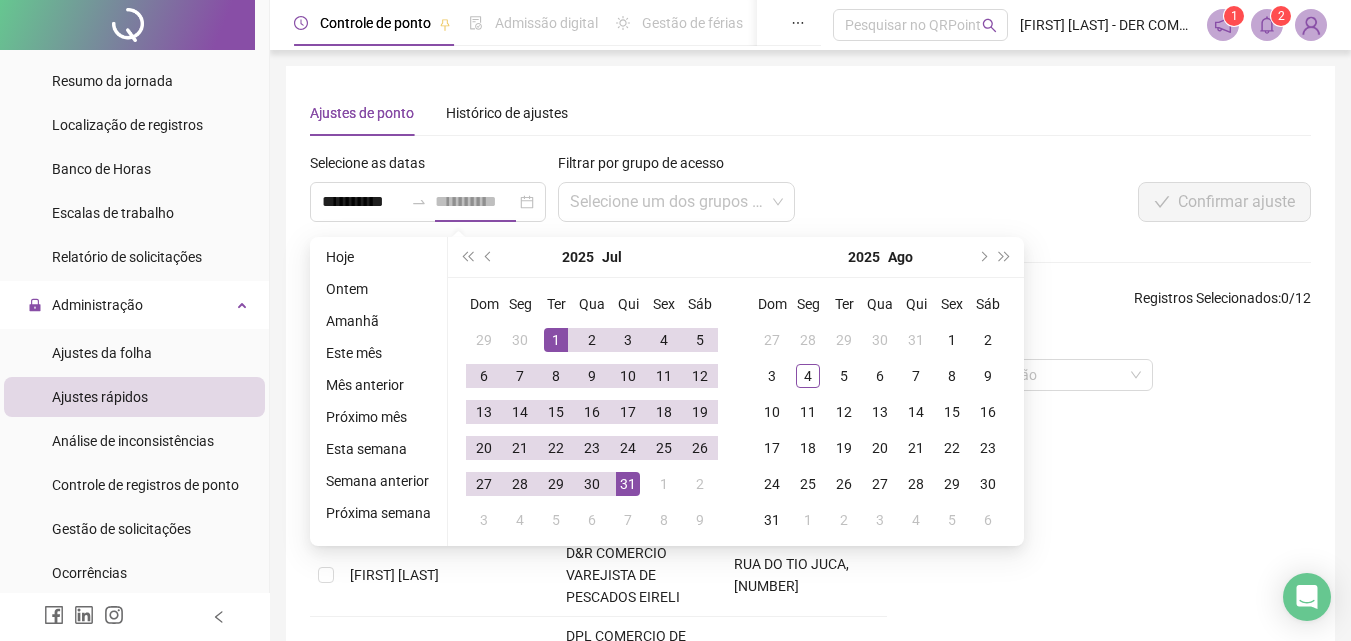 click on "31" at bounding box center (628, 484) 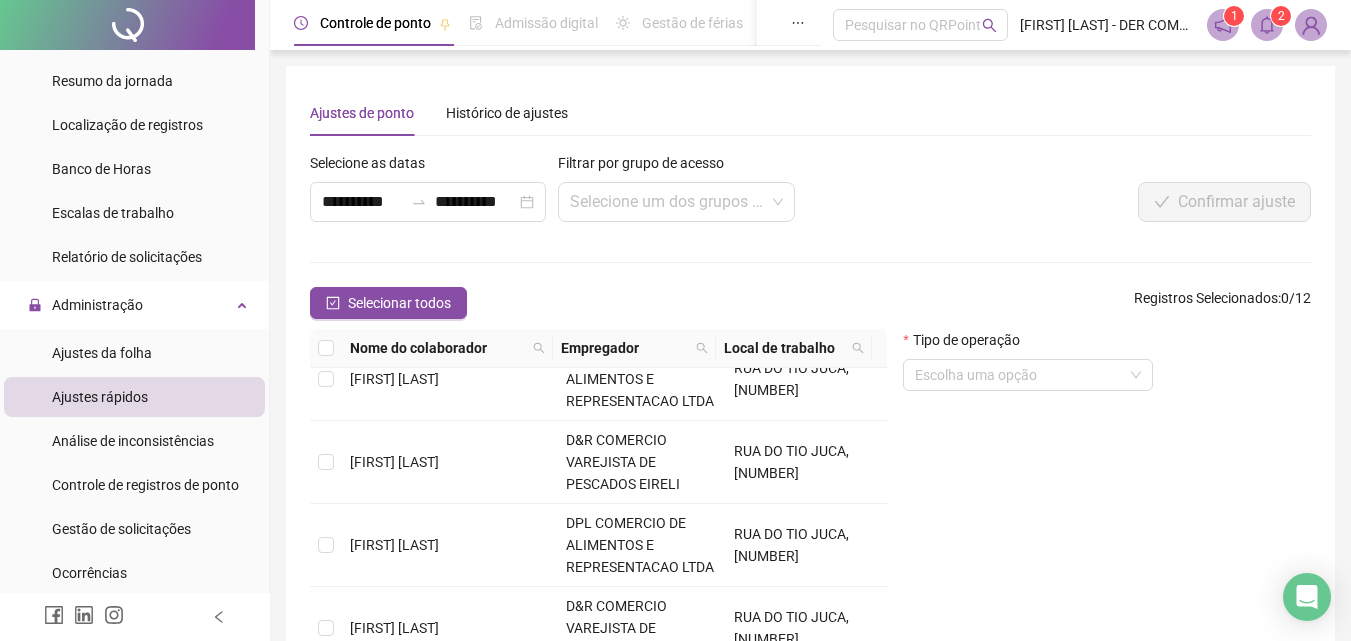 scroll, scrollTop: 696, scrollLeft: 0, axis: vertical 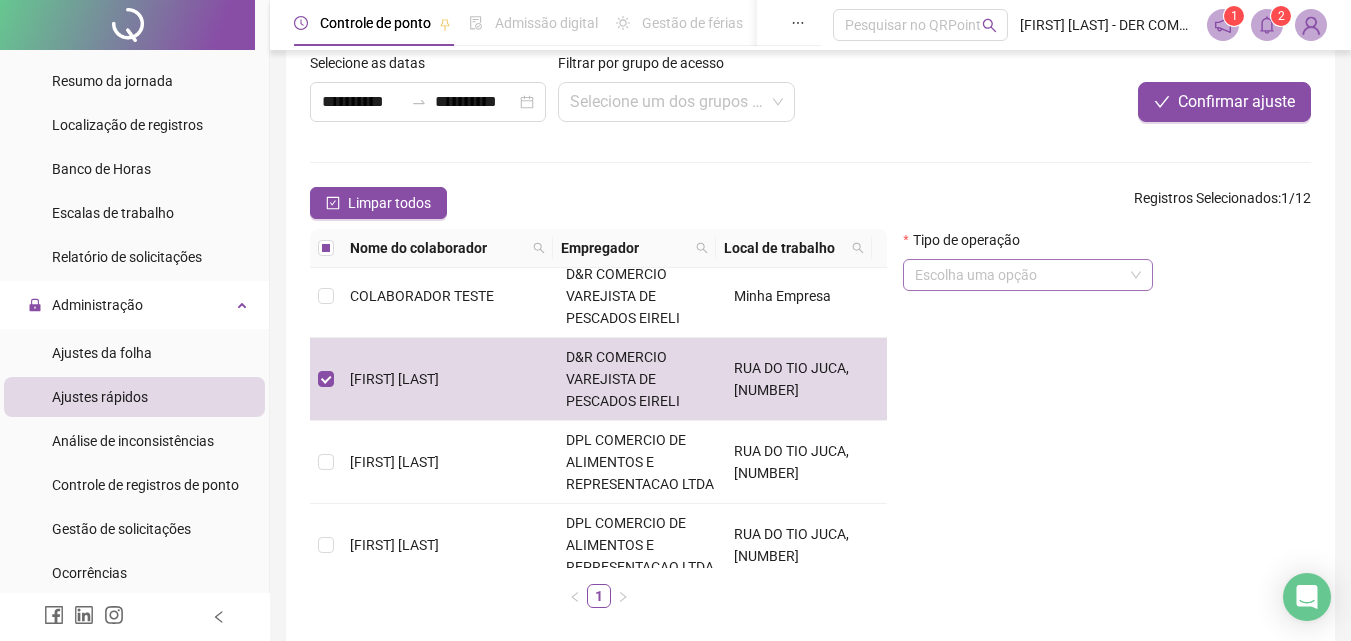 click at bounding box center (1028, 275) 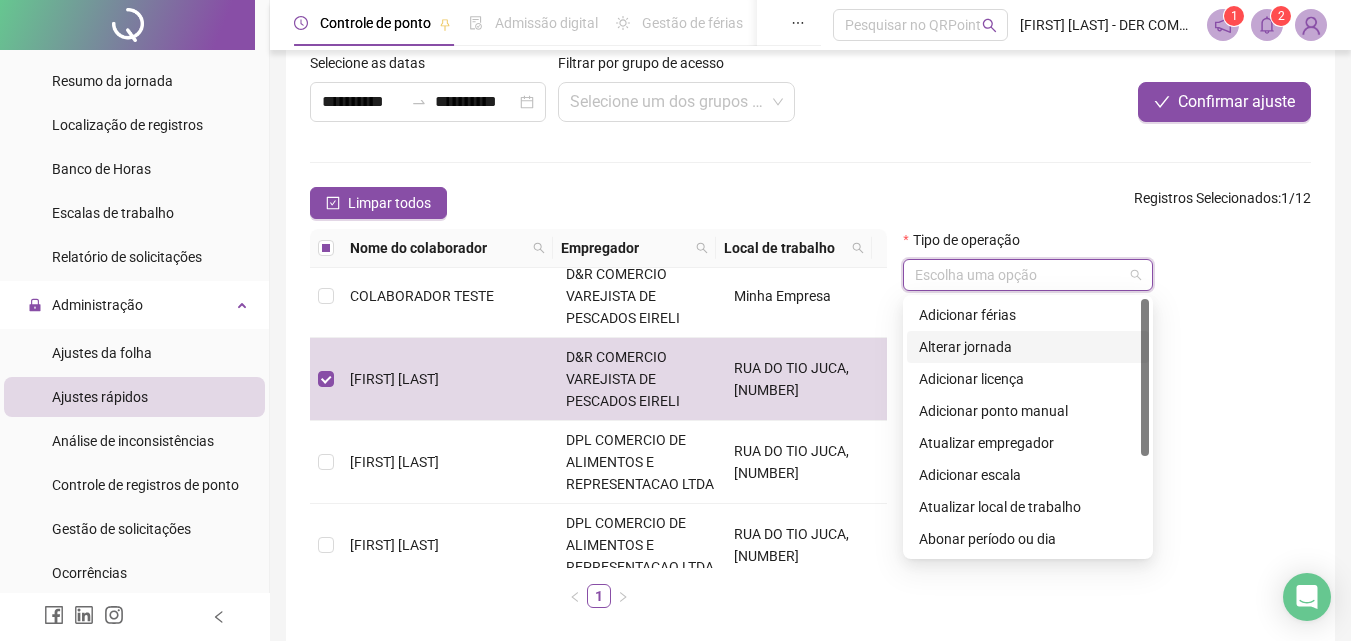click on "Alterar jornada" at bounding box center (1028, 347) 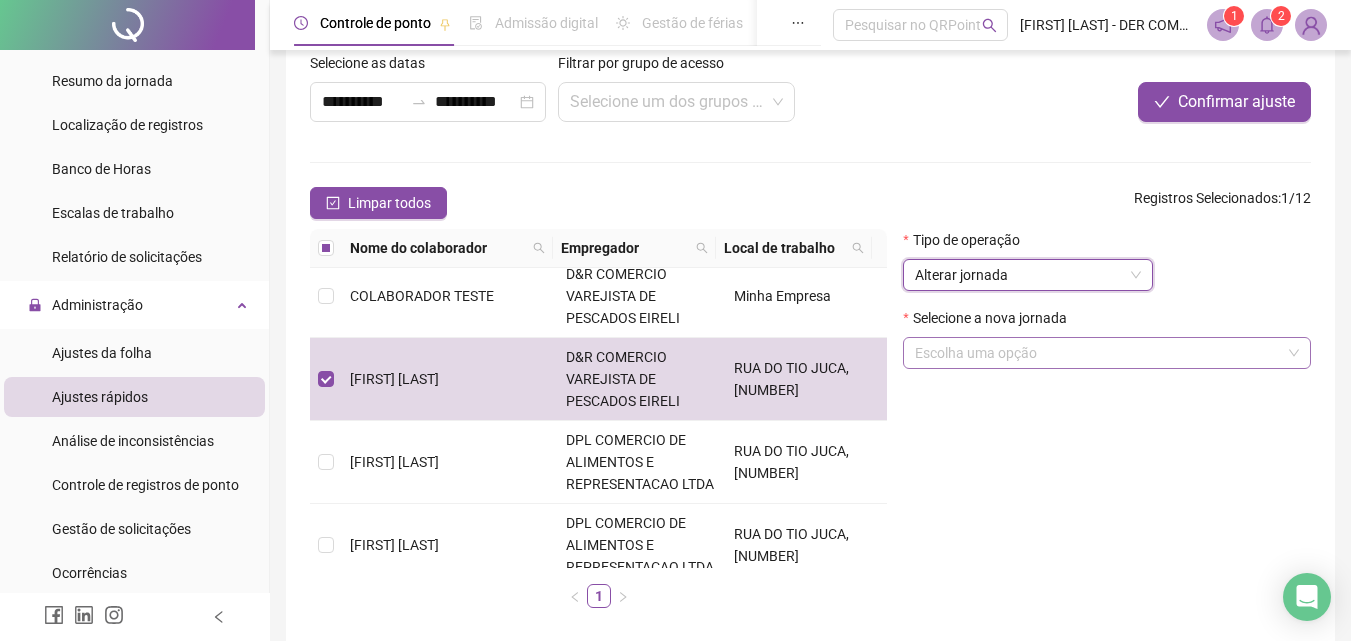 click at bounding box center [1107, 353] 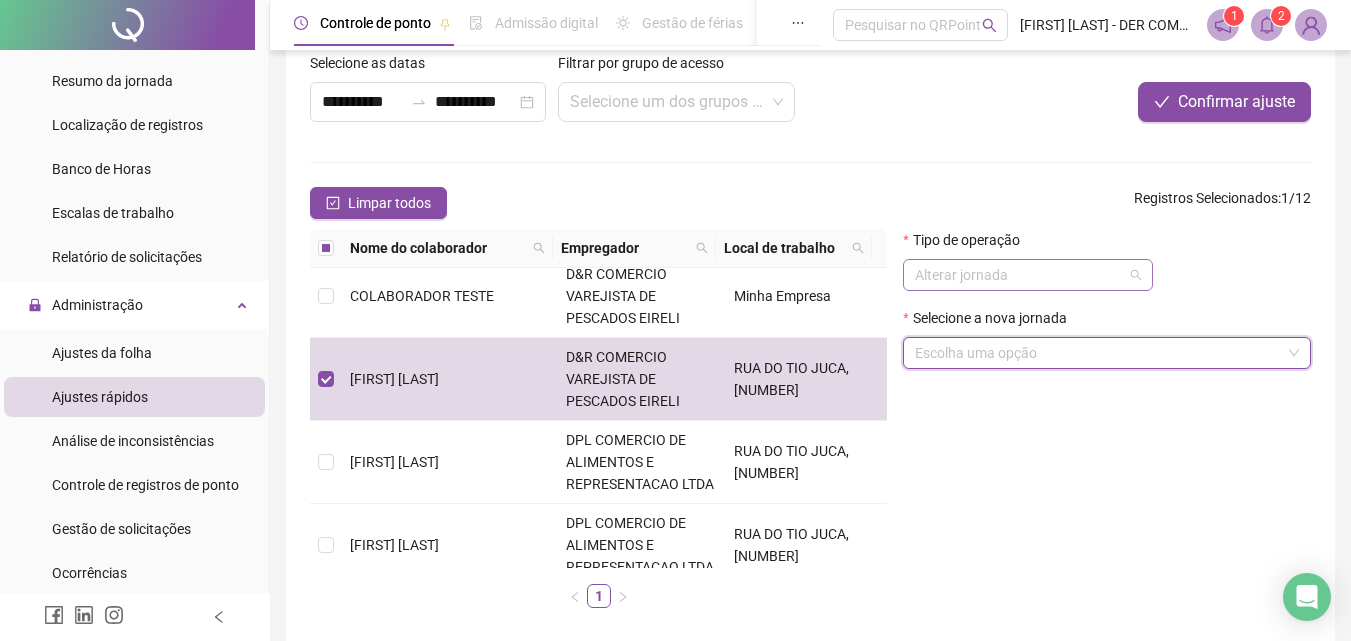 click on "Alterar jornada" at bounding box center (1028, 275) 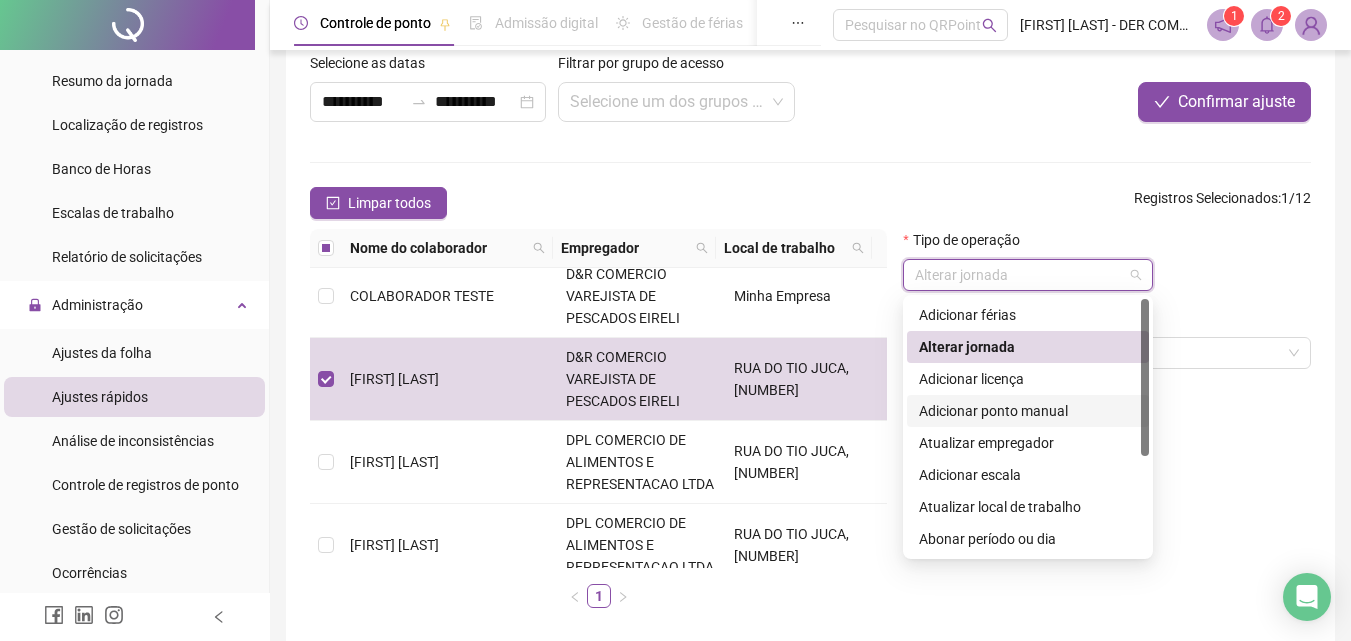 click on "Adicionar ponto manual" at bounding box center (1028, 411) 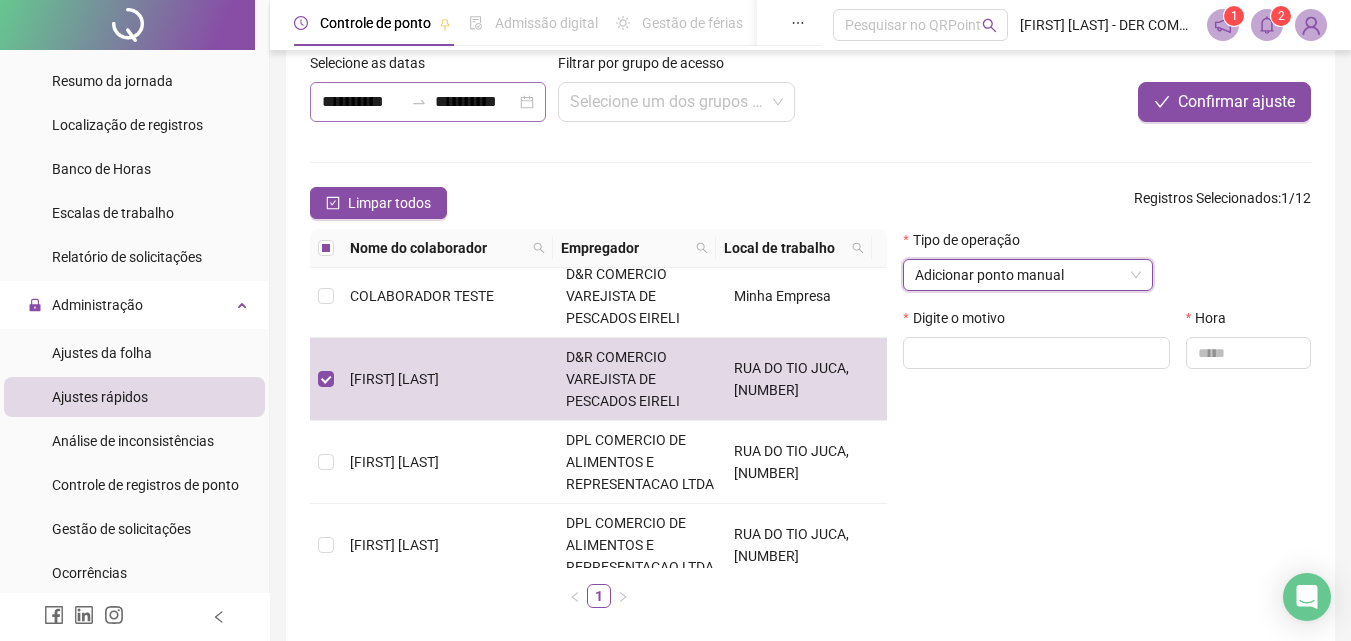 click on "**********" at bounding box center [428, 102] 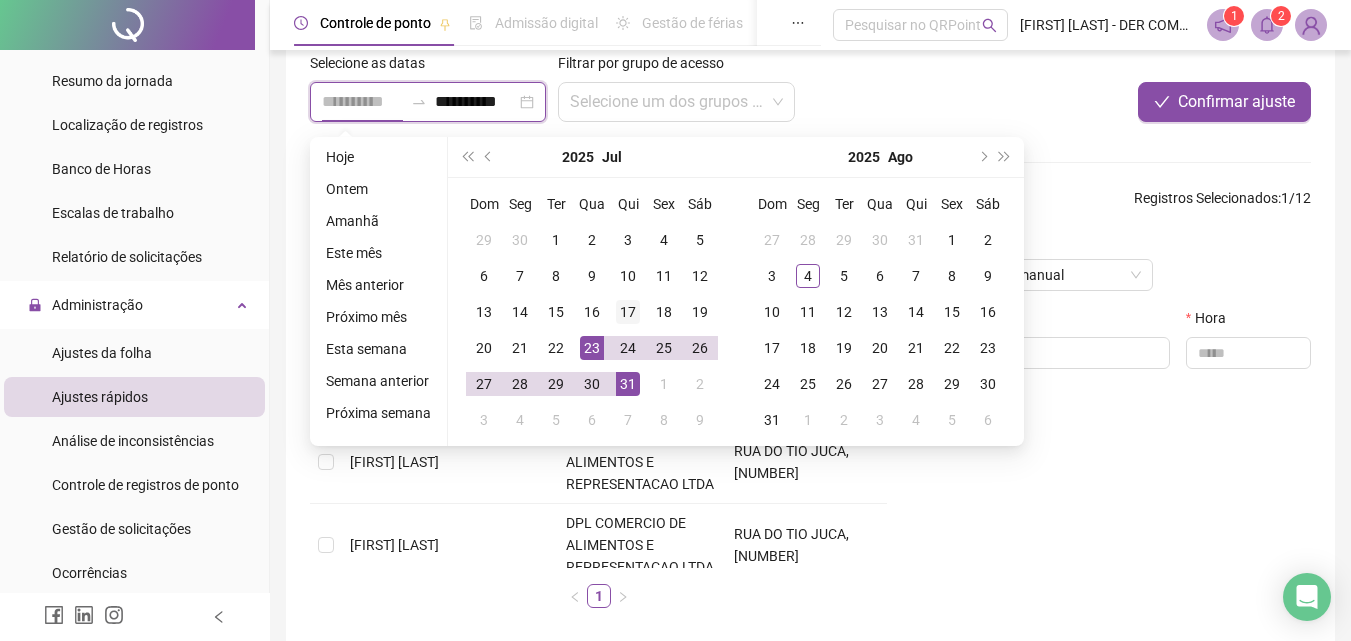 type on "**********" 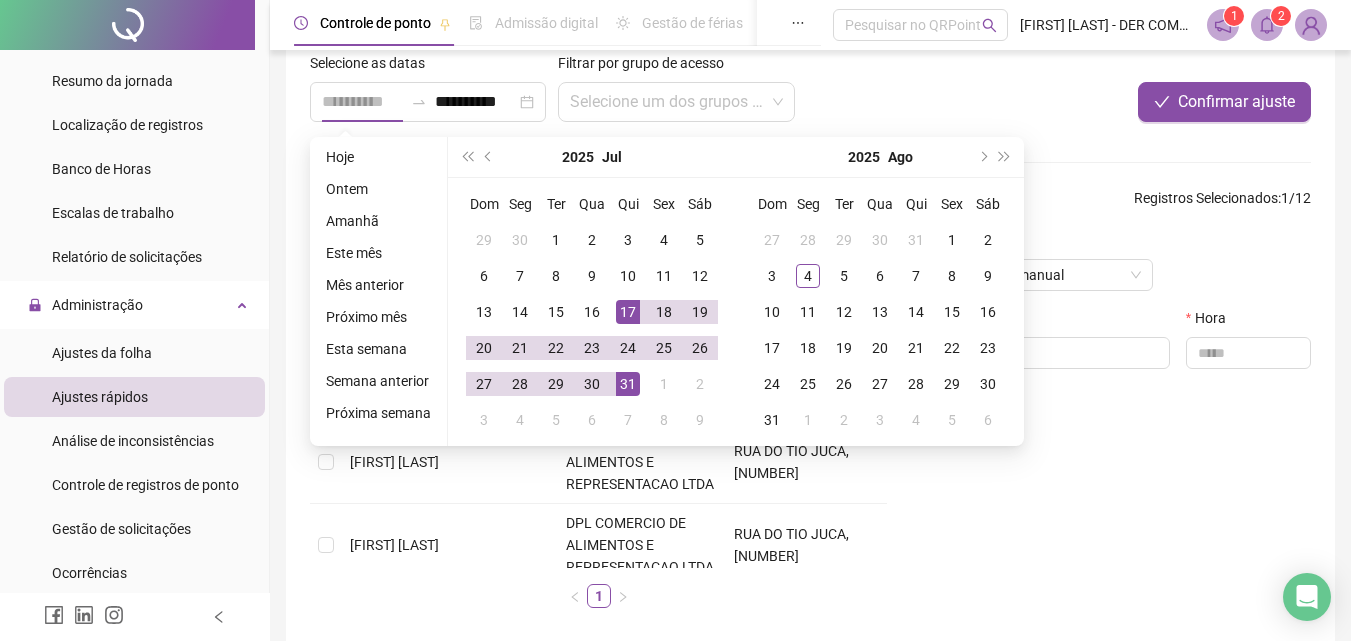 click on "17" at bounding box center (628, 312) 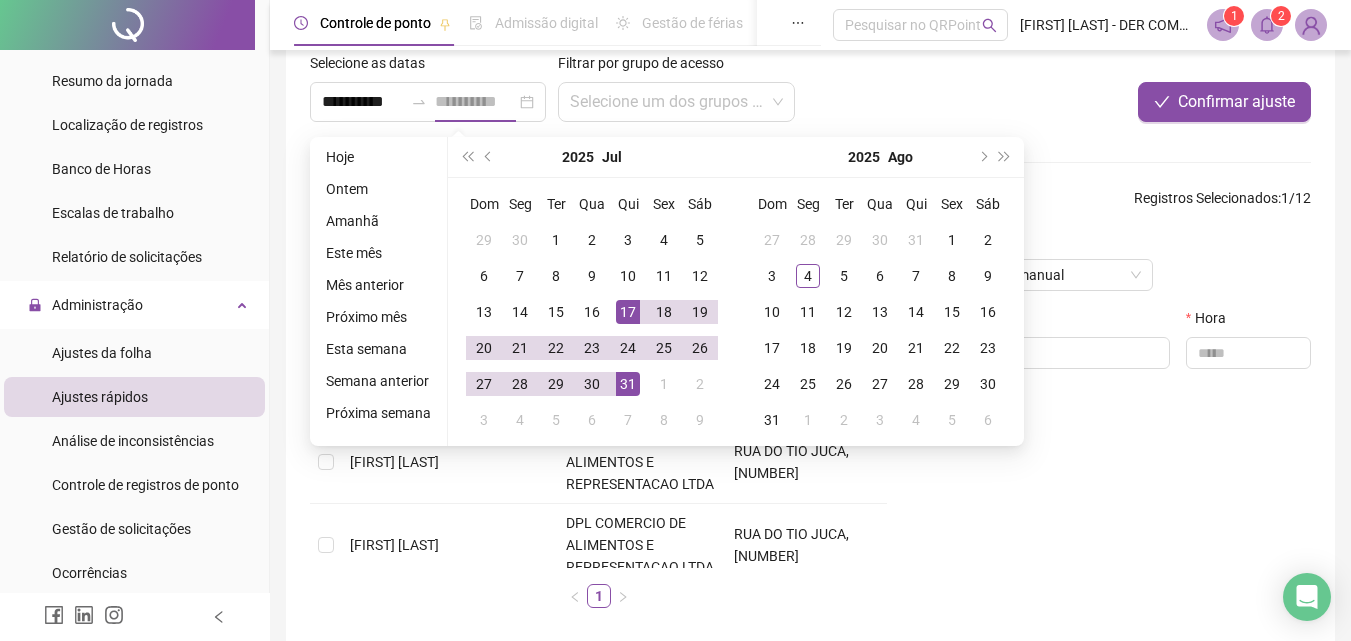 click on "17" at bounding box center [628, 312] 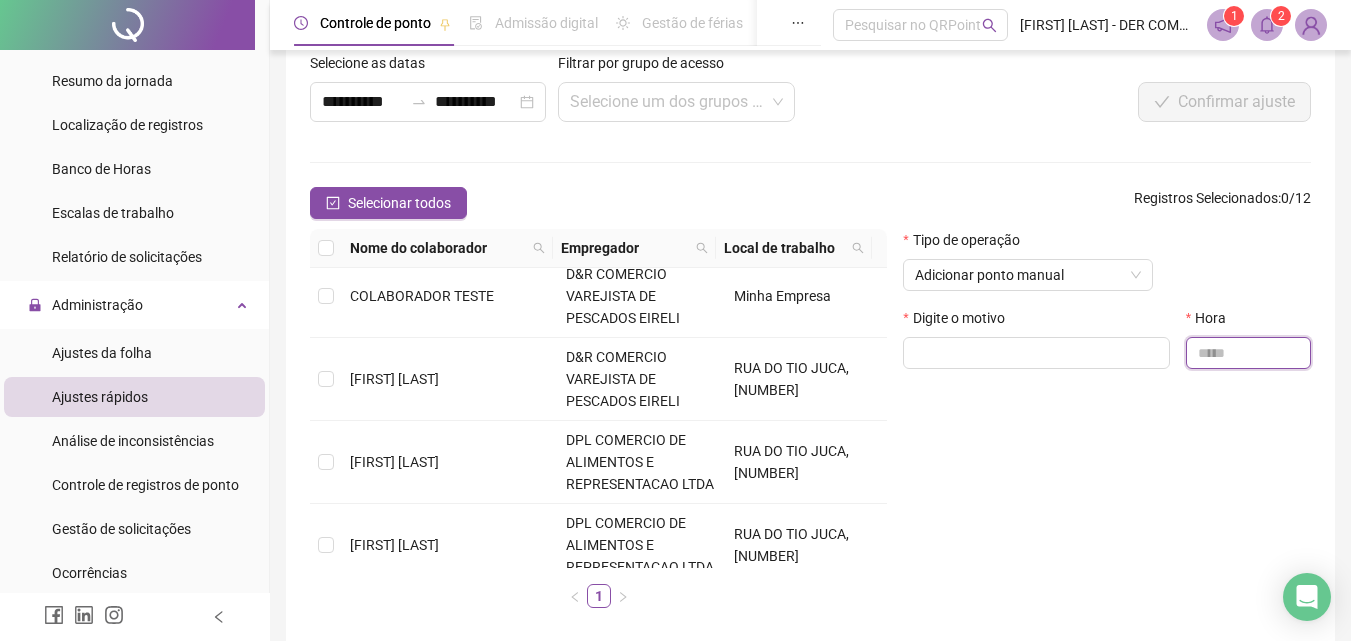 click at bounding box center (1248, 353) 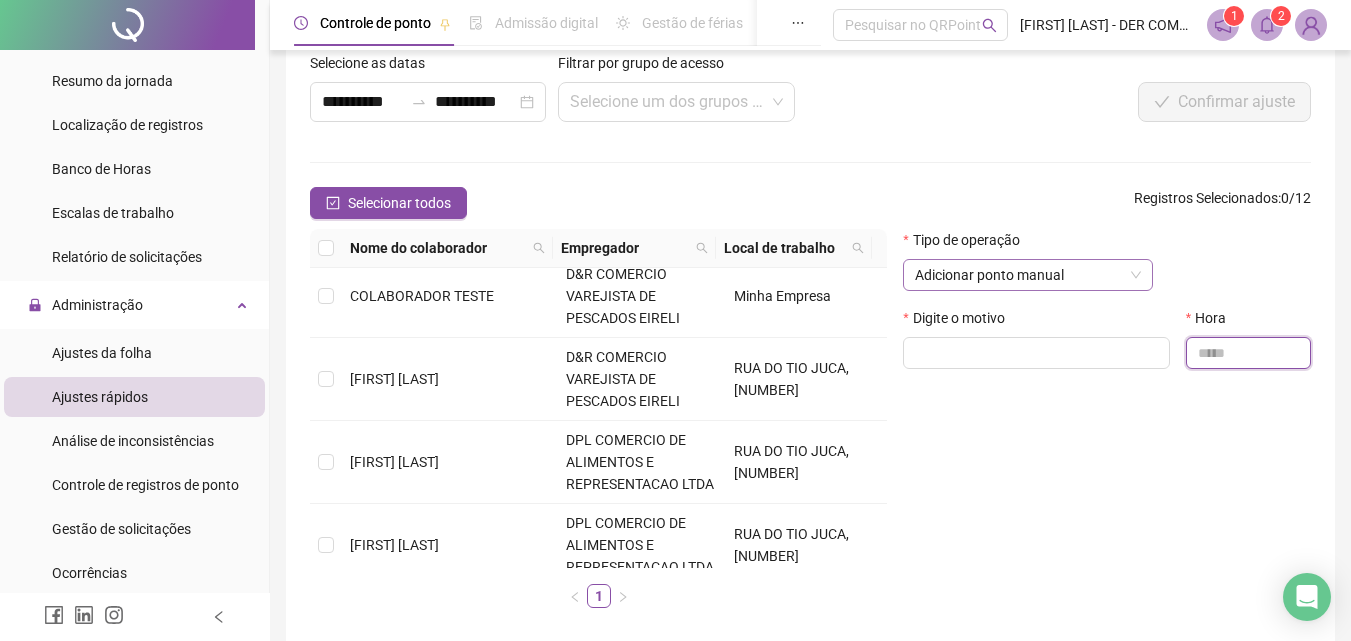 click on "Adicionar ponto manual" at bounding box center [1028, 275] 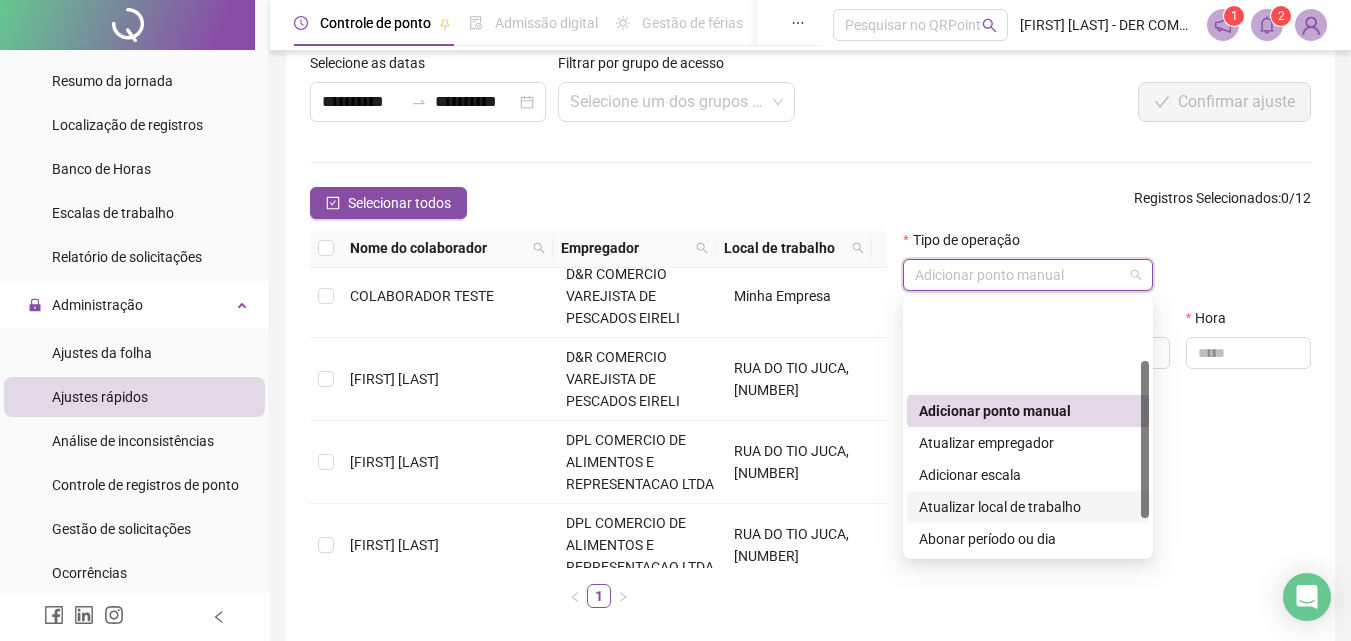 scroll, scrollTop: 100, scrollLeft: 0, axis: vertical 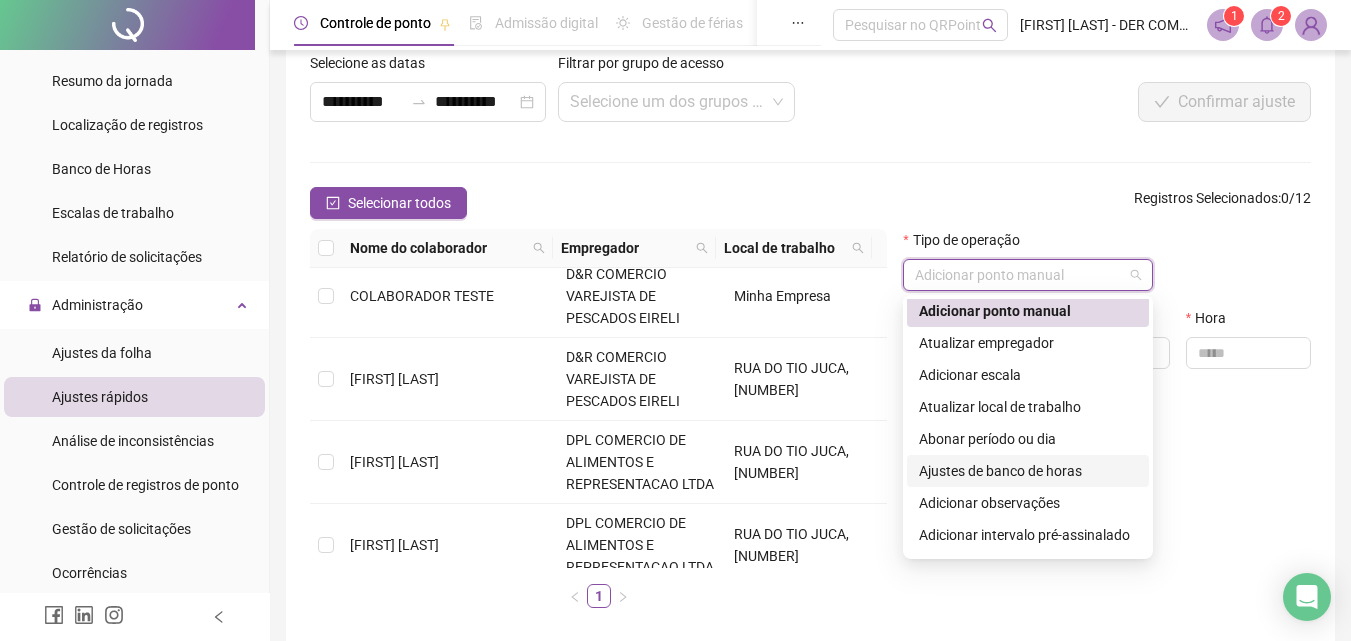 click on "Ajustes de banco de horas" at bounding box center (1028, 471) 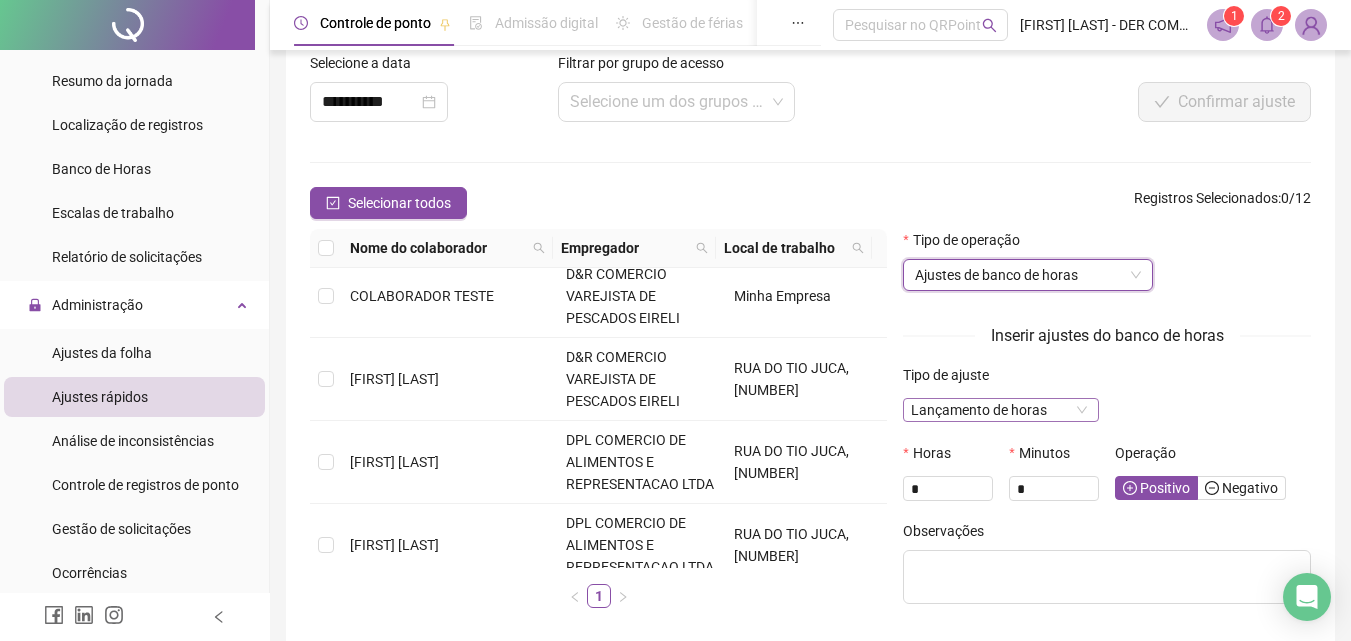 click on "Lançamento de horas" at bounding box center (1001, 410) 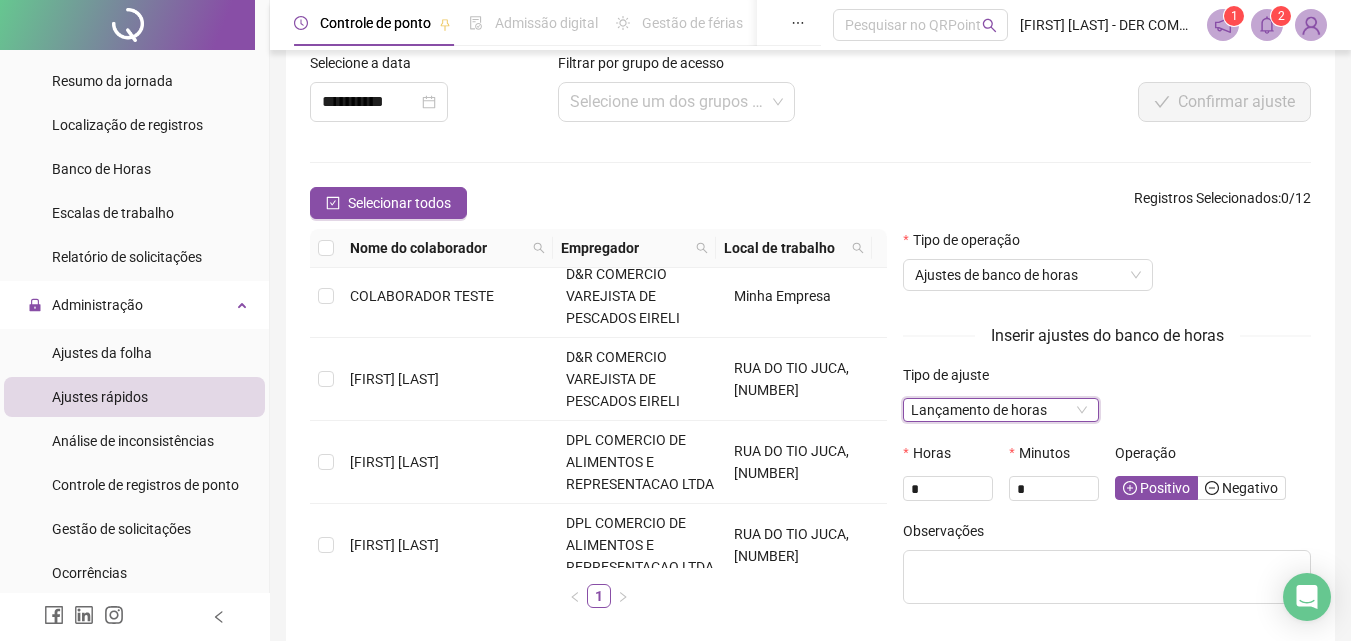 click on "Lançamento de horas" at bounding box center [1001, 410] 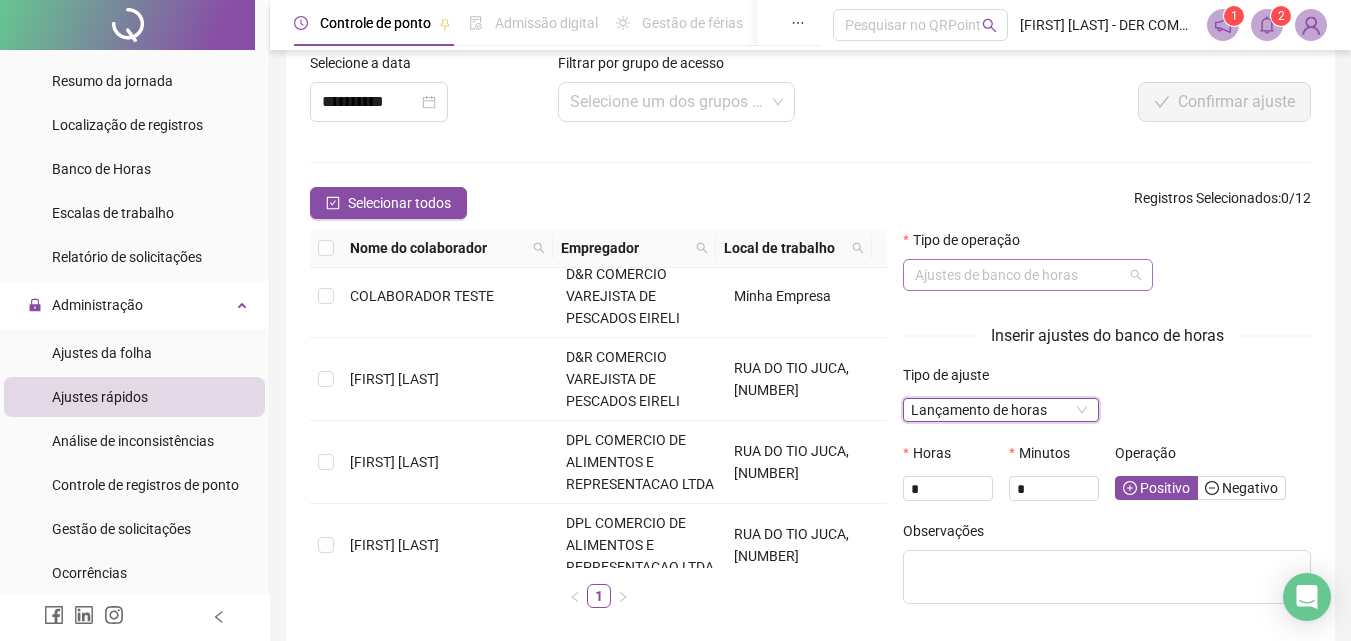 click on "Ajustes de banco de horas" at bounding box center [1028, 275] 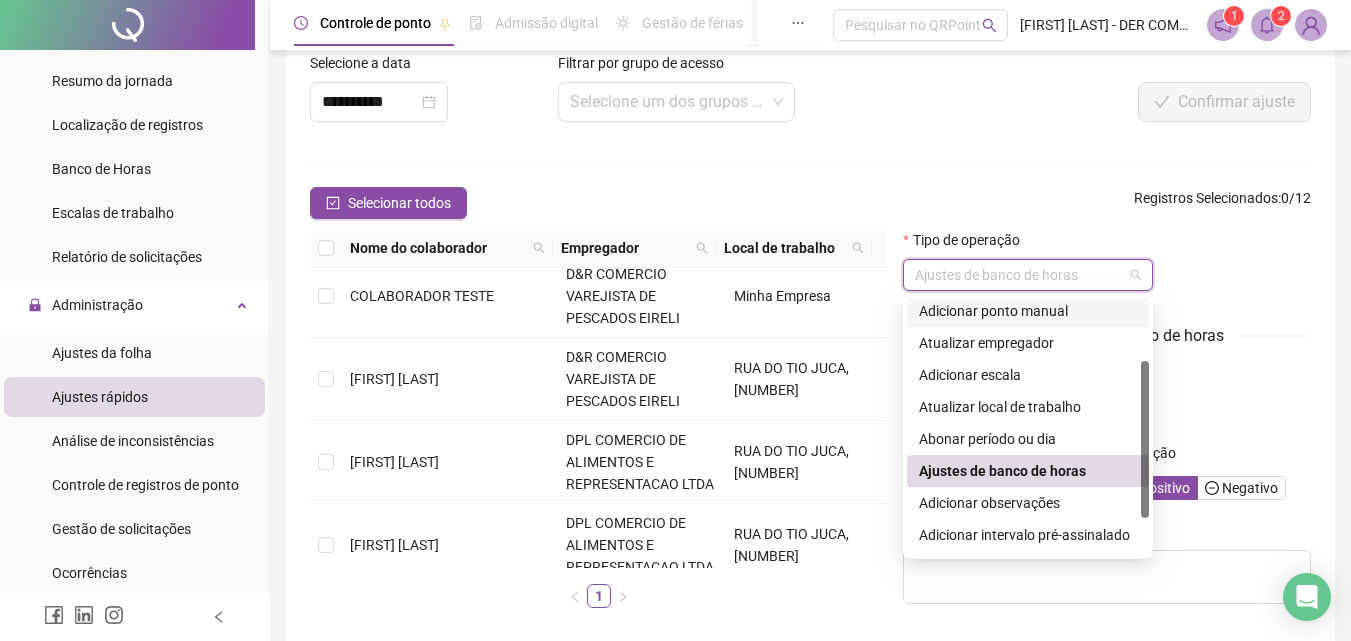 click on "Tipo de operação Ajustes de banco de horas" at bounding box center (1107, 268) 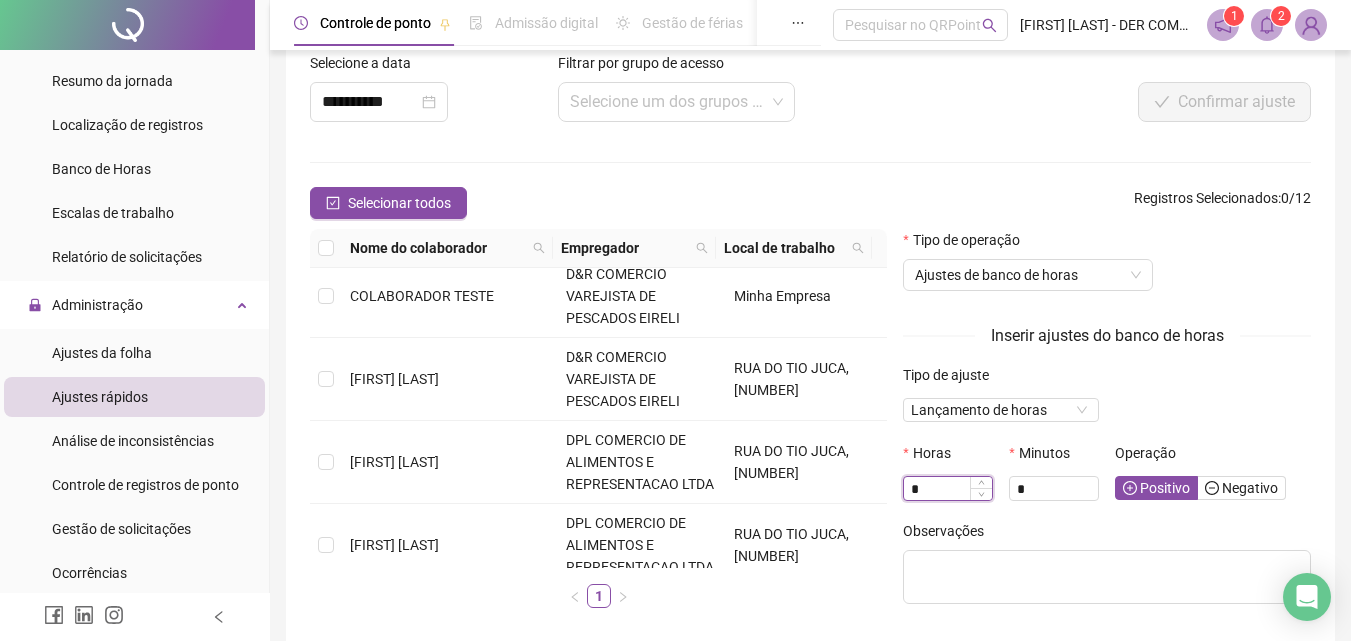 click on "*" at bounding box center (948, 489) 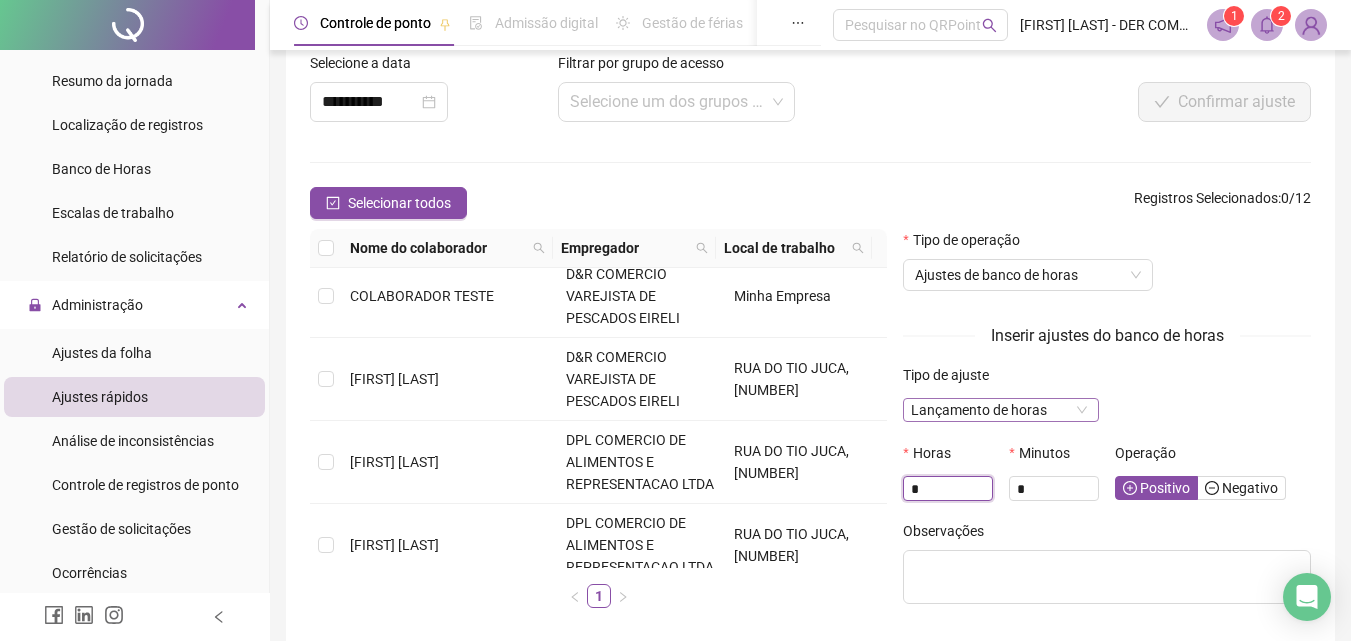 click on "Lançamento de horas" at bounding box center [1001, 410] 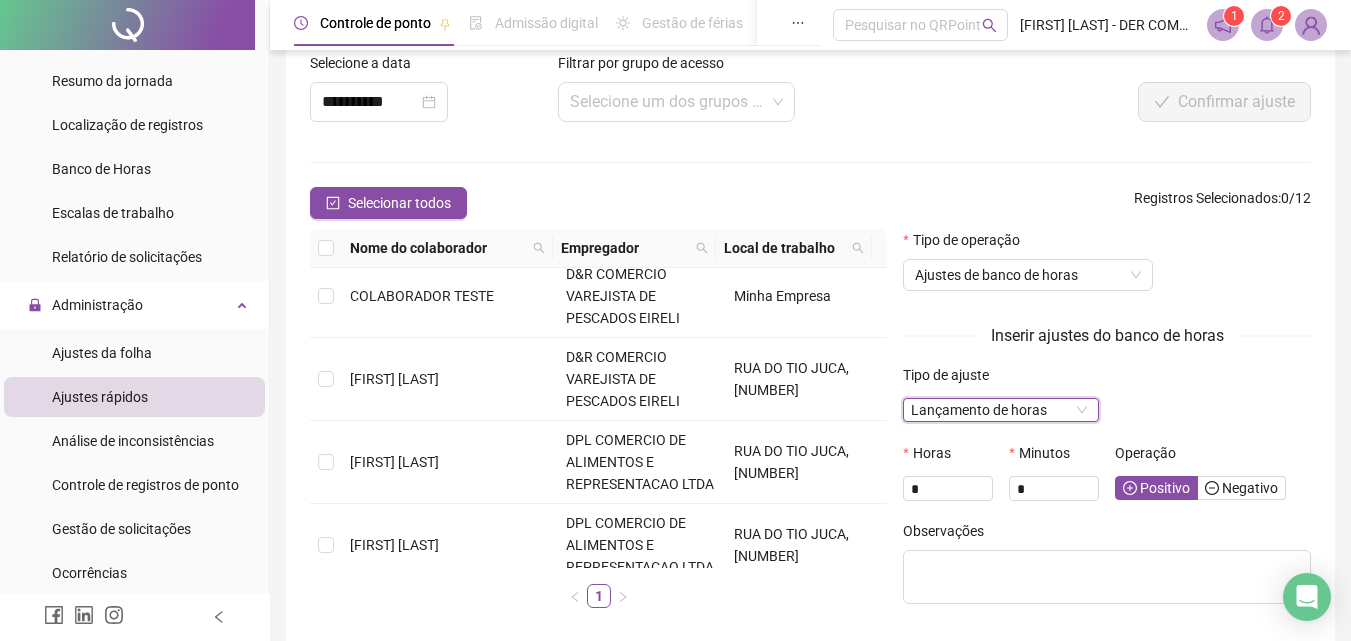click on "Lançamento de horas" at bounding box center (1001, 410) 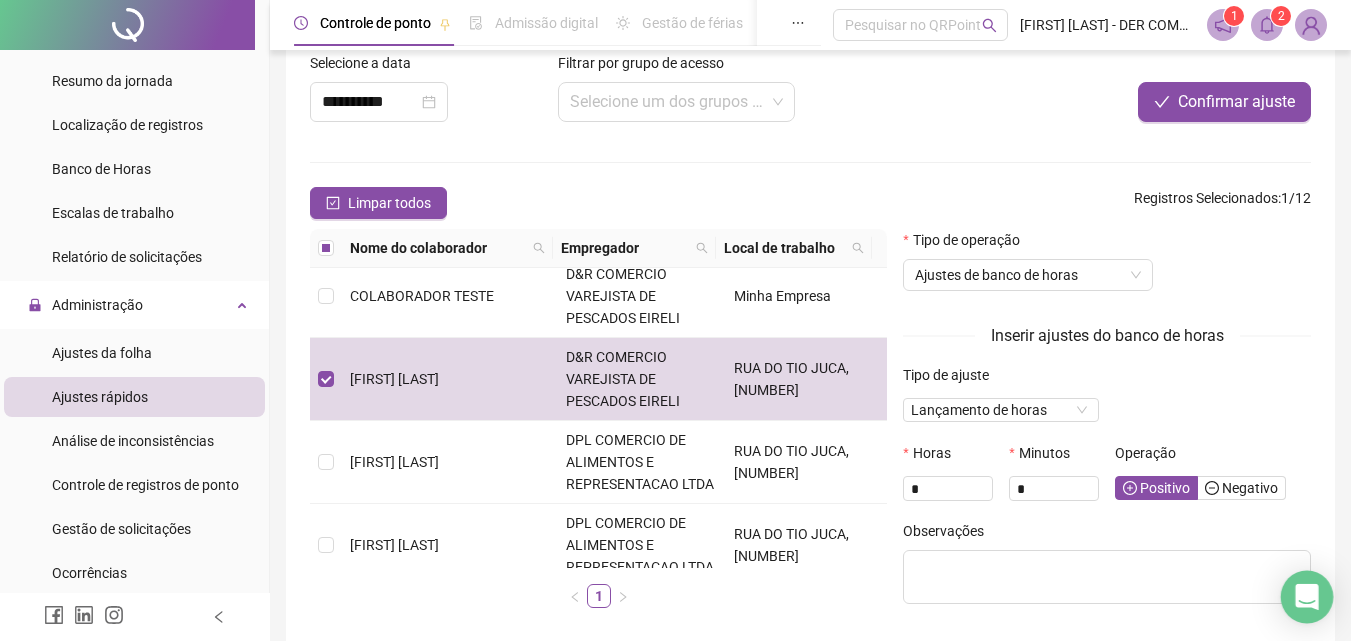click 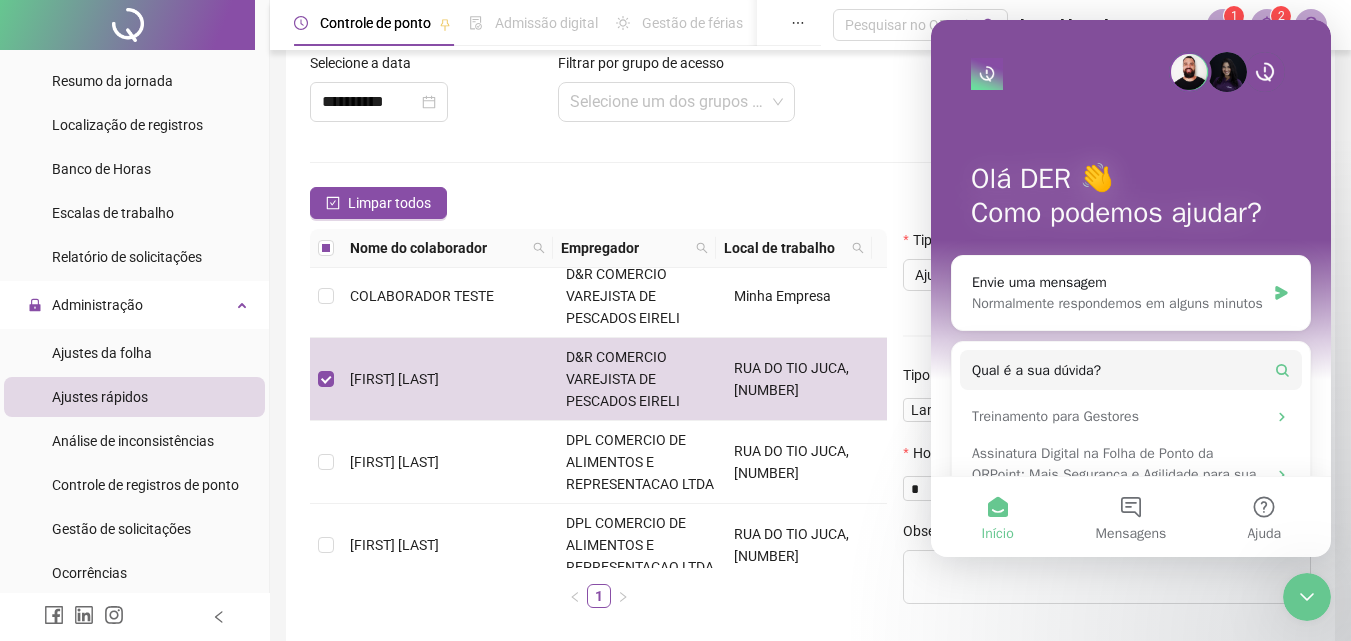 scroll, scrollTop: 0, scrollLeft: 0, axis: both 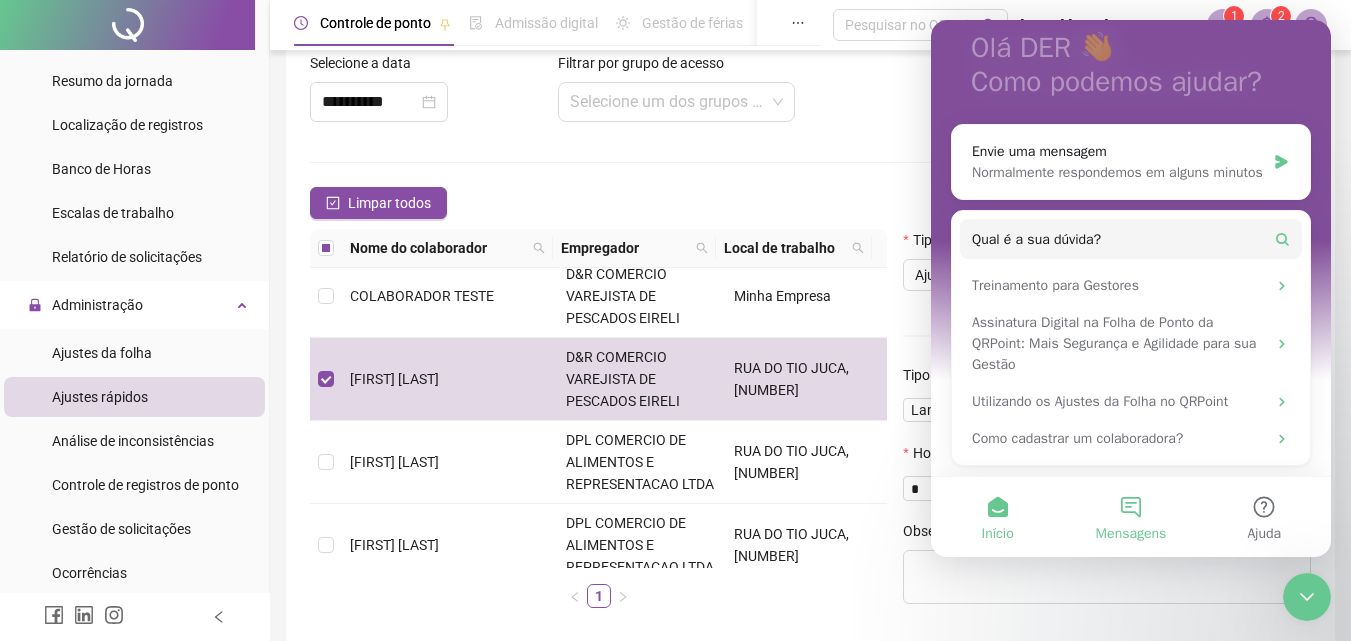 click on "Mensagens" at bounding box center (1130, 517) 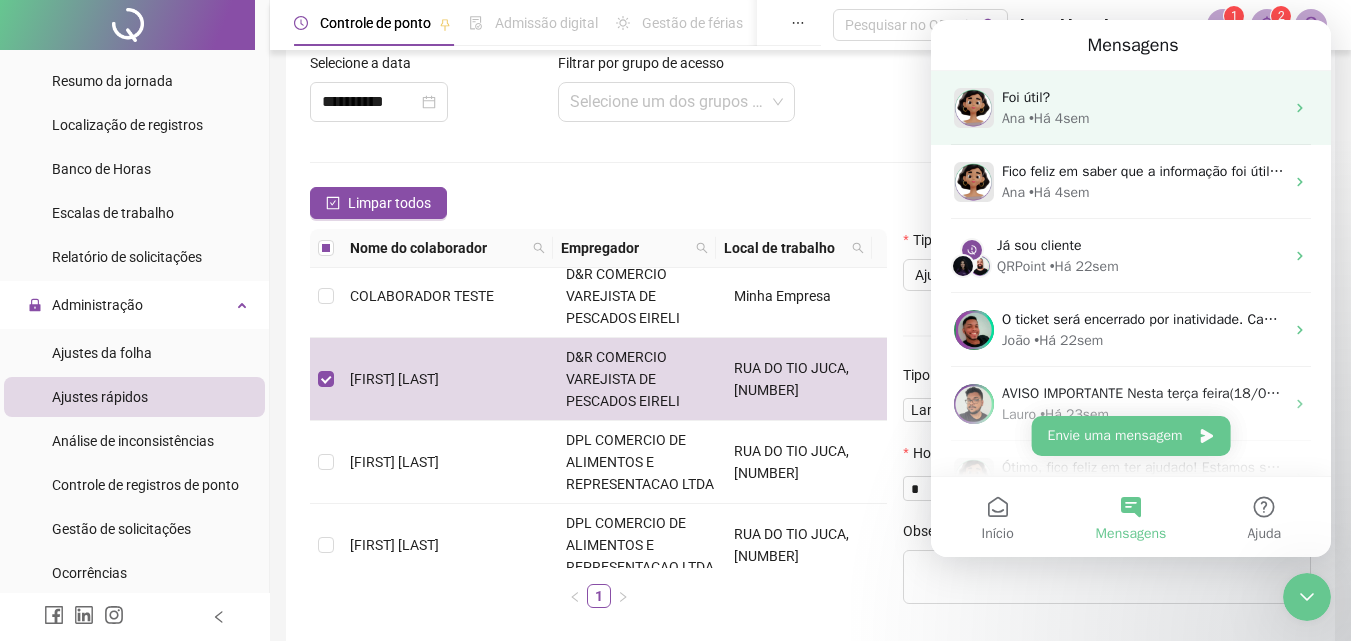 click on "•  Há 4sem" at bounding box center [1059, 118] 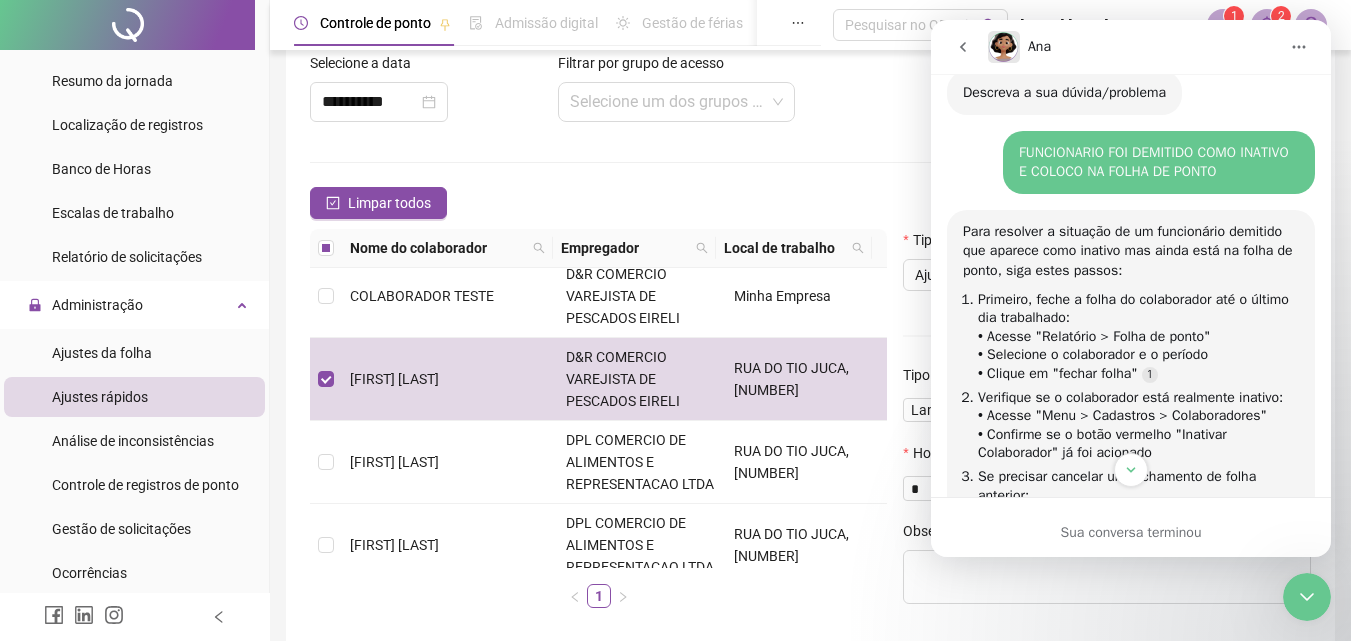 scroll, scrollTop: 769, scrollLeft: 0, axis: vertical 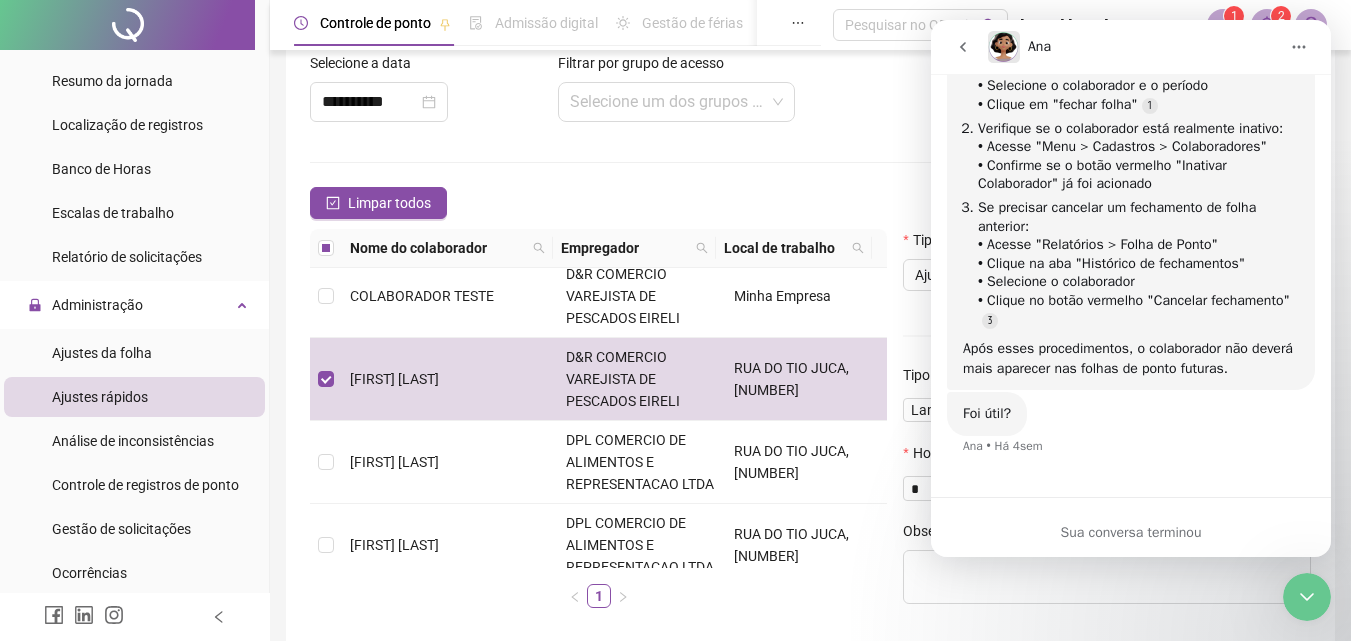 click 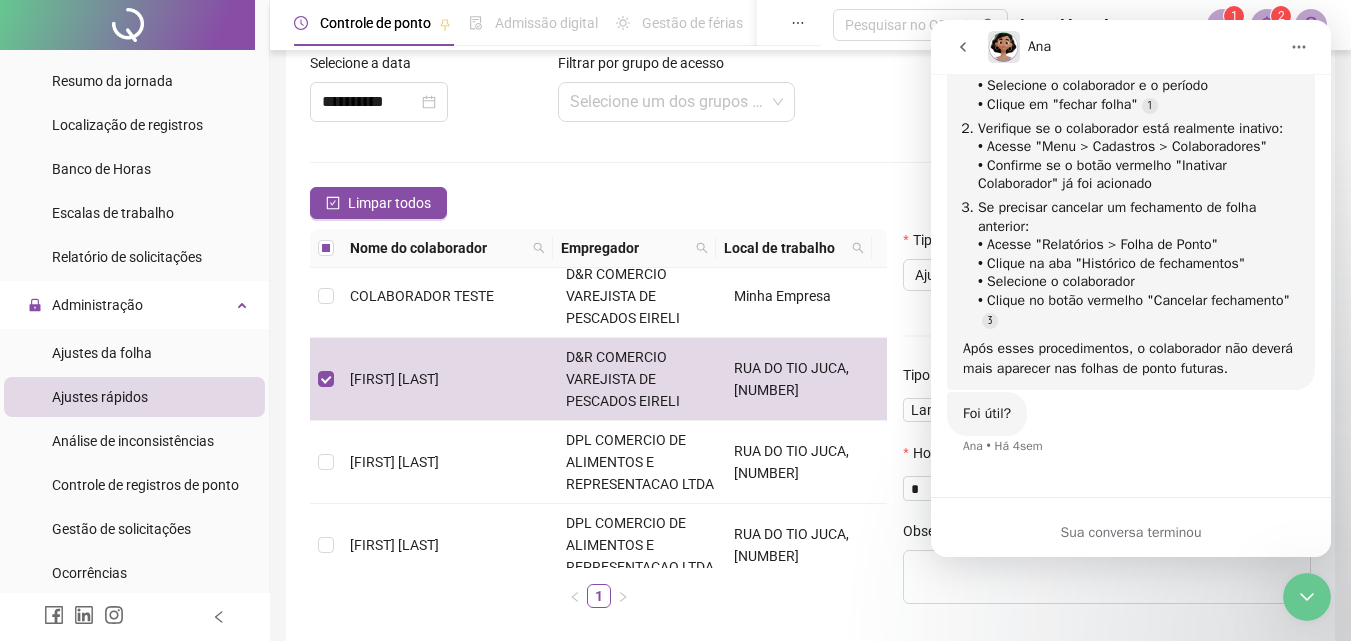 scroll, scrollTop: 0, scrollLeft: 0, axis: both 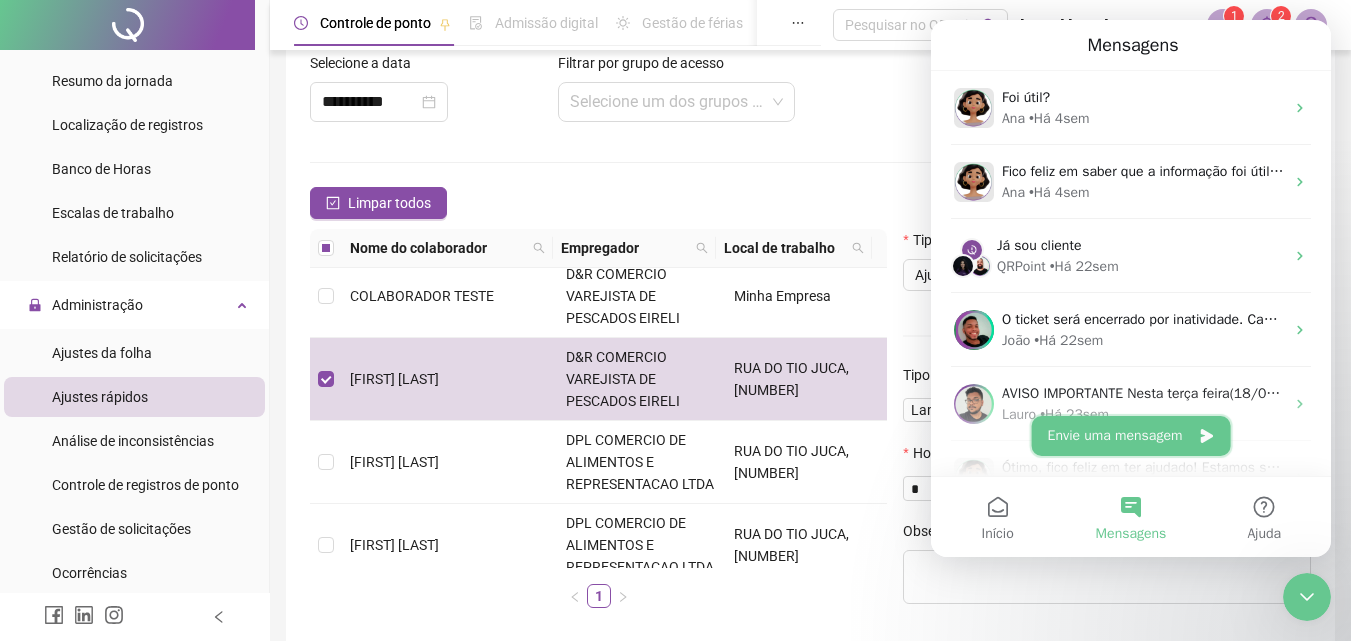 click on "Envie uma mensagem" at bounding box center [1131, 436] 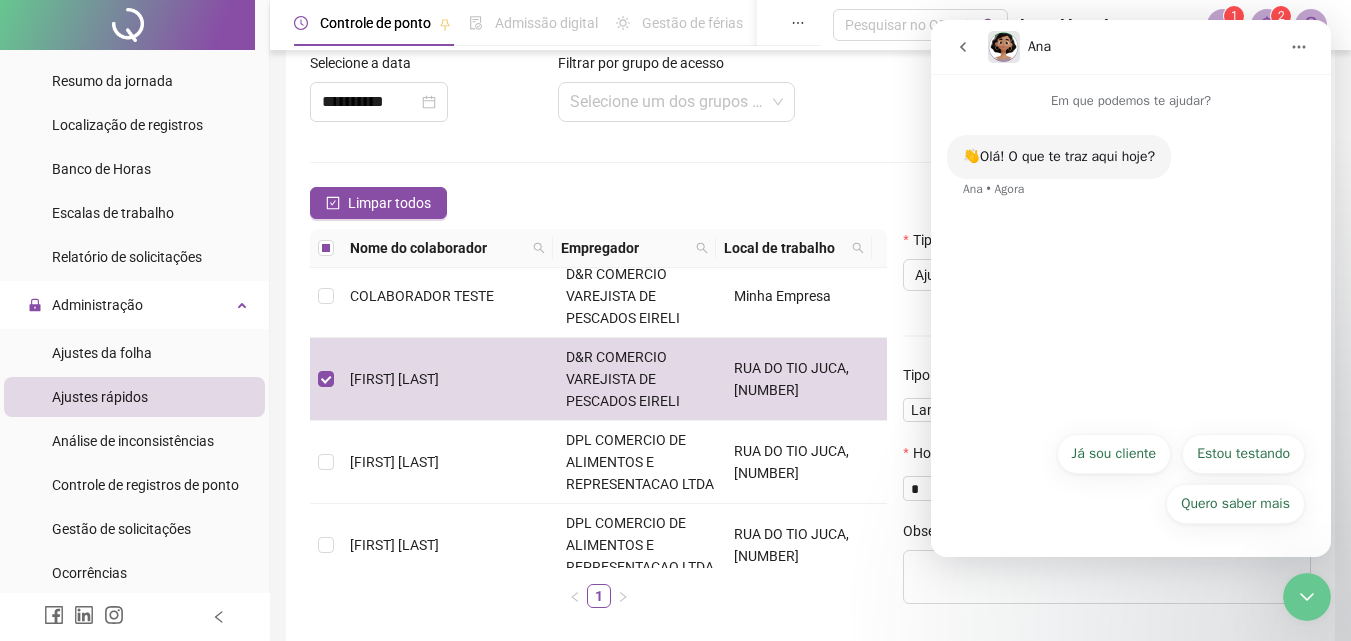 click on "Já sou cliente" at bounding box center [1114, 454] 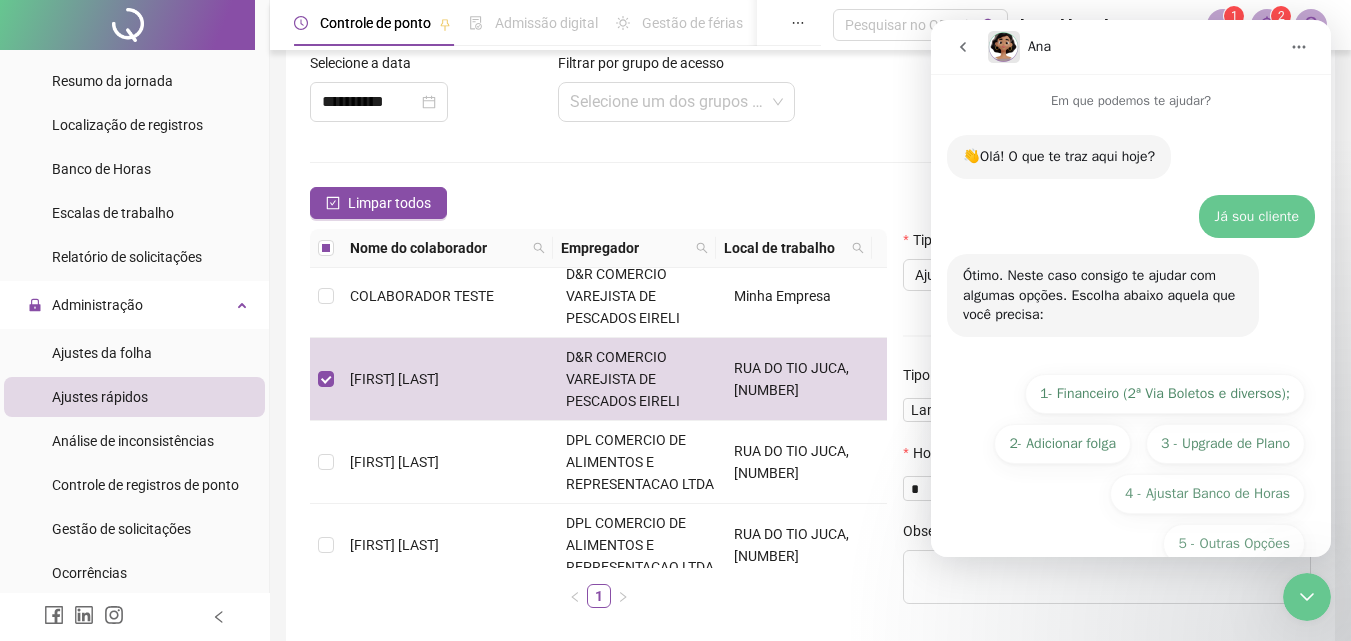 scroll, scrollTop: 40, scrollLeft: 0, axis: vertical 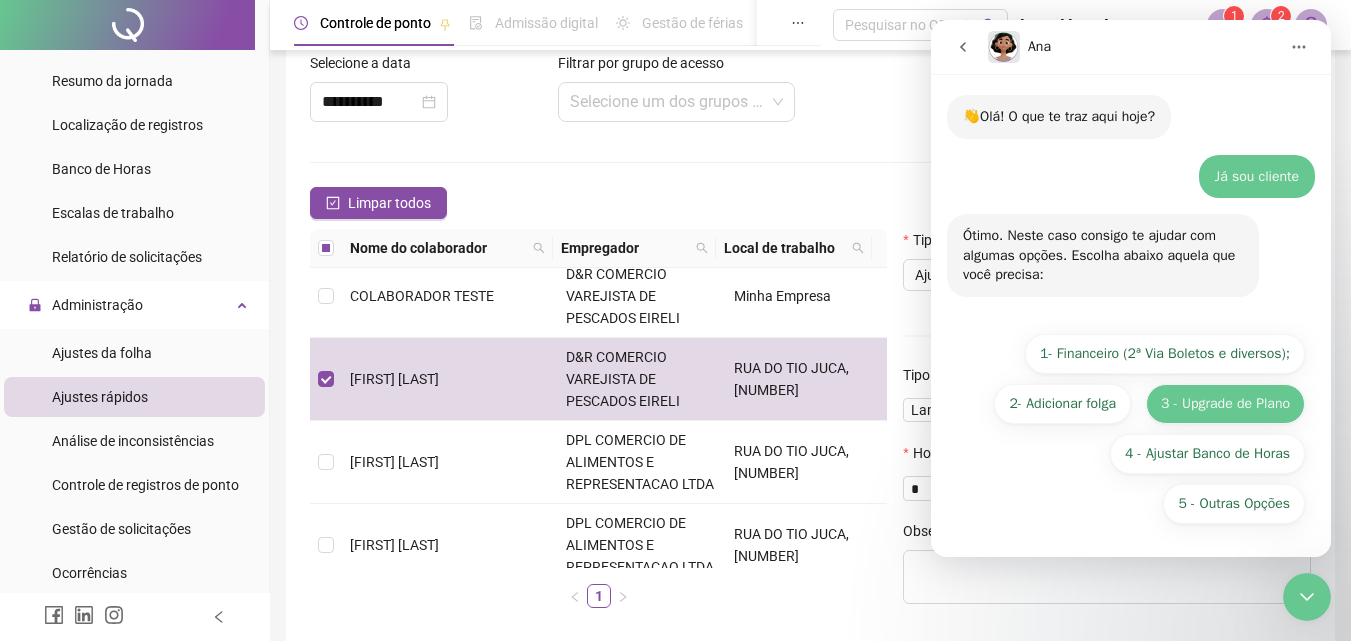 click on "4 - Ajustar Banco de Horas" at bounding box center [1207, 454] 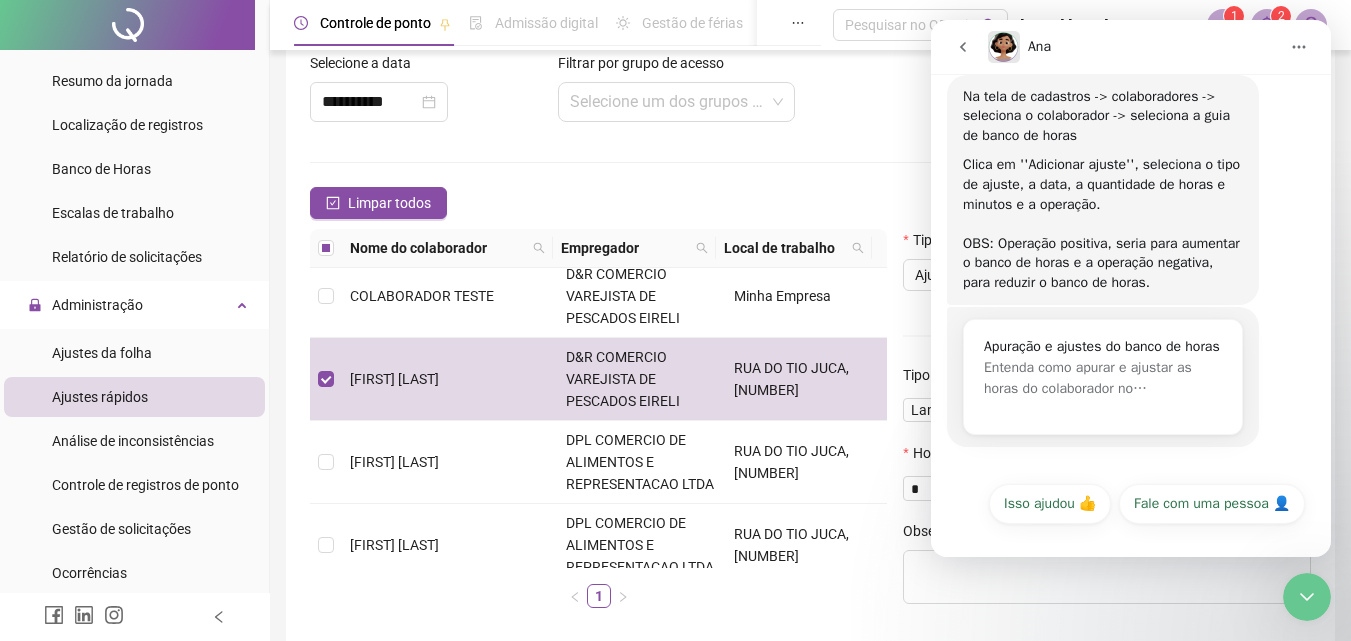 scroll, scrollTop: 340, scrollLeft: 0, axis: vertical 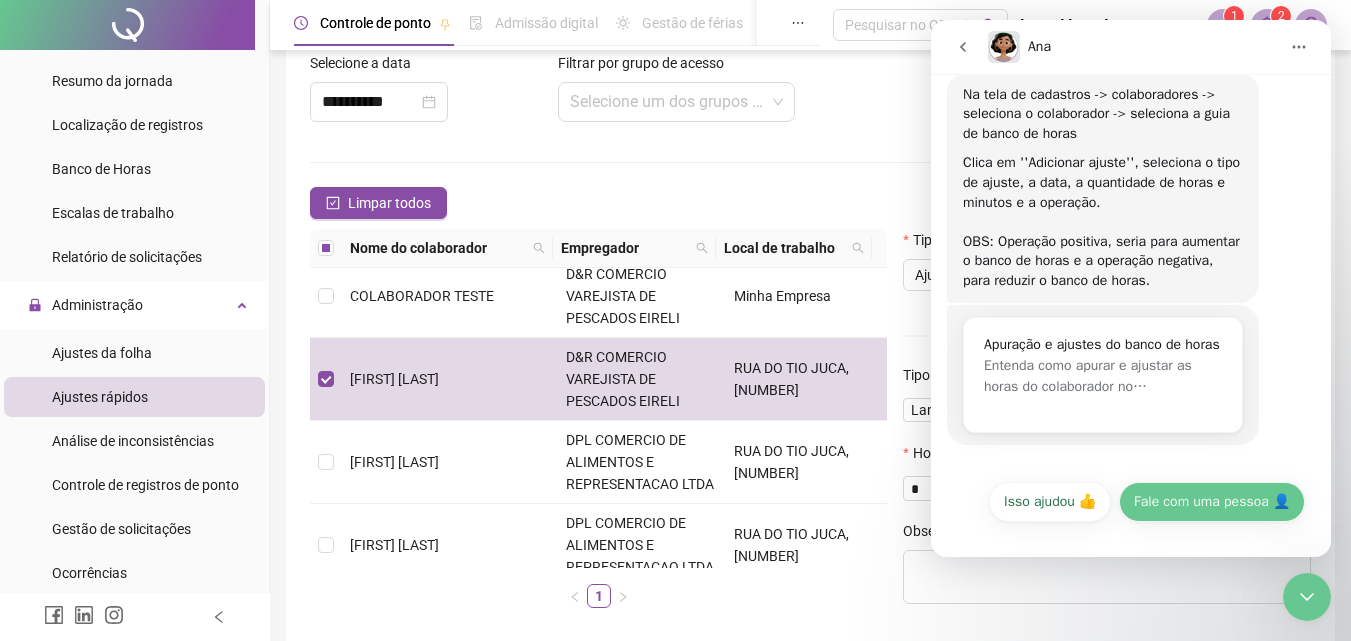 click on "Fale com uma pessoa 👤" at bounding box center (1212, 502) 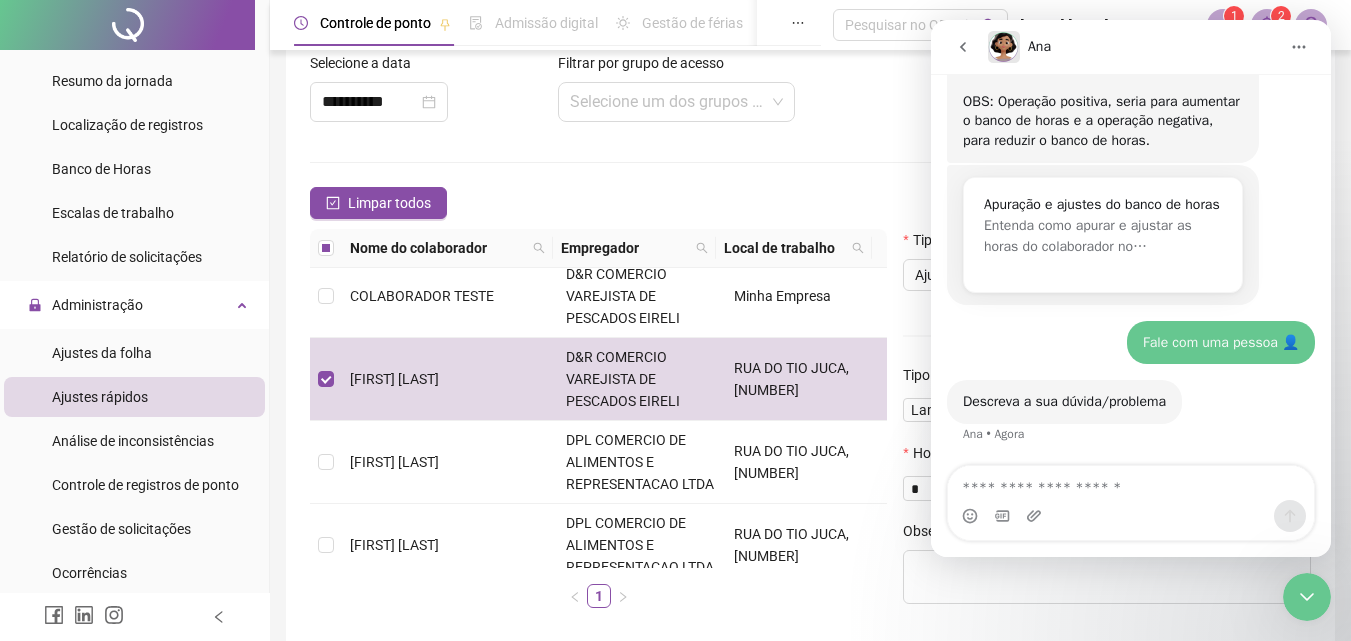 scroll, scrollTop: 570, scrollLeft: 0, axis: vertical 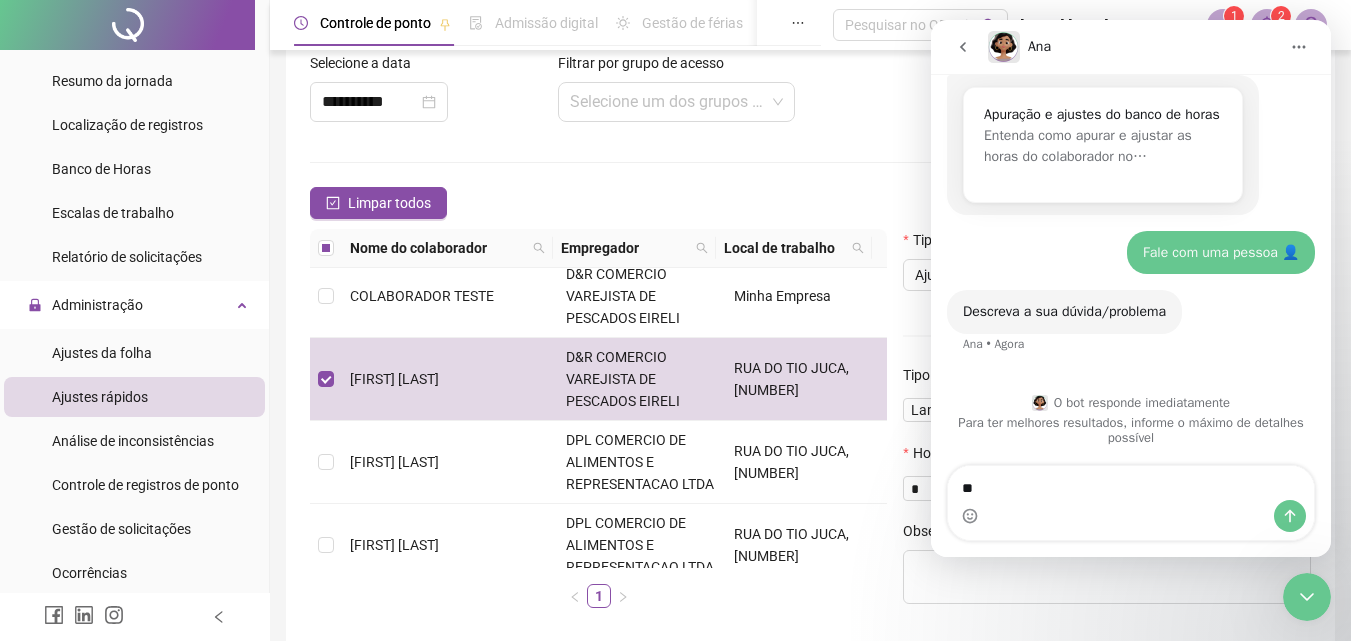 type on "*" 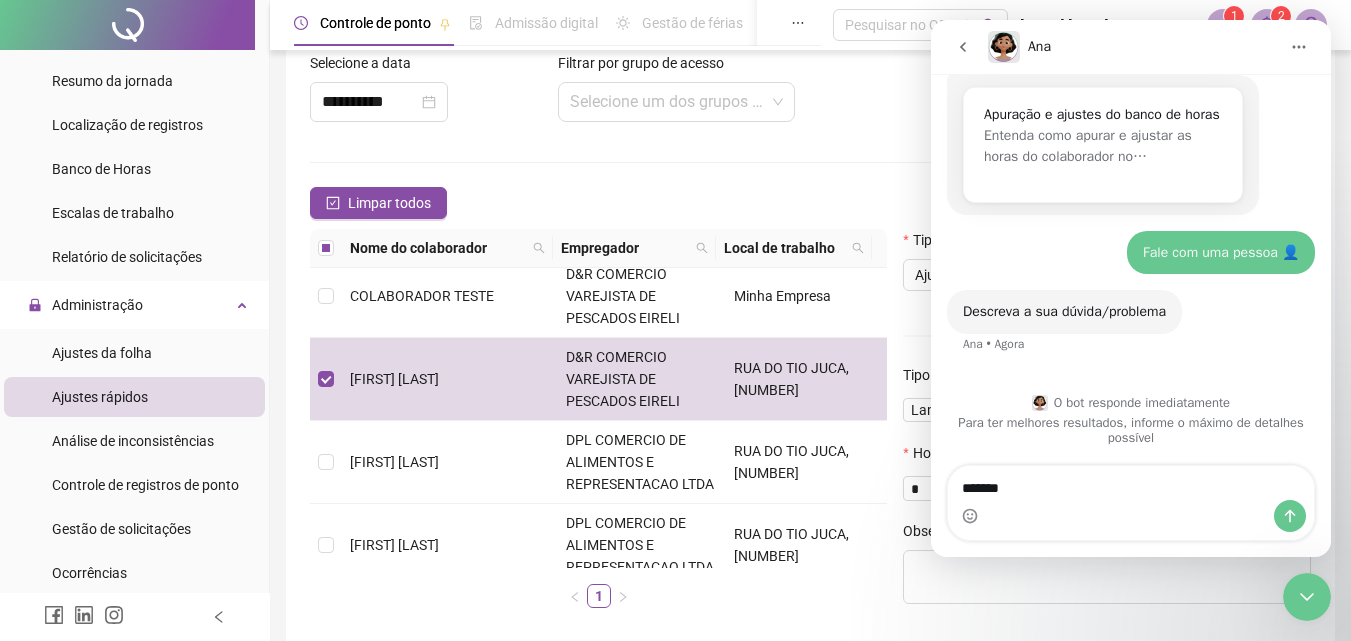 type on "********" 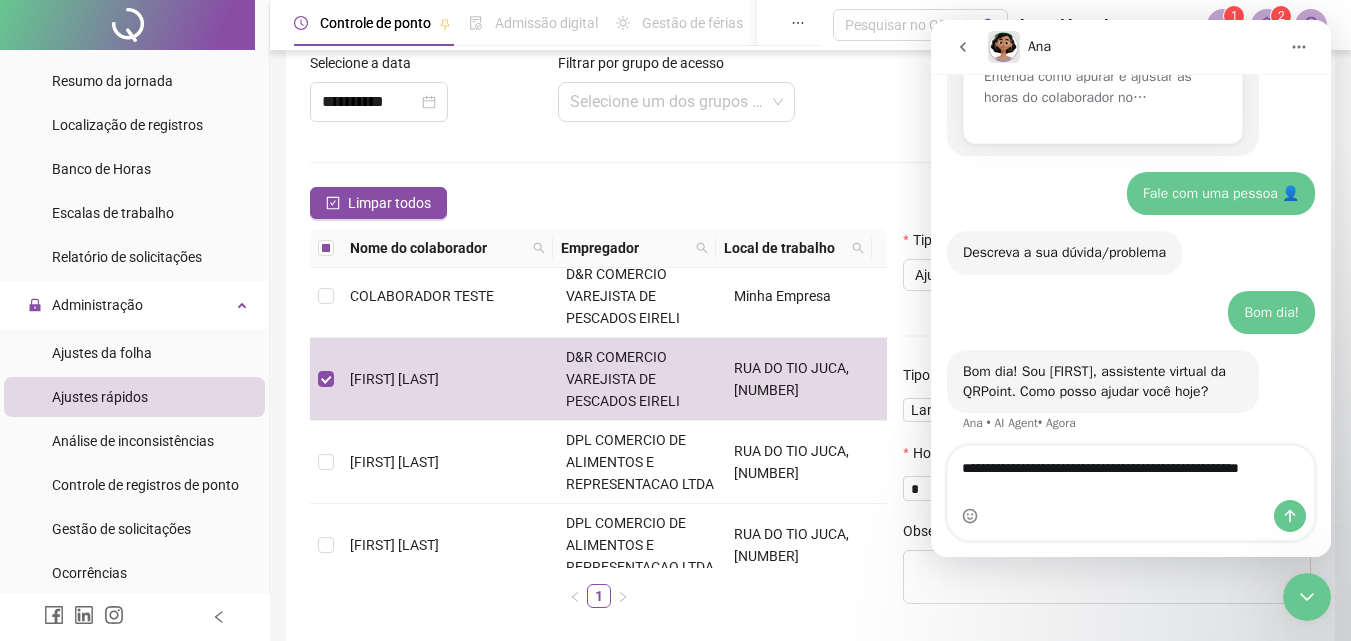 scroll, scrollTop: 638, scrollLeft: 0, axis: vertical 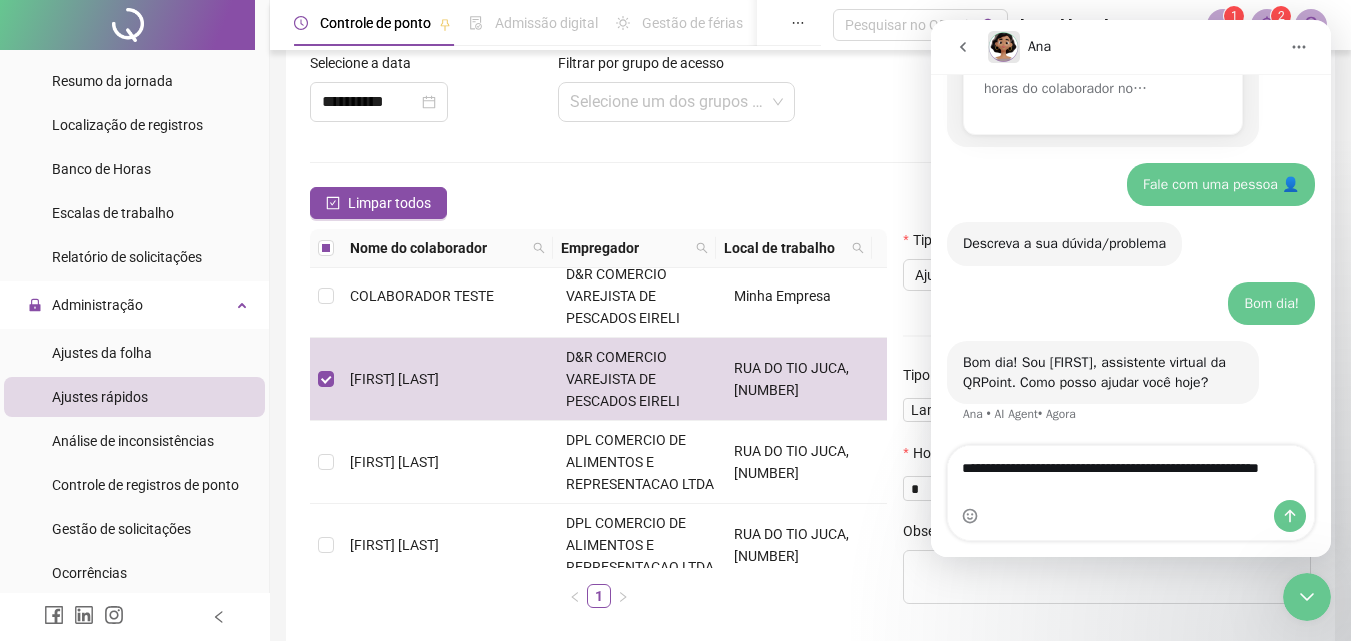 type on "**********" 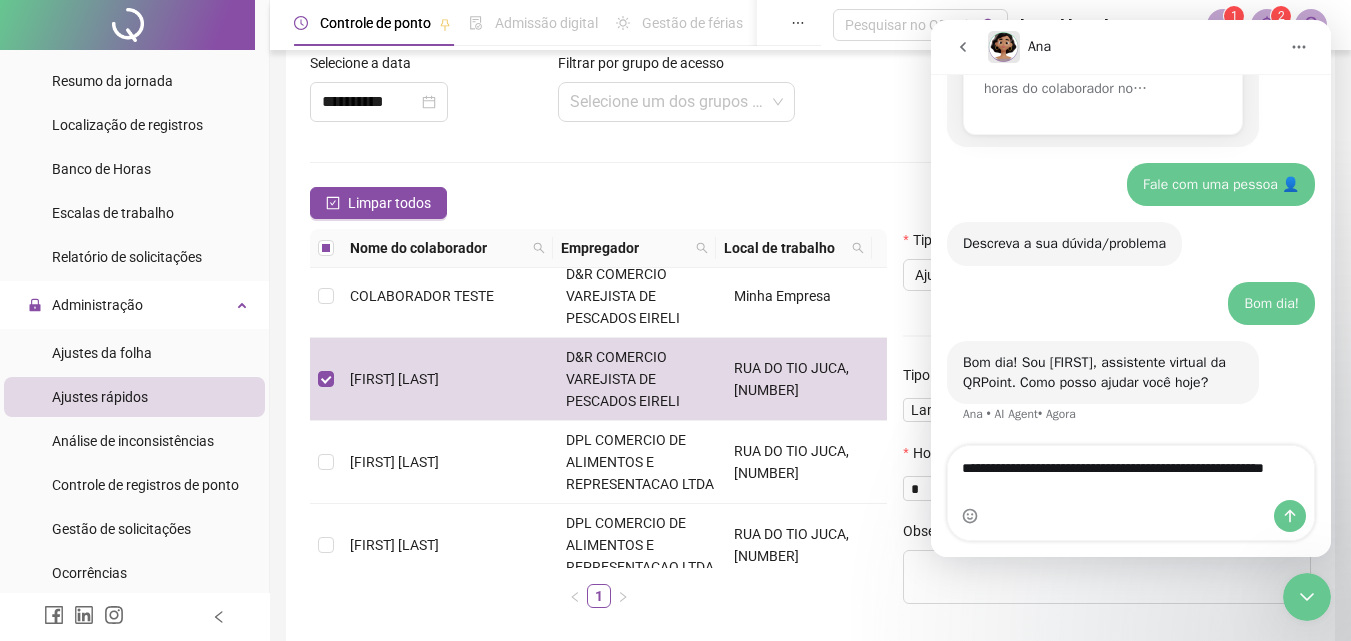 type 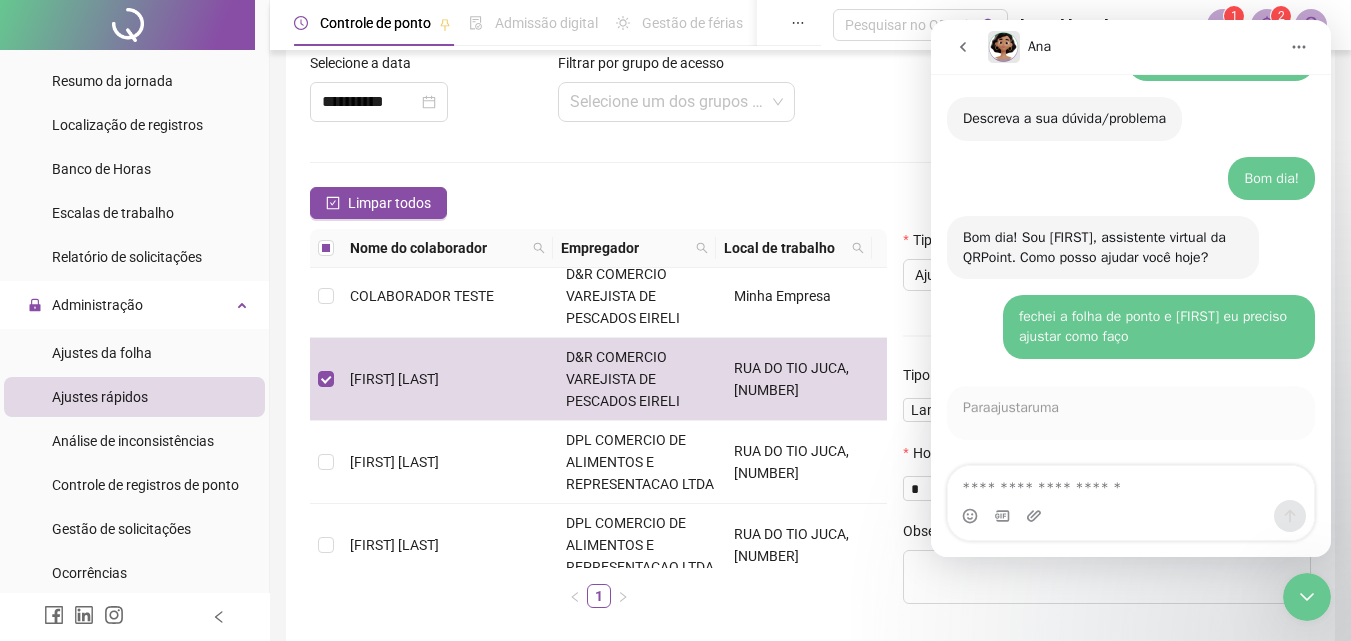 scroll, scrollTop: 768, scrollLeft: 0, axis: vertical 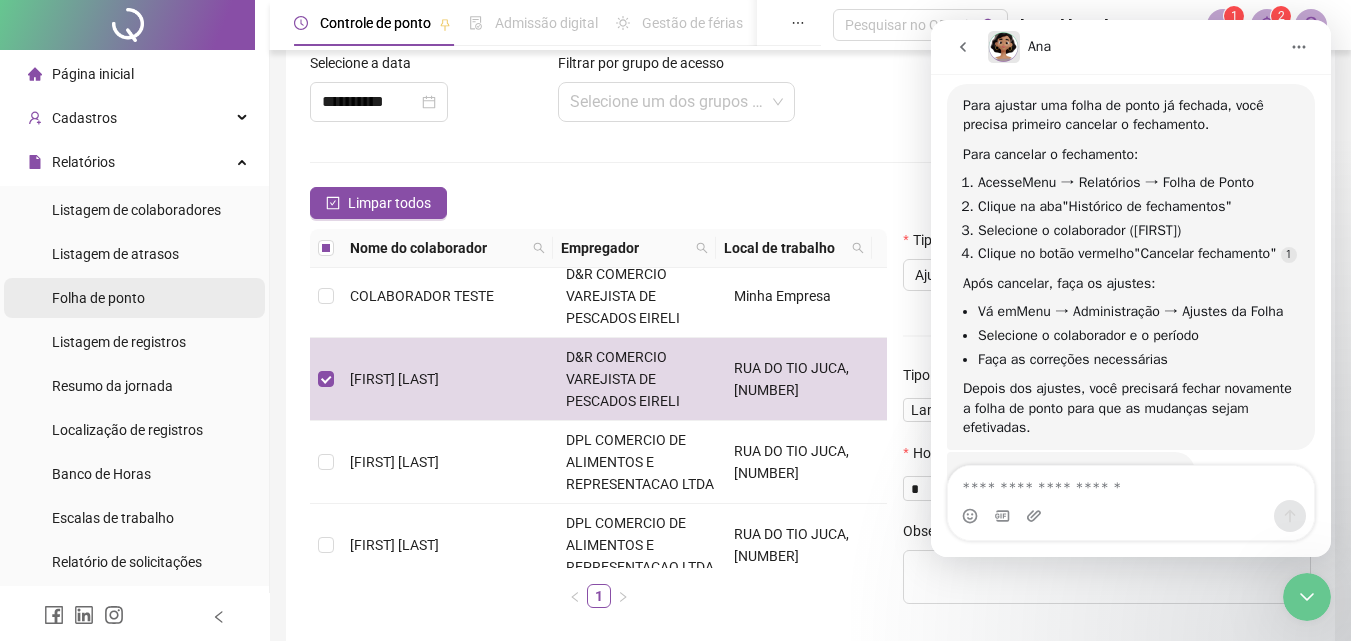 click on "Folha de ponto" at bounding box center (98, 298) 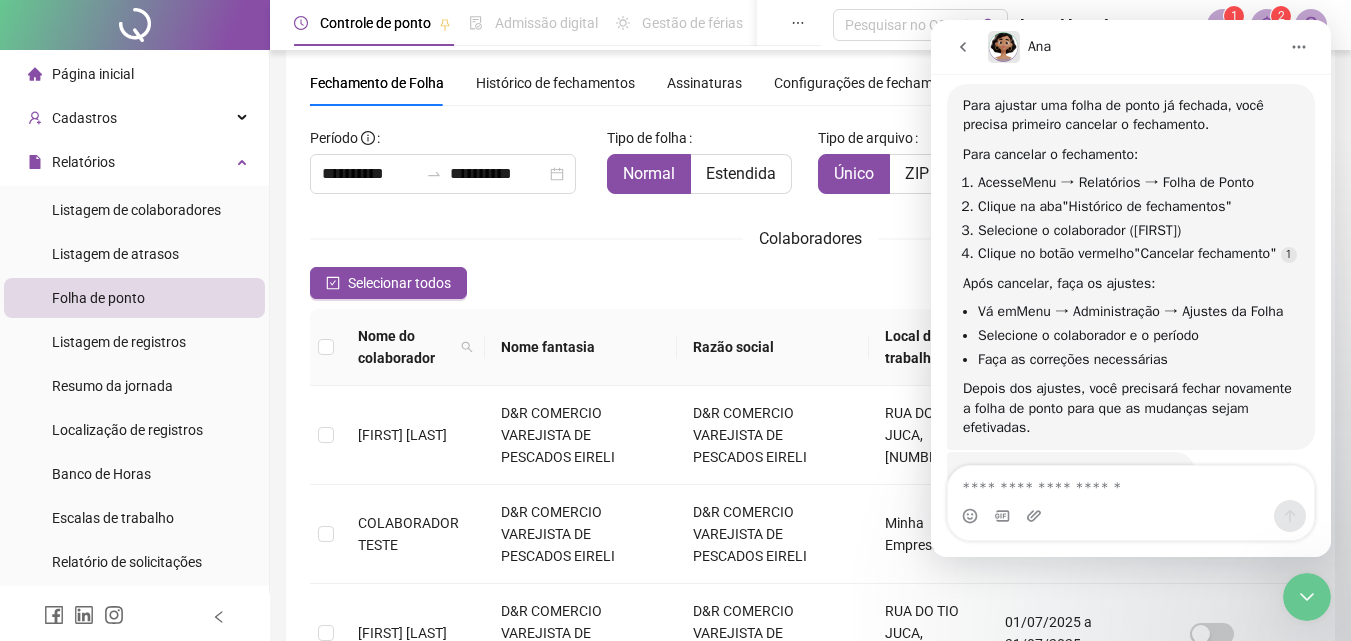 scroll, scrollTop: 89, scrollLeft: 0, axis: vertical 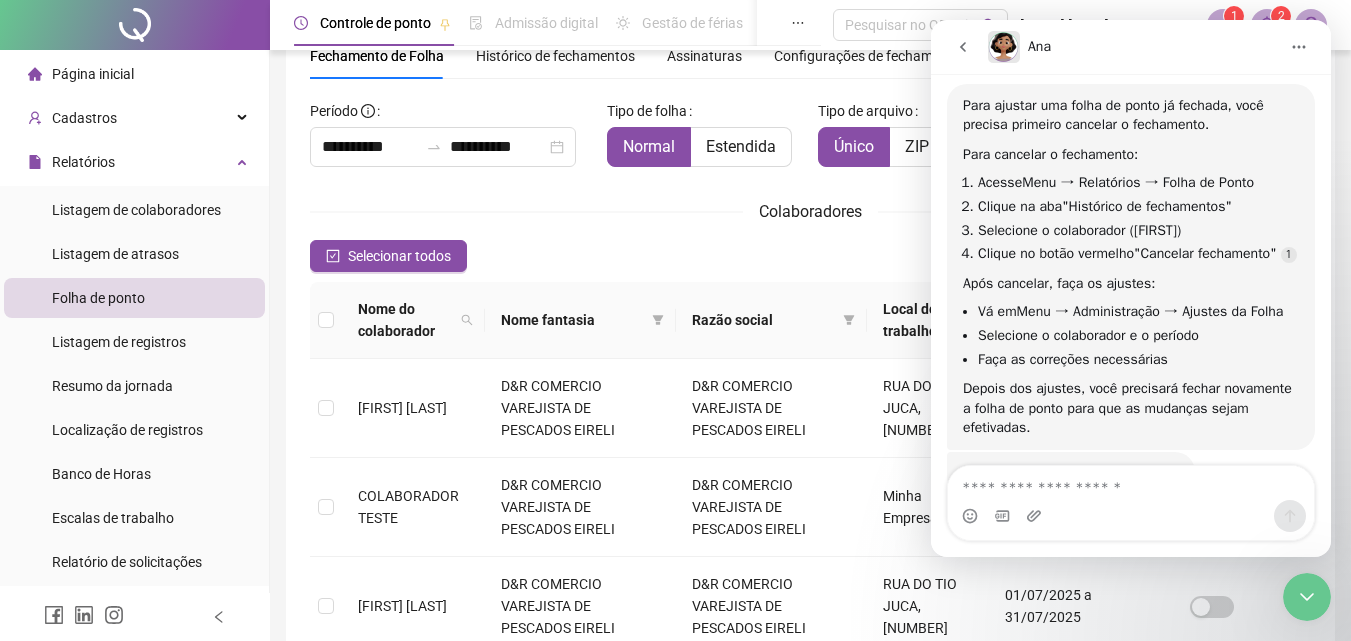 click on "Folha de ponto" at bounding box center [134, 298] 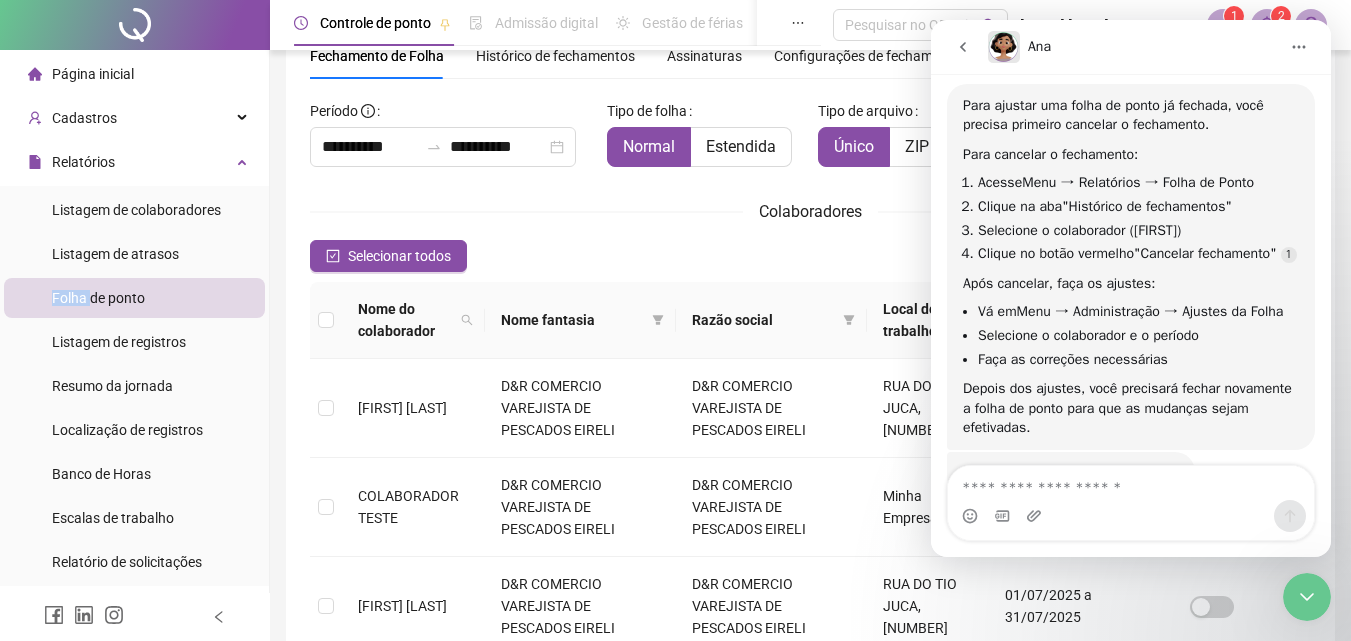 click on "Folha de ponto" at bounding box center (98, 298) 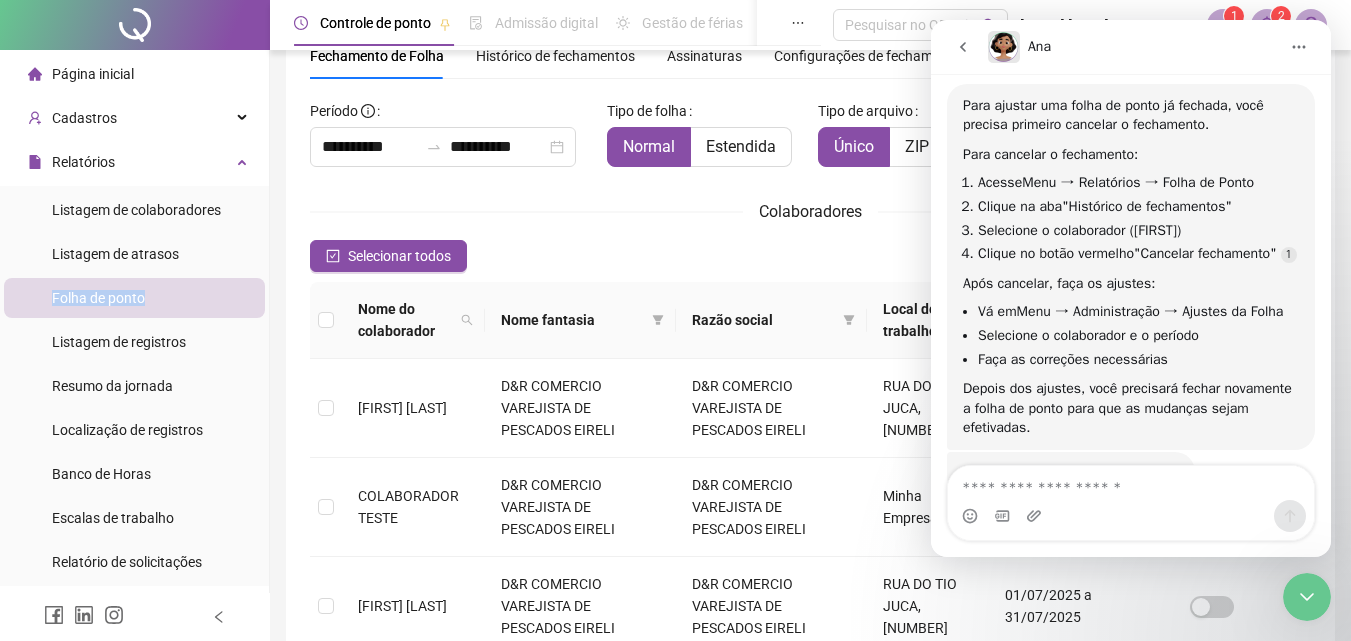 click on "Folha de ponto" at bounding box center (98, 298) 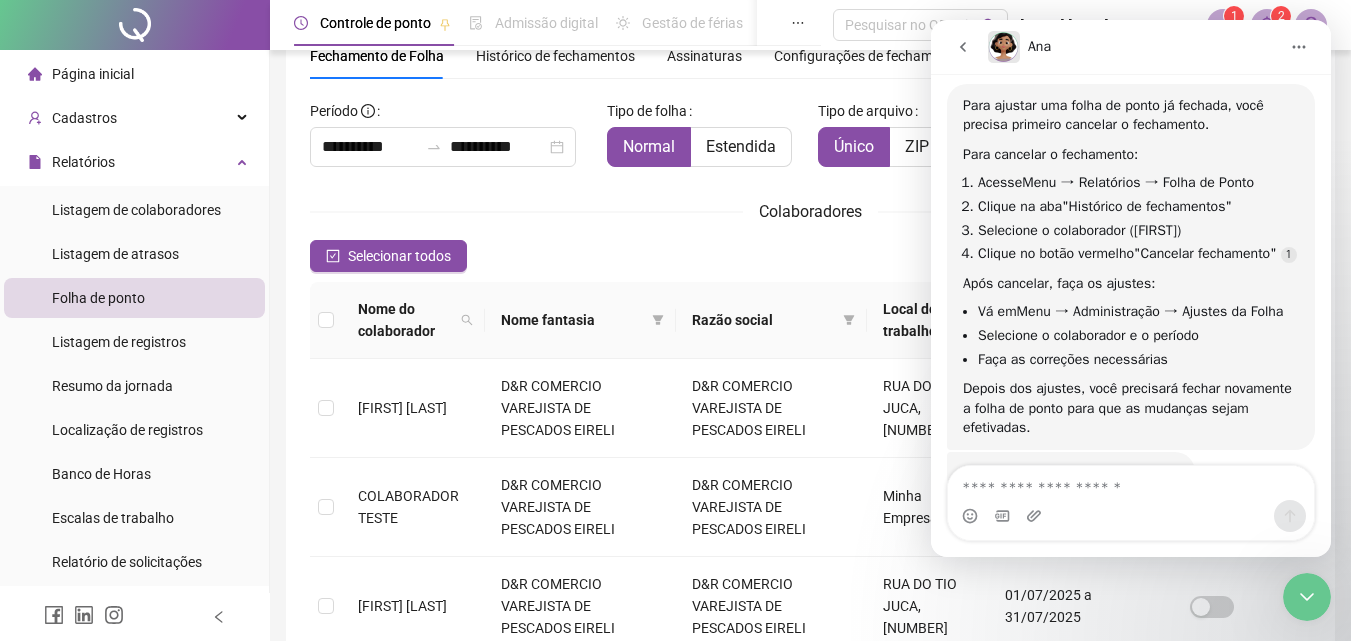 click on "Histórico de fechamentos" at bounding box center (555, 56) 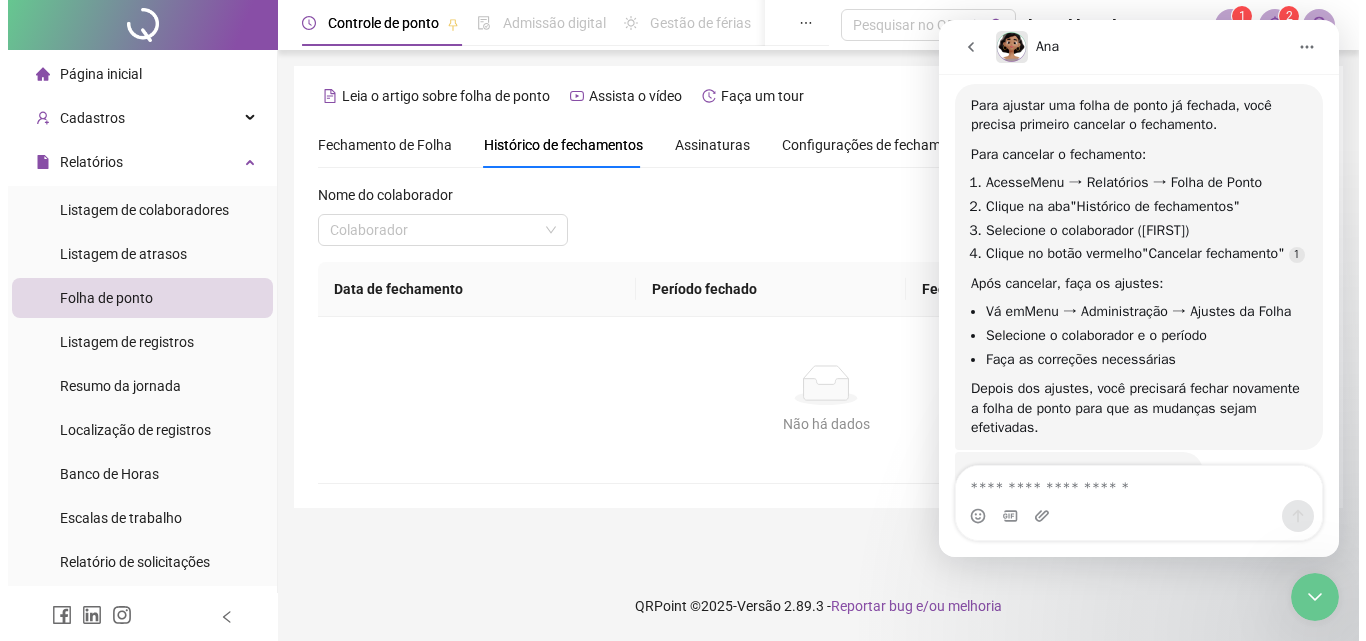 scroll, scrollTop: 0, scrollLeft: 0, axis: both 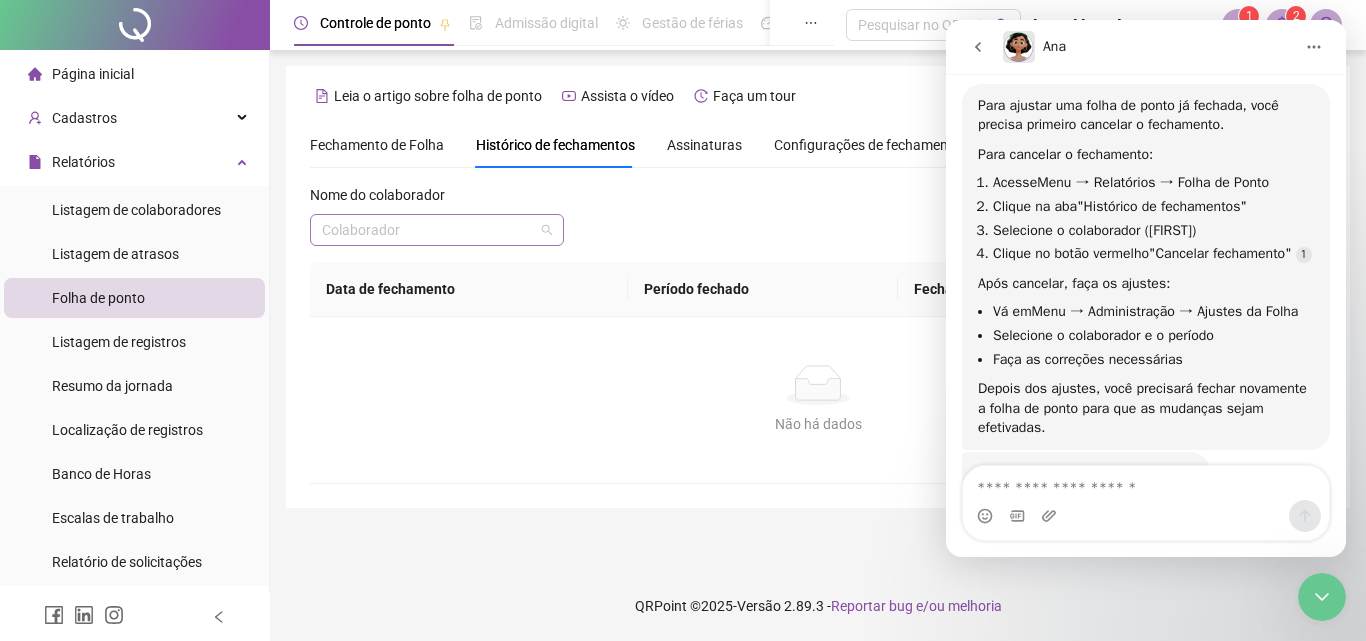 click at bounding box center [437, 230] 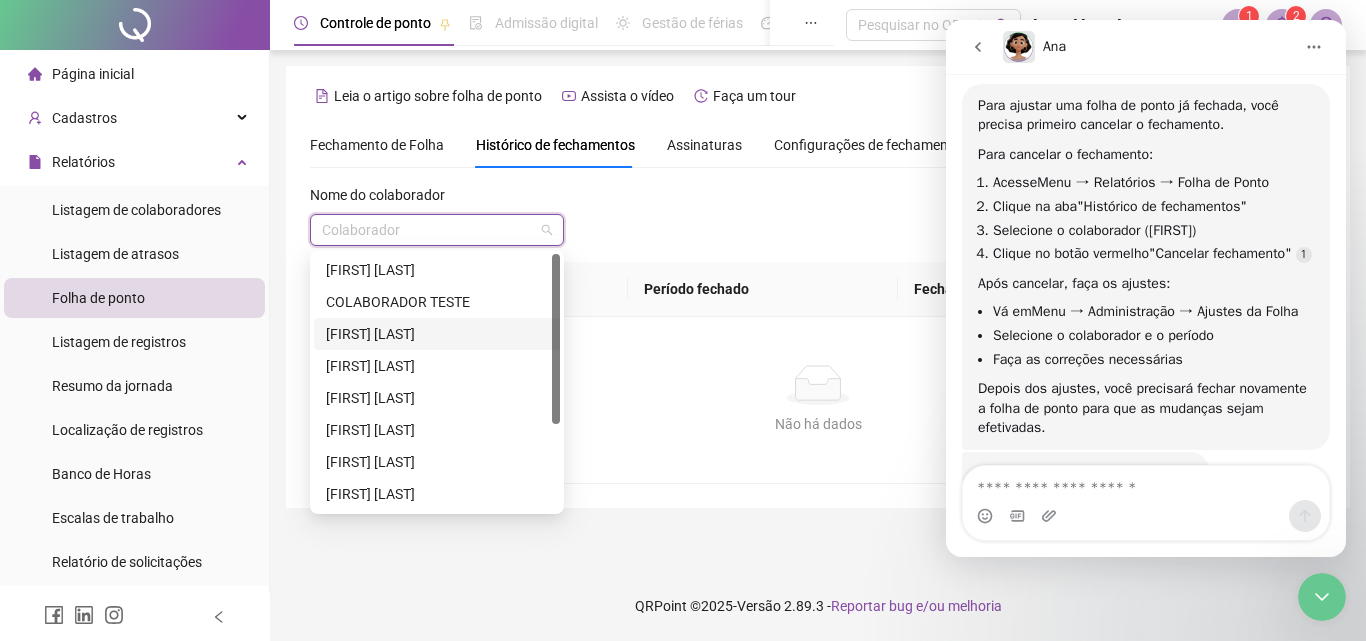 click on "[FIRST] [LAST]" at bounding box center (437, 334) 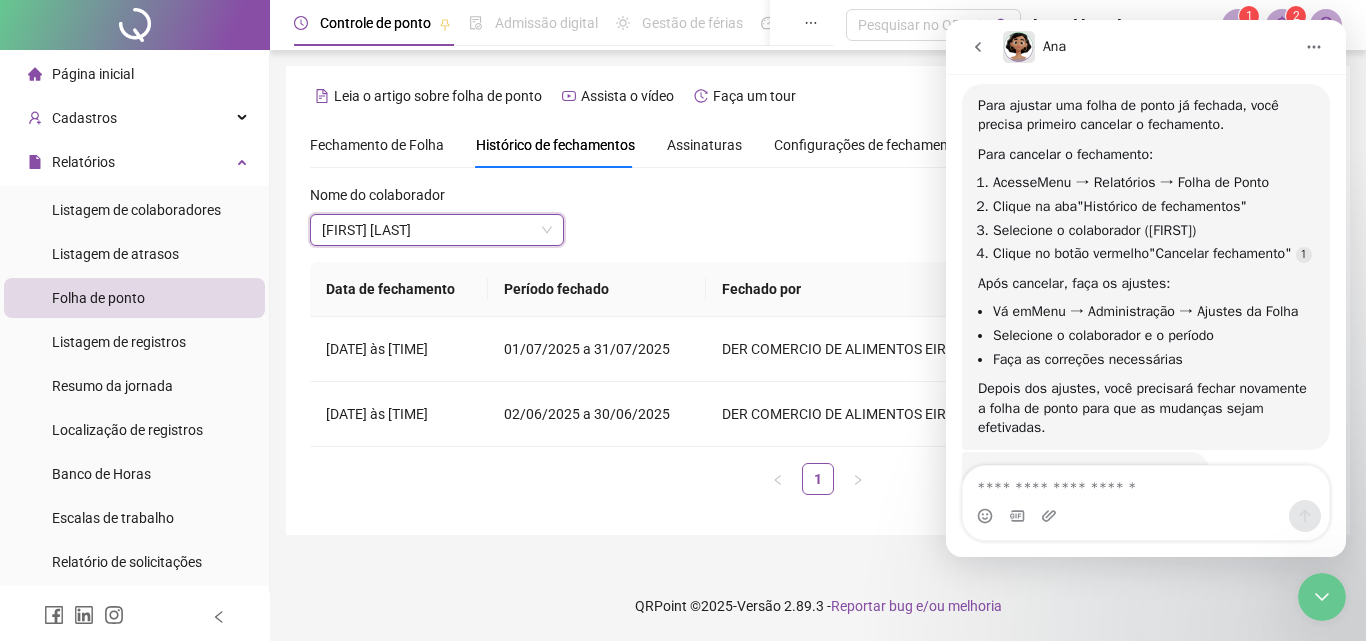 click on "Nome do colaborador [FIRST] [LAST]  [FIRST] [LAST]" at bounding box center (818, 223) 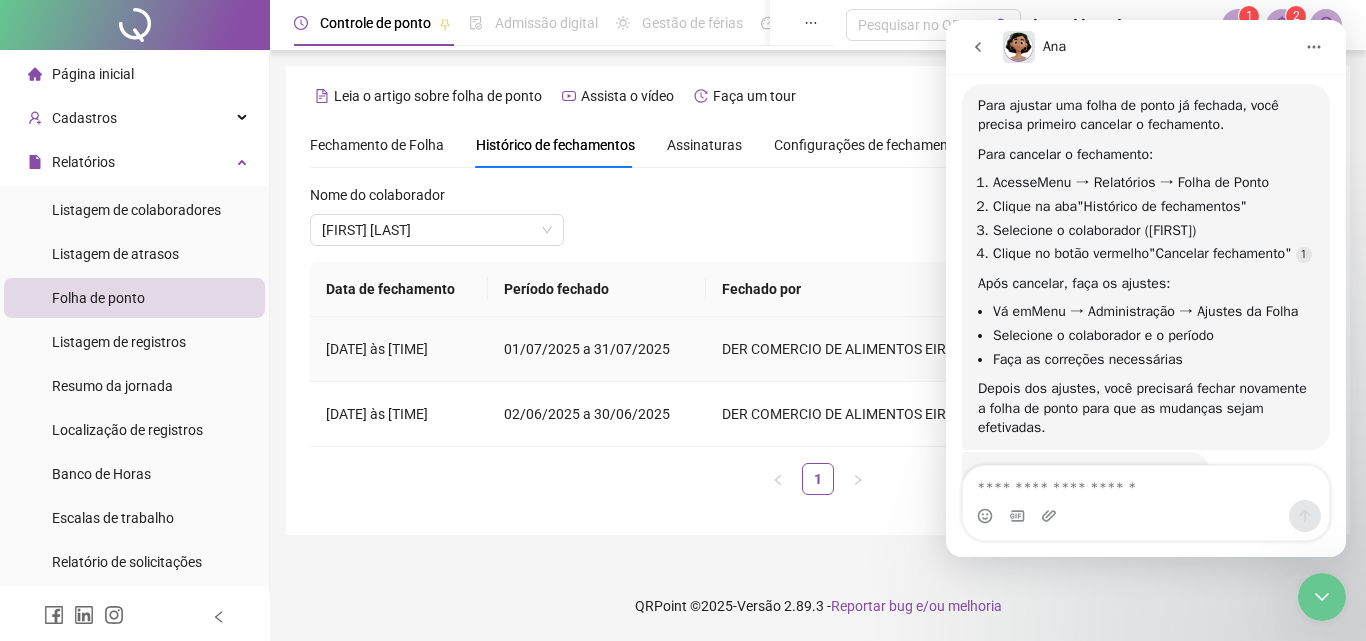 click on "[DATE] às [TIME]" at bounding box center (399, 349) 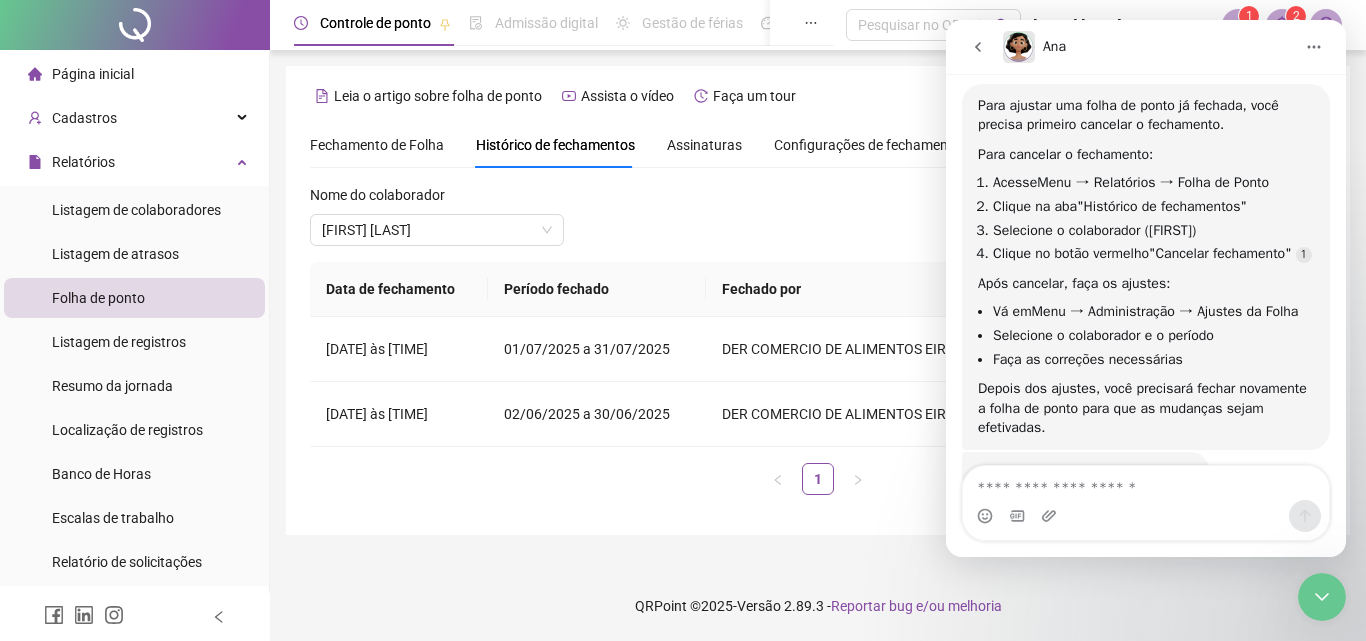 click 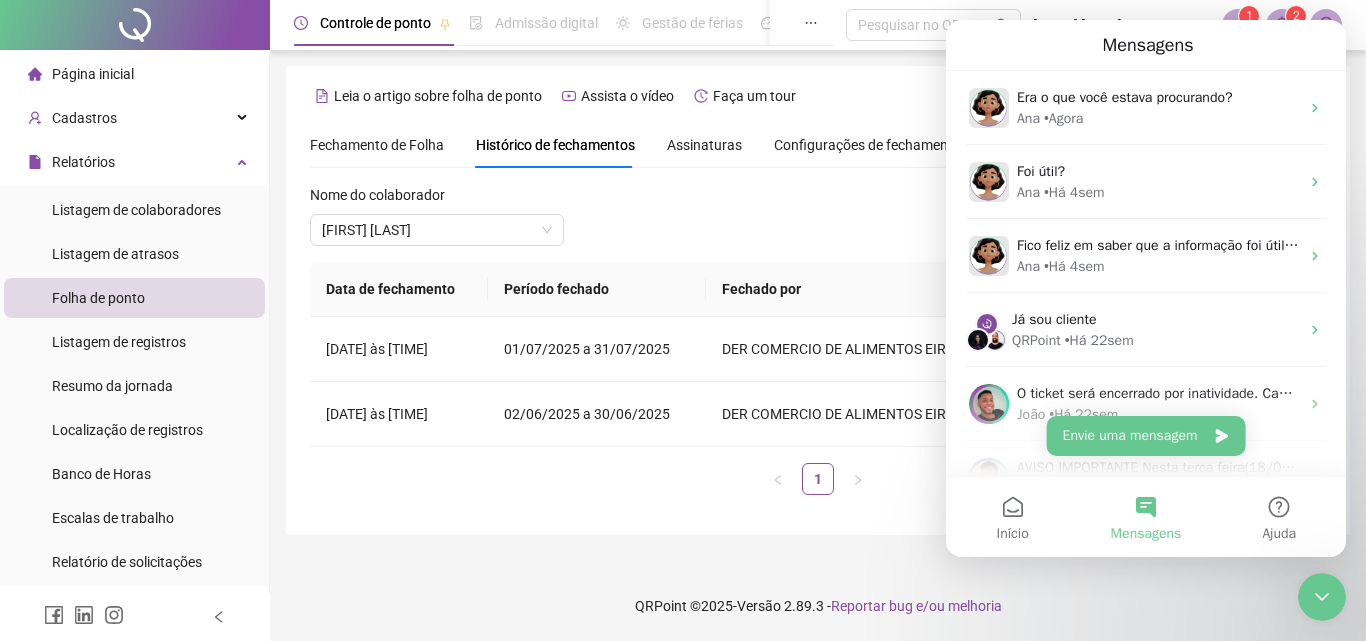 scroll, scrollTop: 998, scrollLeft: 0, axis: vertical 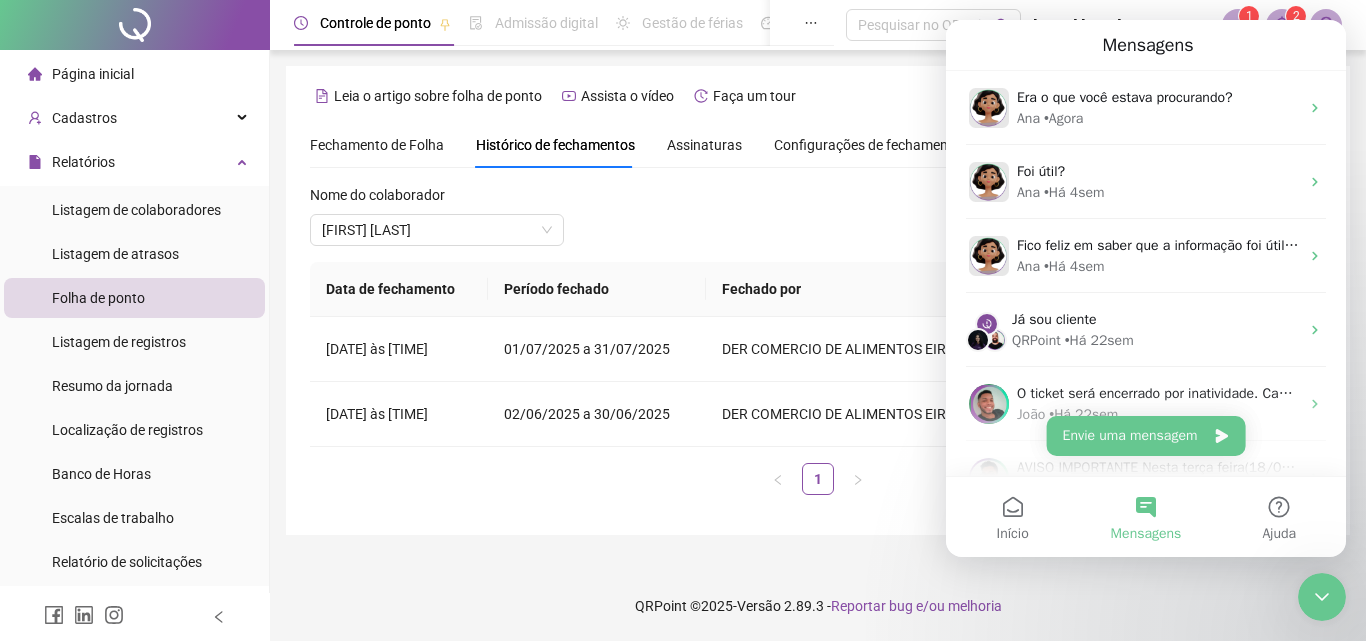click on "Mensagens" at bounding box center [1148, 45] 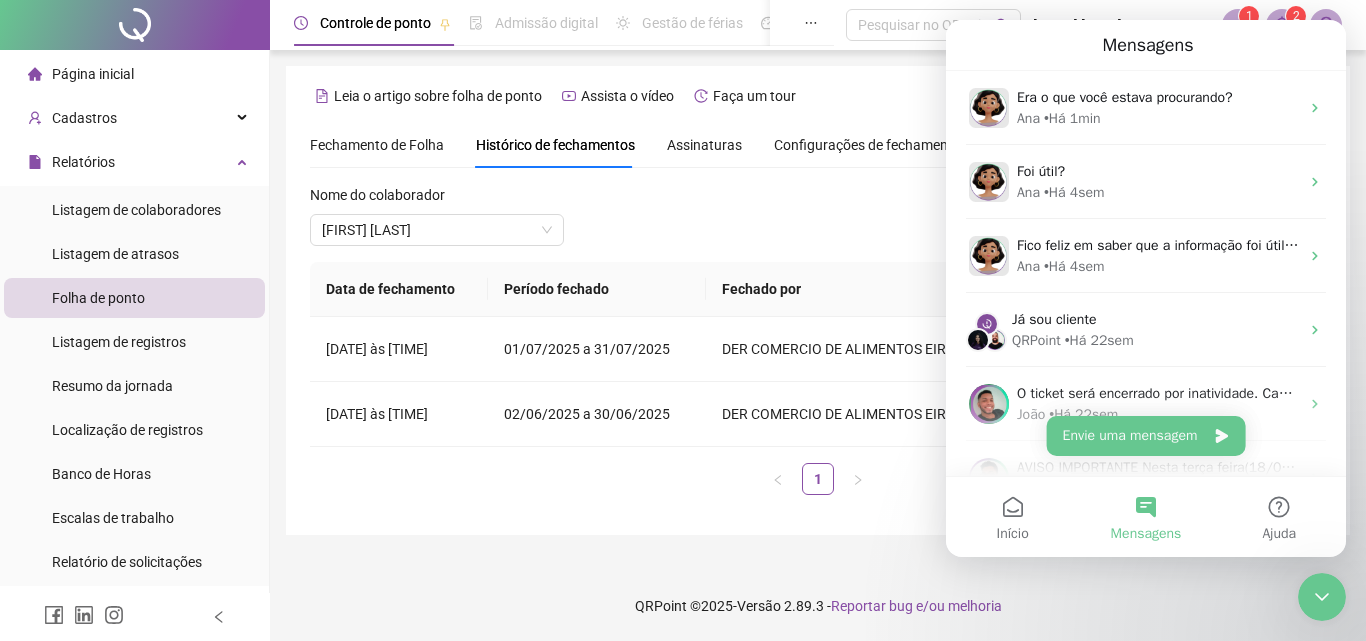 click on "QRPoint © 2025  -  Versão   2.89.3   -  Reportar bug e/ou melhoria" at bounding box center (818, 606) 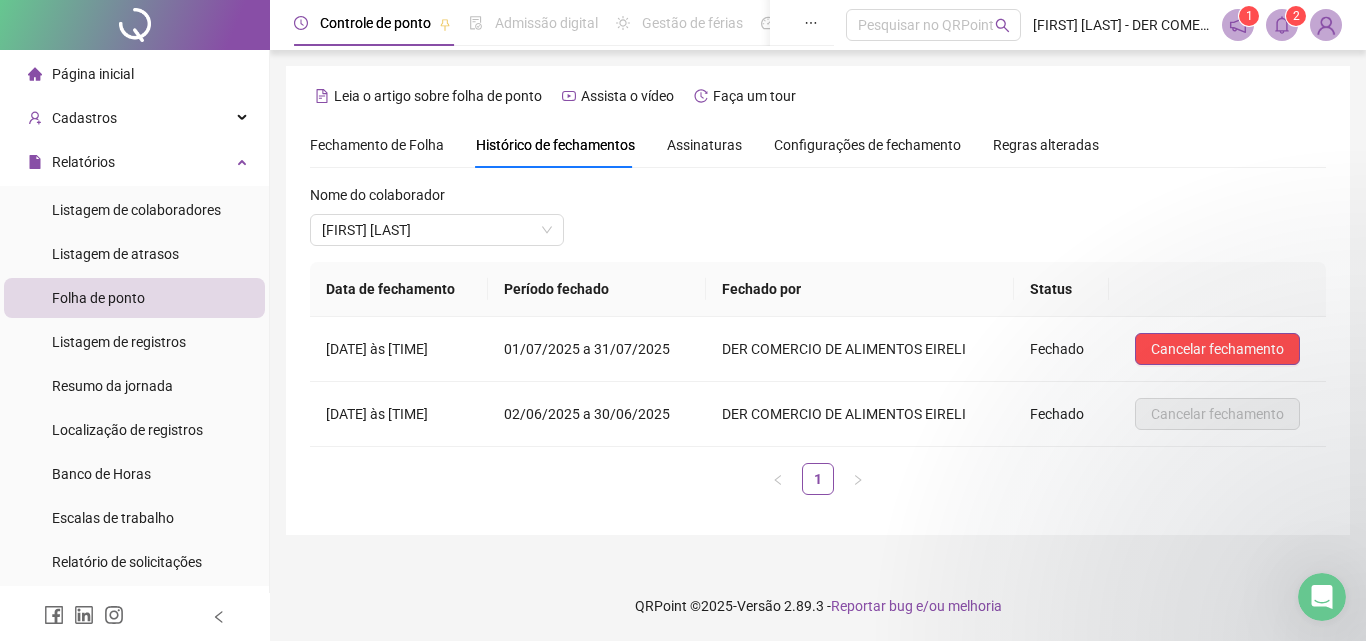 scroll, scrollTop: 0, scrollLeft: 0, axis: both 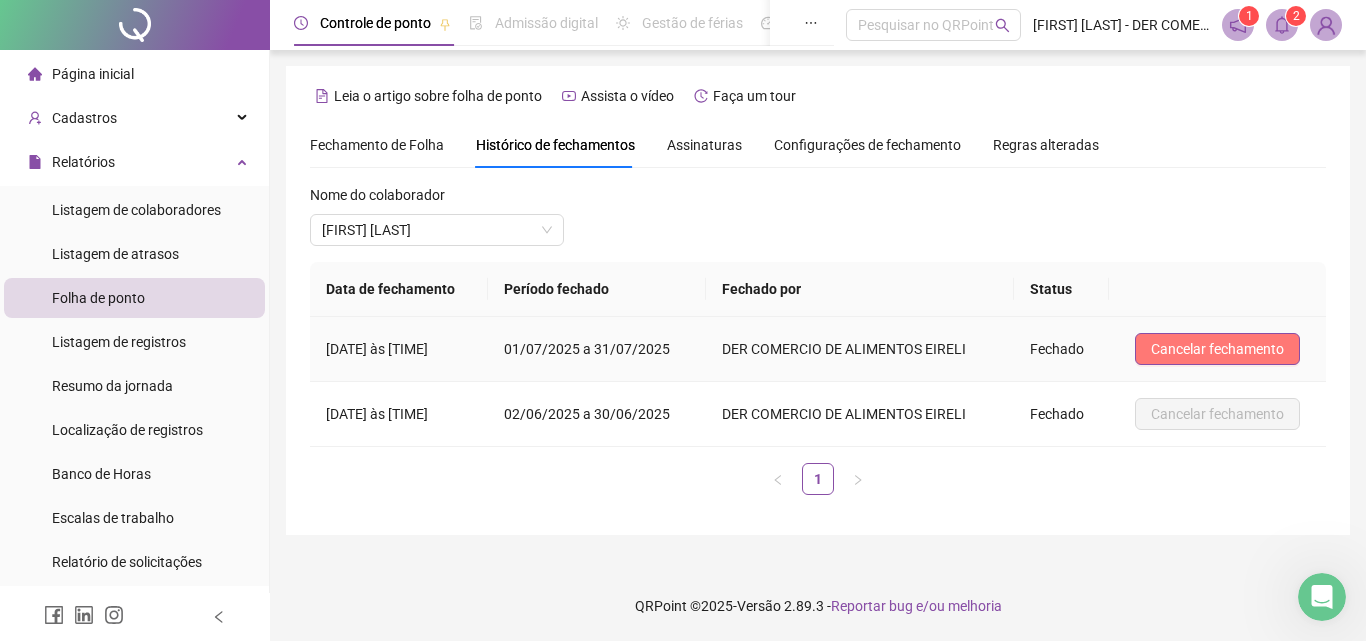click on "Cancelar fechamento" at bounding box center [1217, 349] 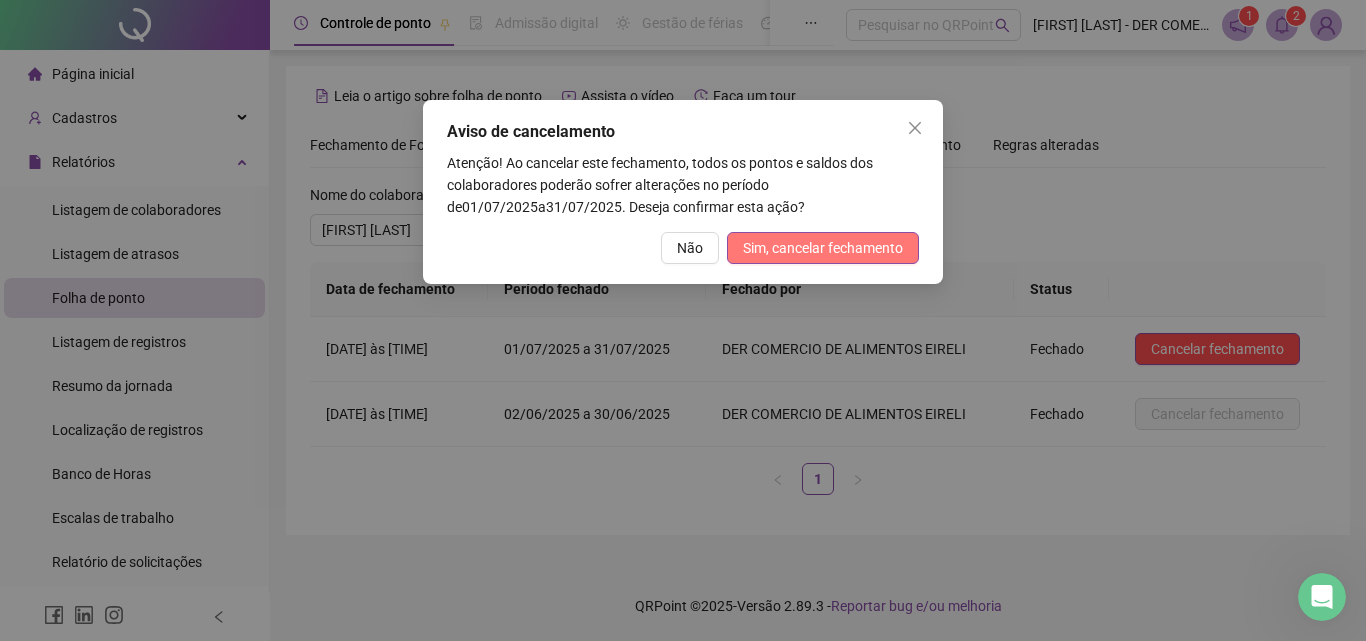 click on "Sim, cancelar fechamento" at bounding box center [823, 248] 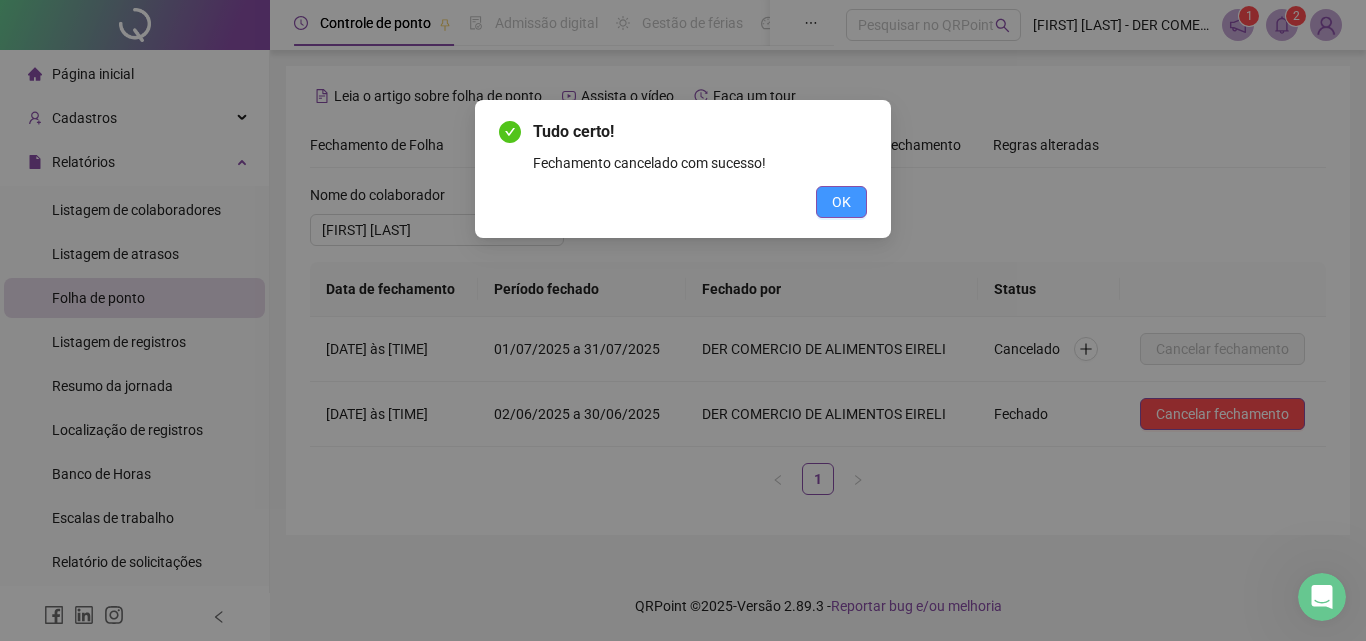 click on "OK" at bounding box center [841, 202] 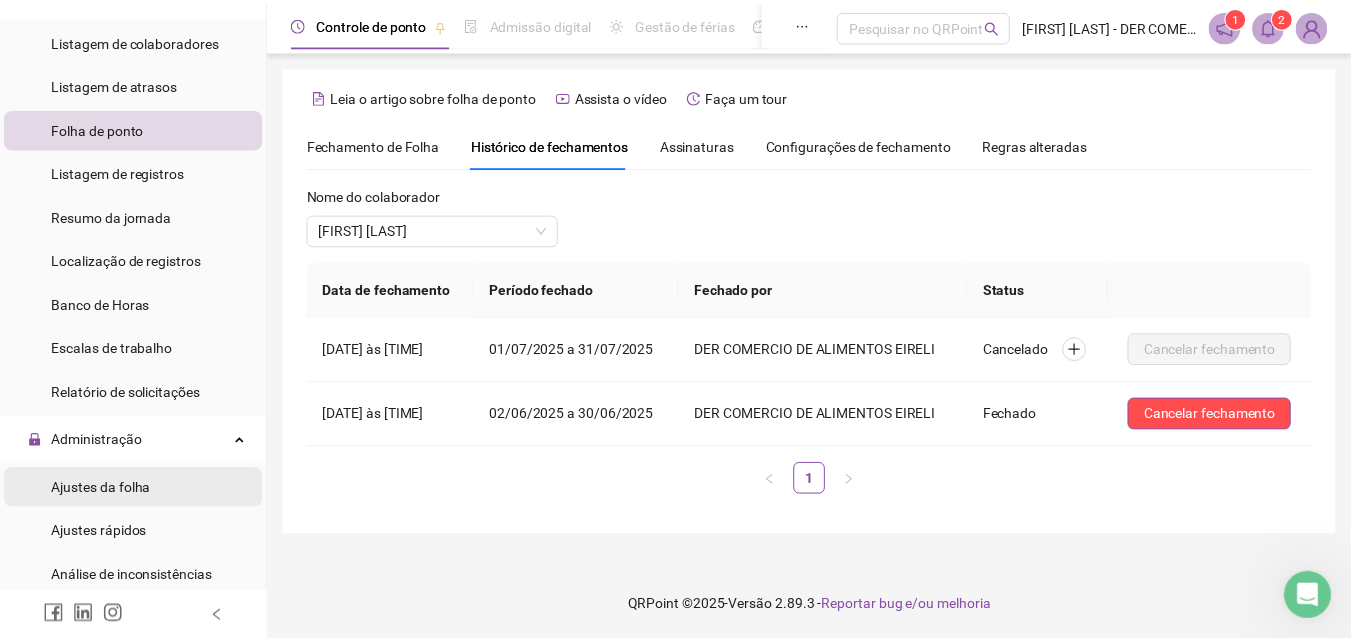 scroll, scrollTop: 200, scrollLeft: 0, axis: vertical 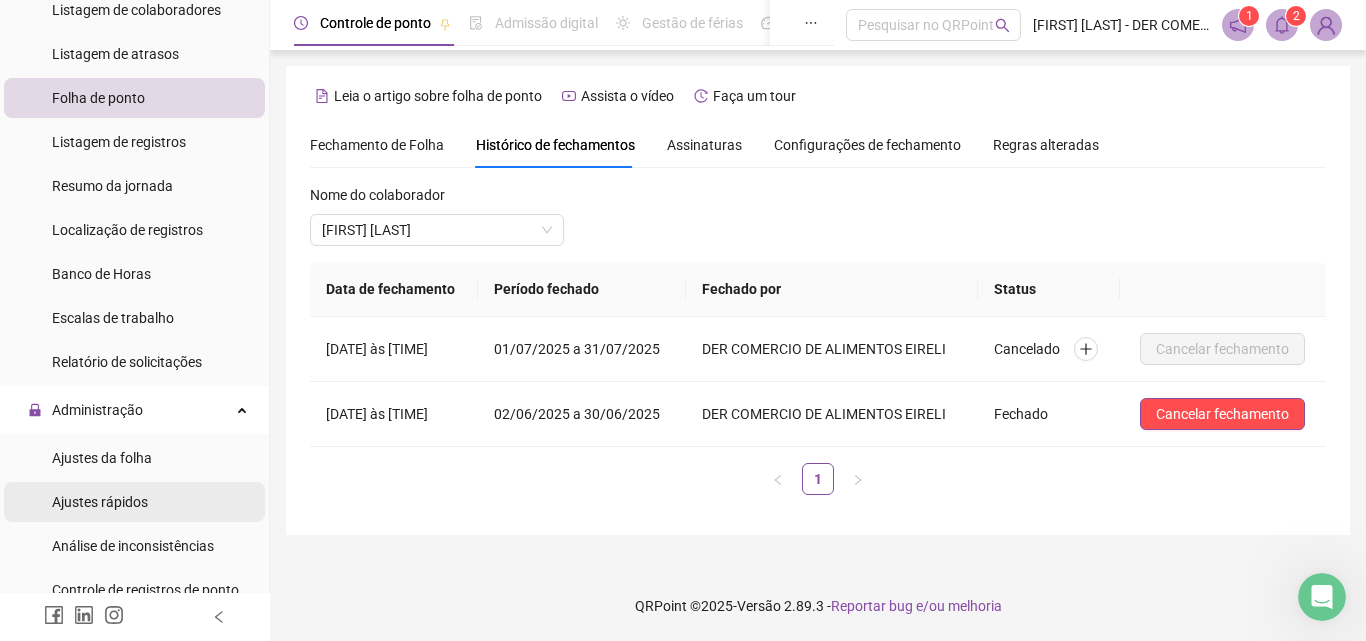 click on "Ajustes rápidos" at bounding box center [134, 502] 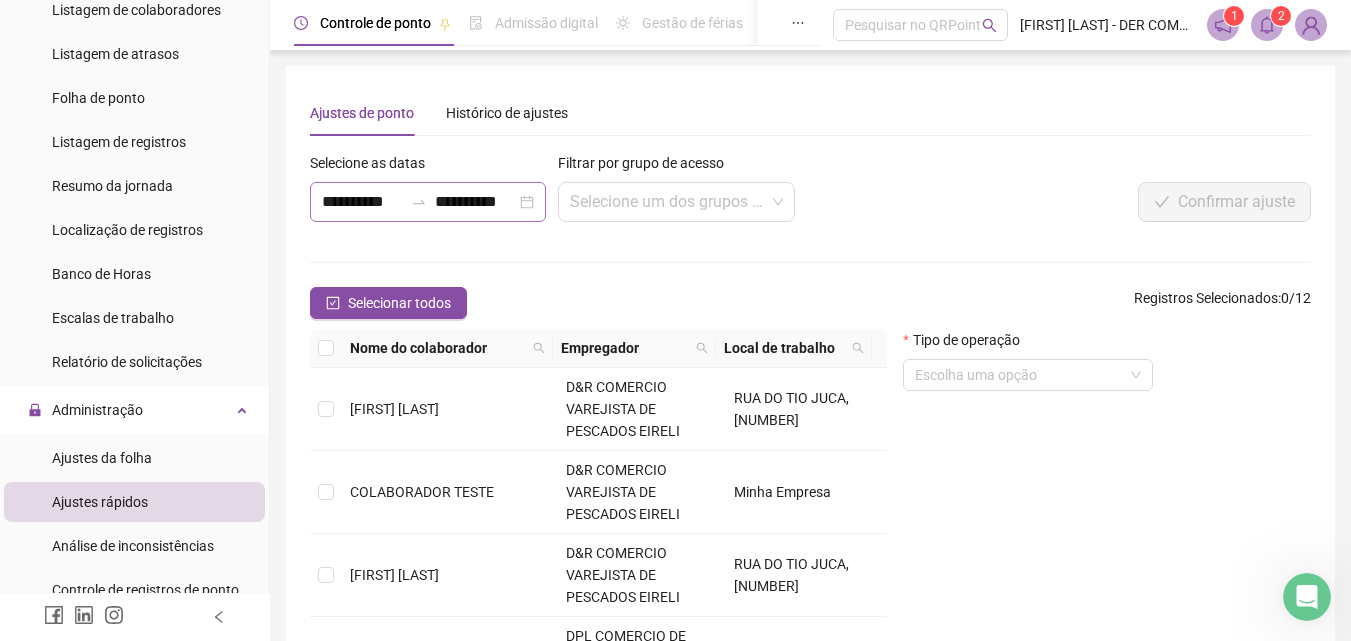 click on "**********" at bounding box center (428, 202) 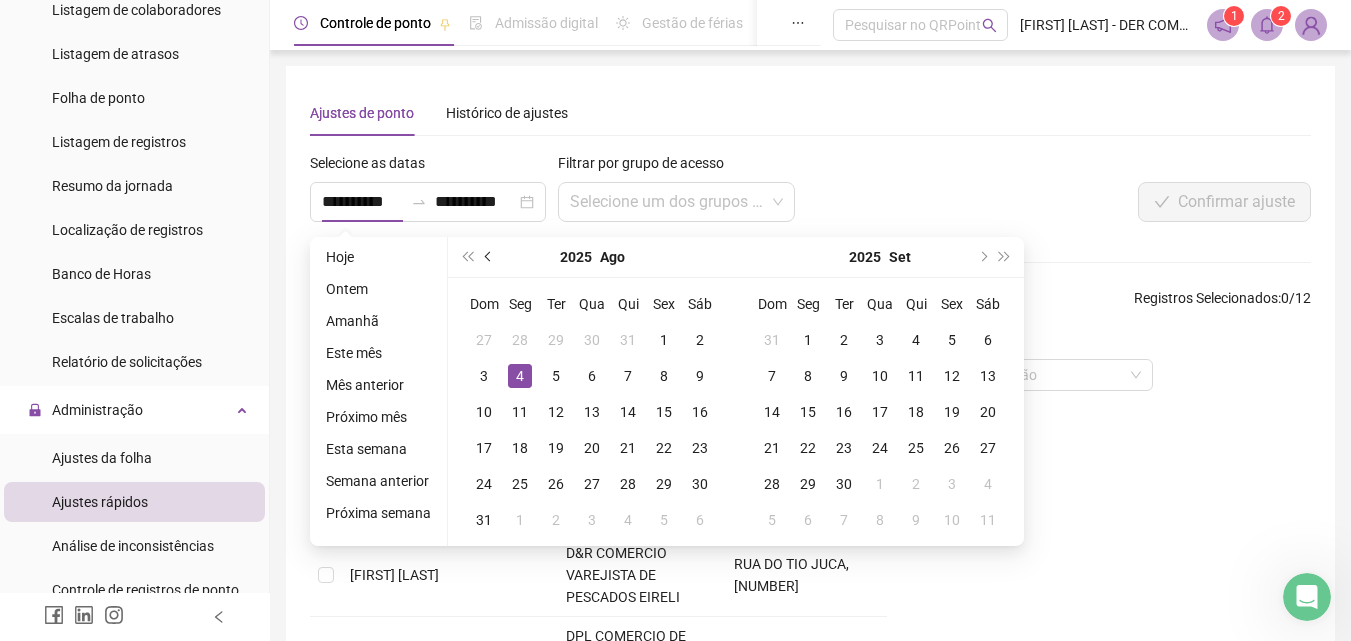 click at bounding box center (489, 257) 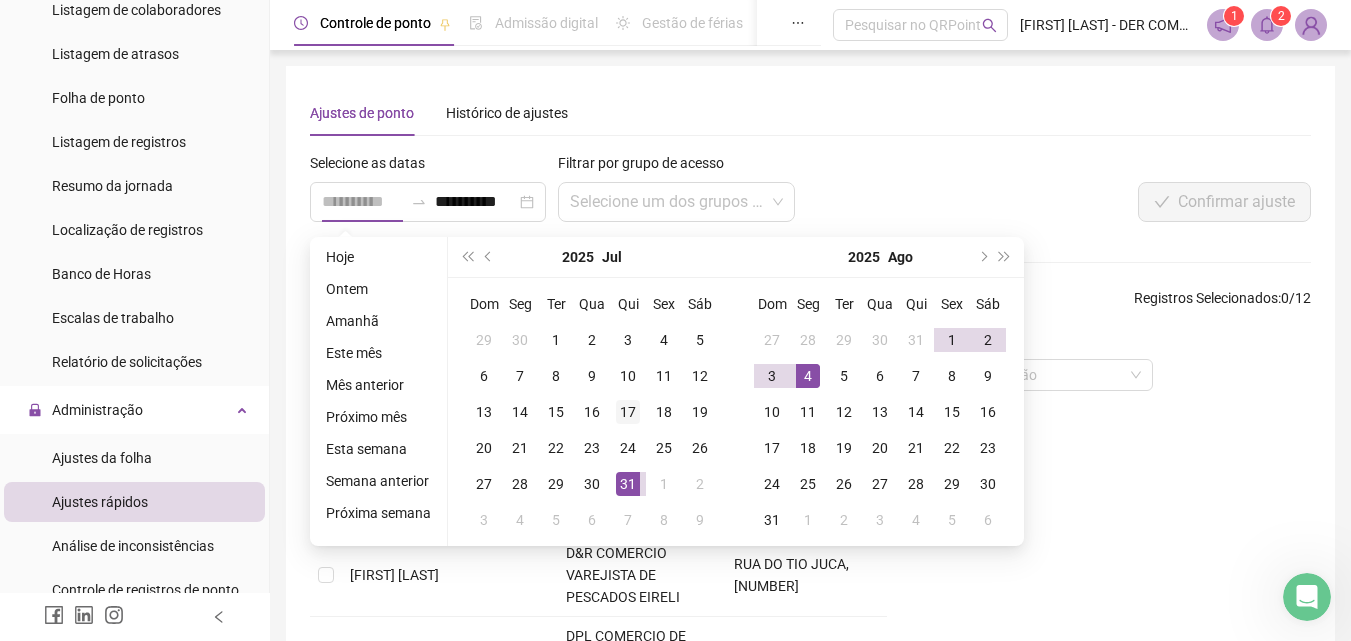 type on "**********" 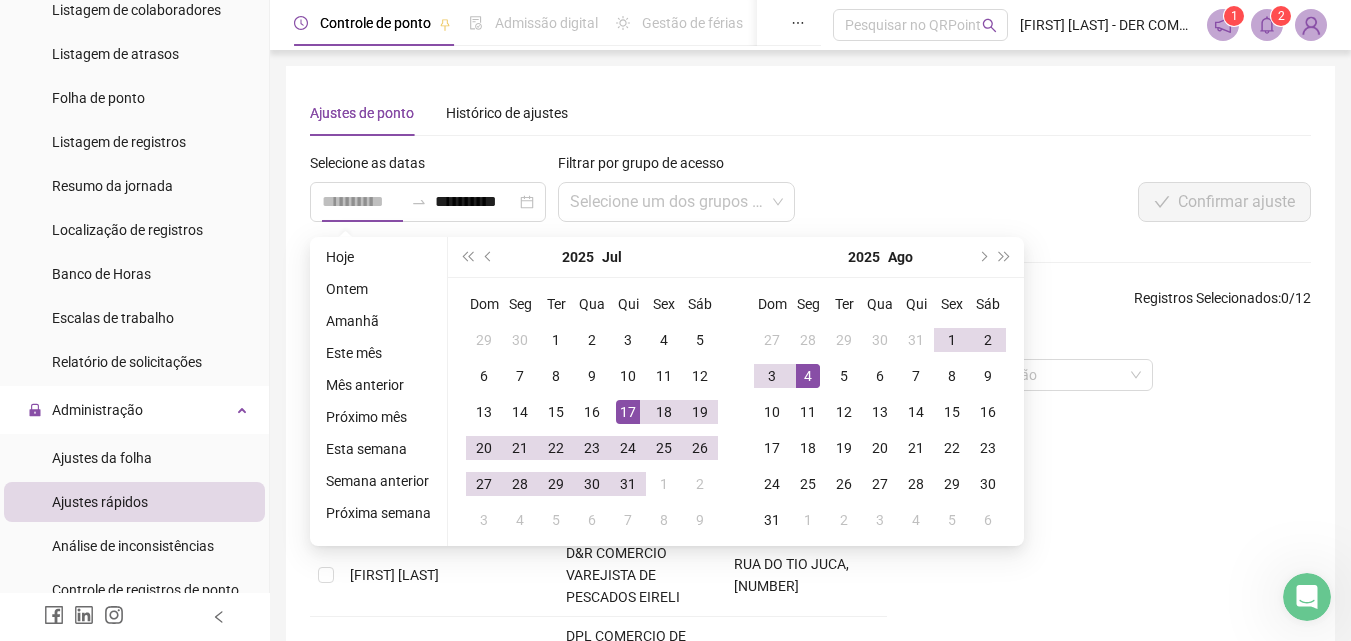 click on "17" at bounding box center [628, 412] 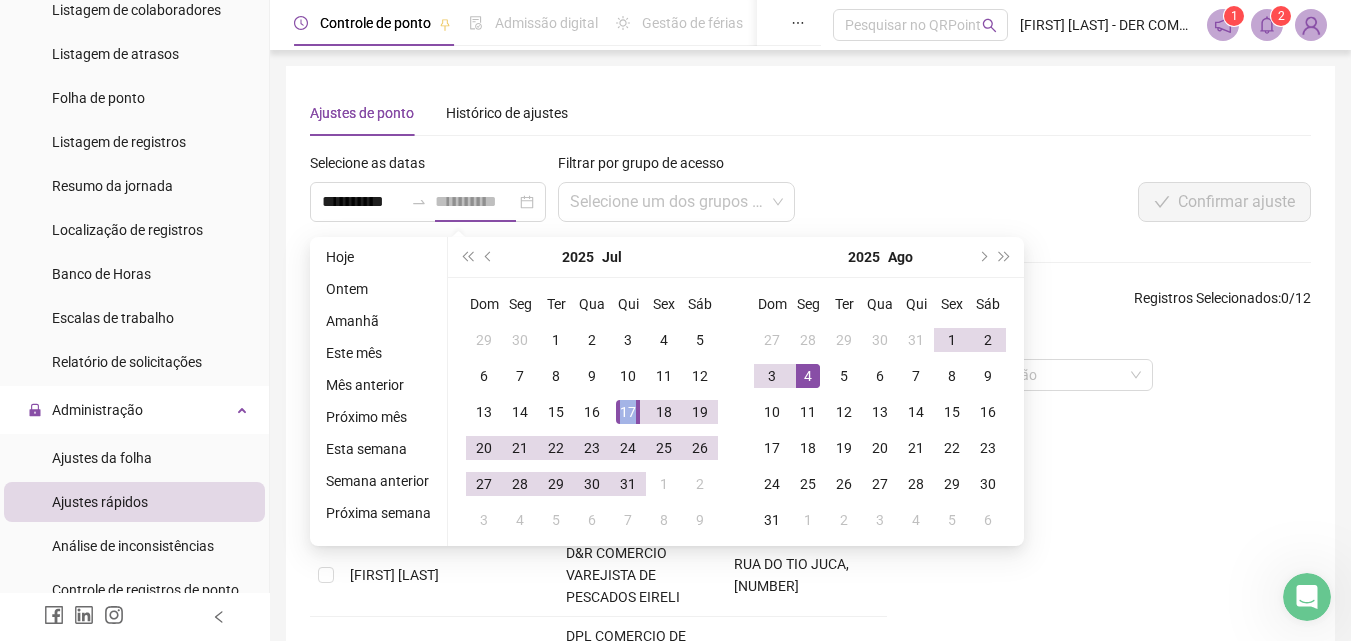 click on "17" at bounding box center (628, 412) 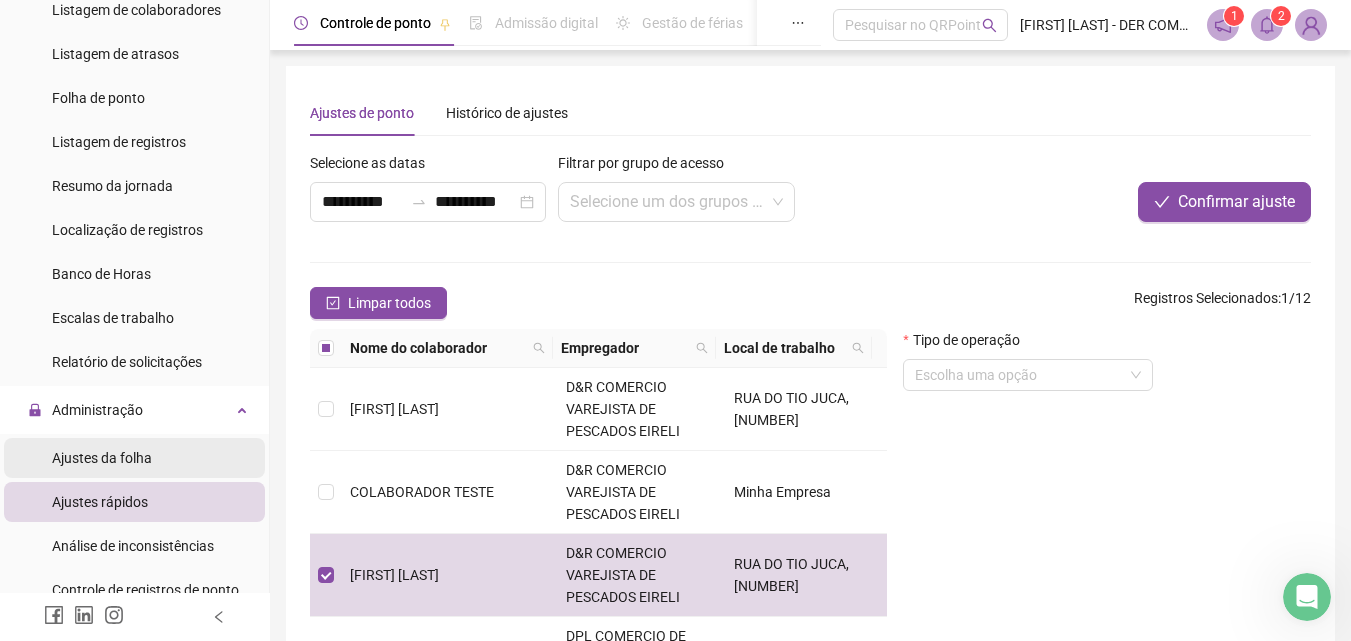 click on "Ajustes da folha" at bounding box center (102, 458) 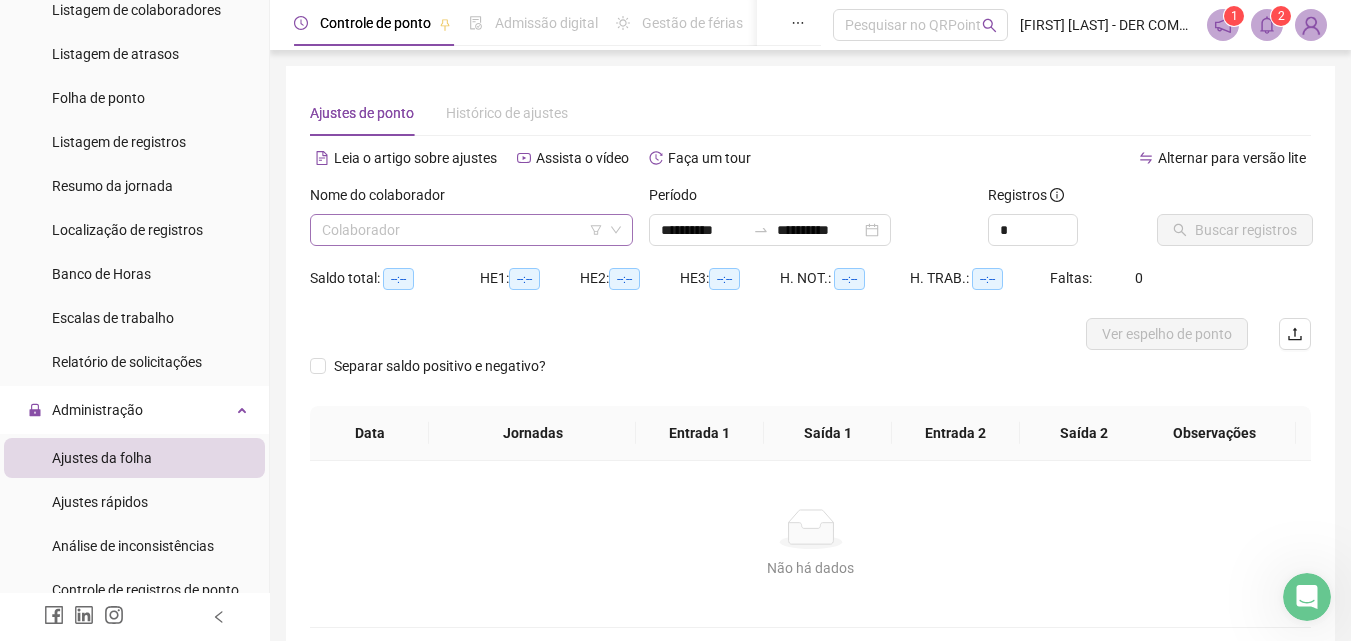 click at bounding box center (462, 230) 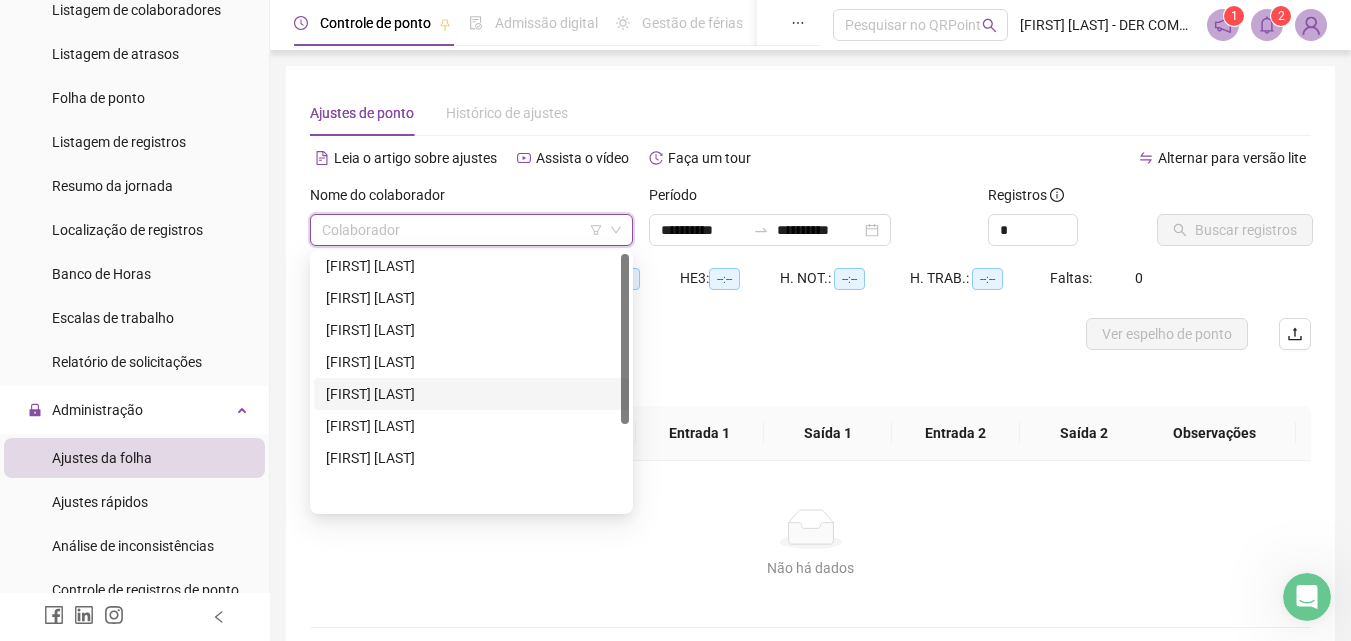 scroll, scrollTop: 0, scrollLeft: 0, axis: both 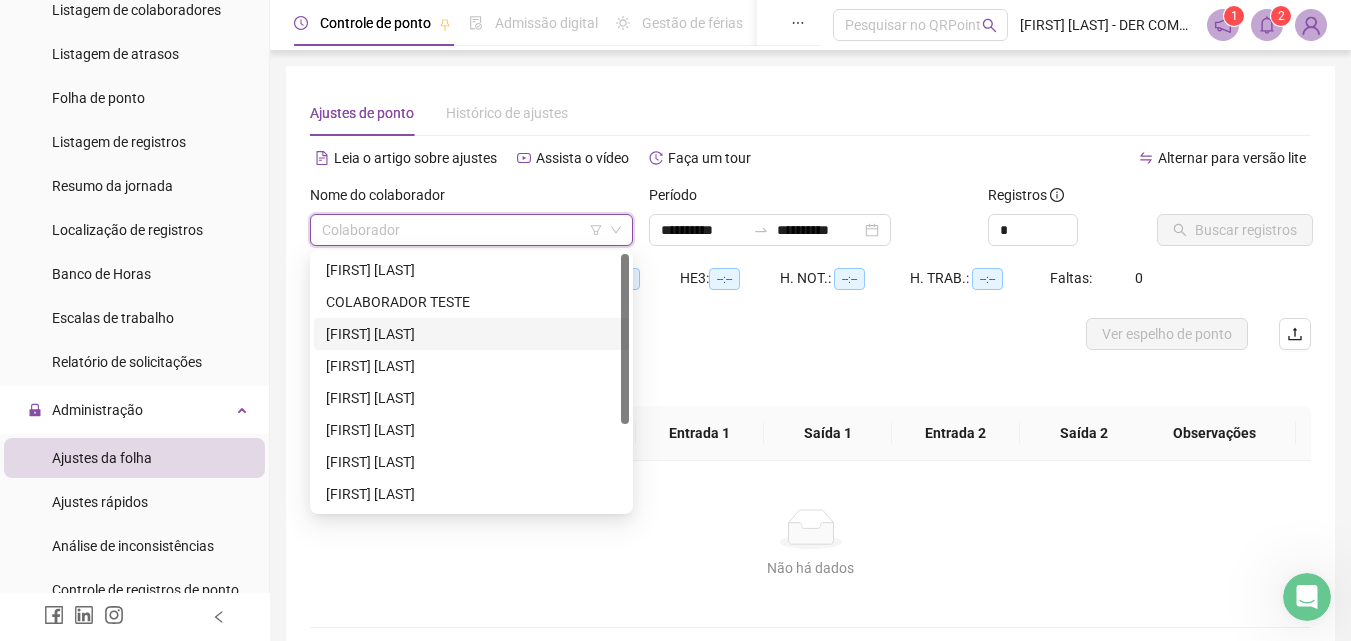 click on "[FIRST] [LAST]" at bounding box center [471, 334] 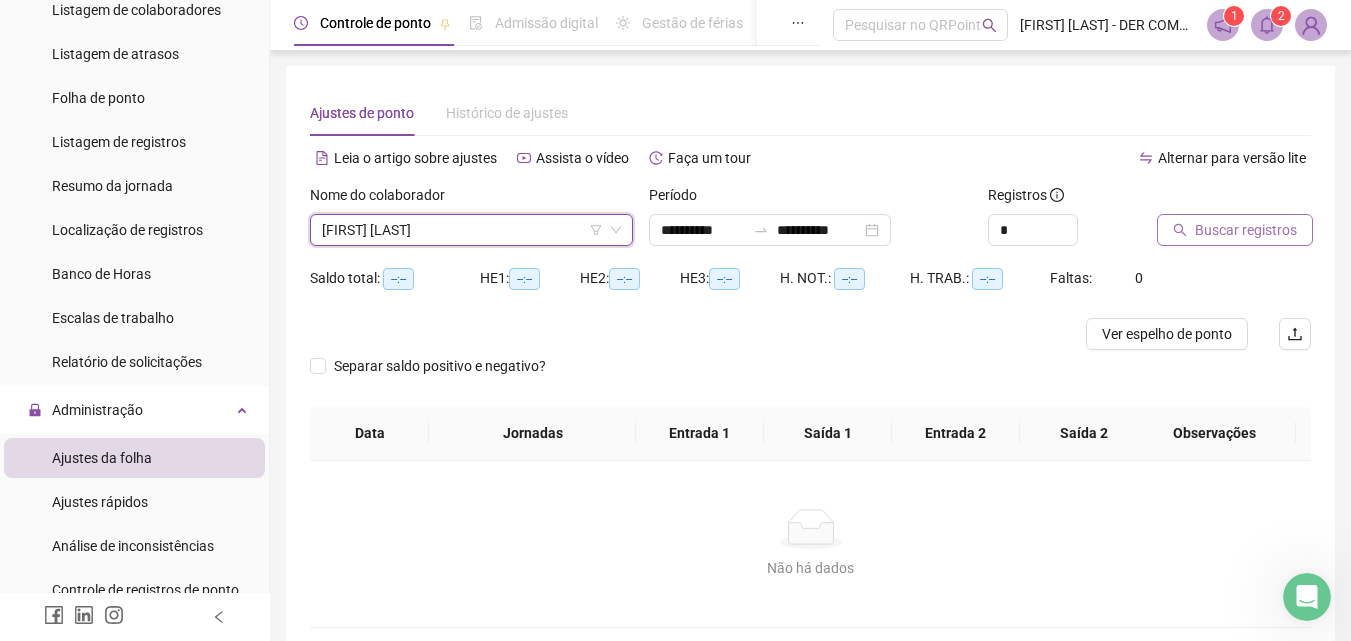 click on "Buscar registros" at bounding box center (1246, 230) 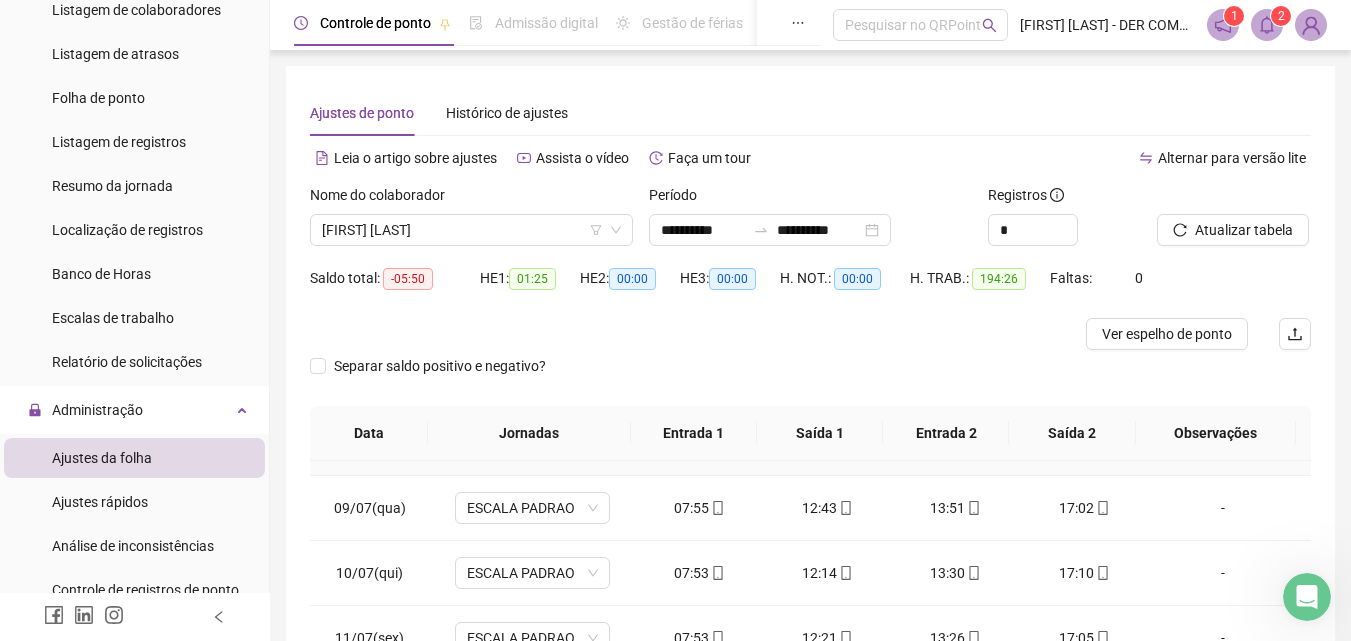 scroll, scrollTop: 600, scrollLeft: 0, axis: vertical 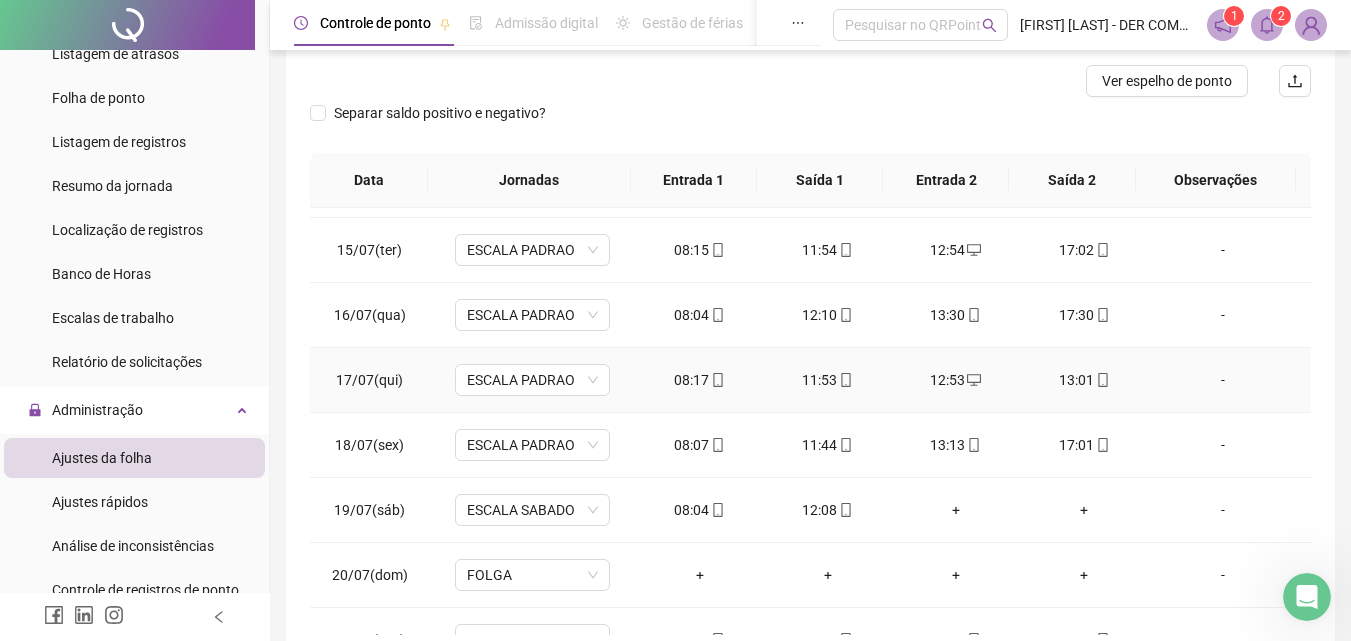 click on "12:53" at bounding box center (956, 380) 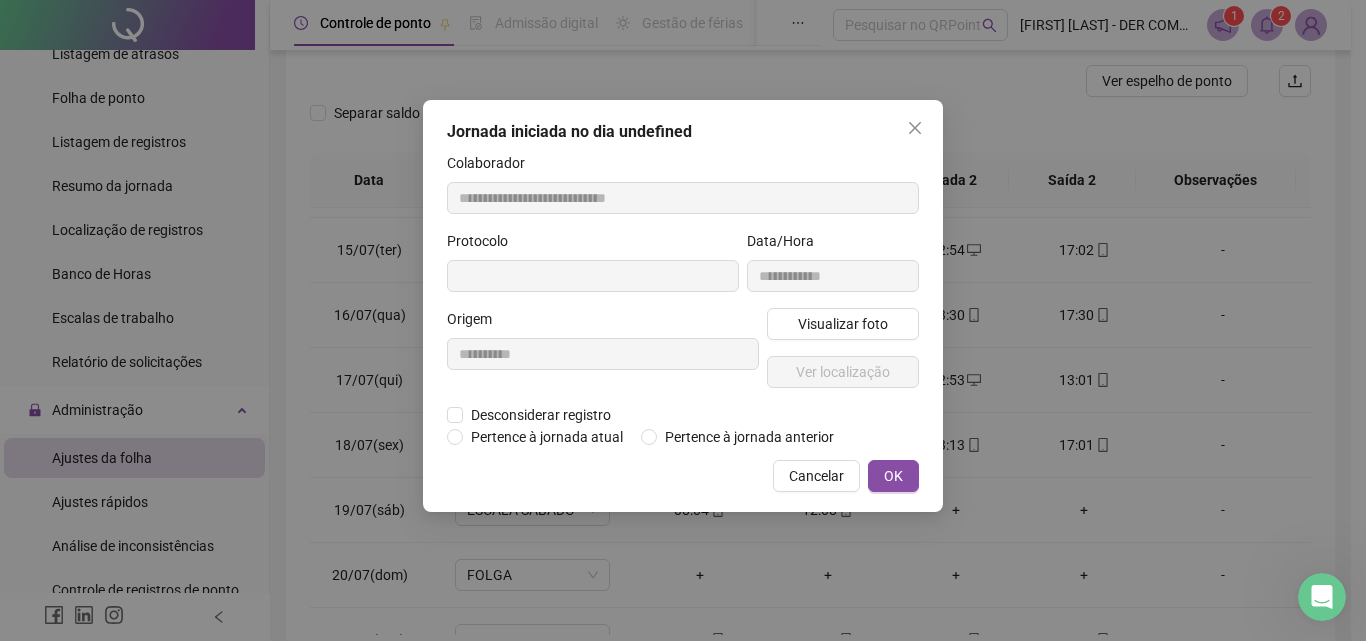 type on "**********" 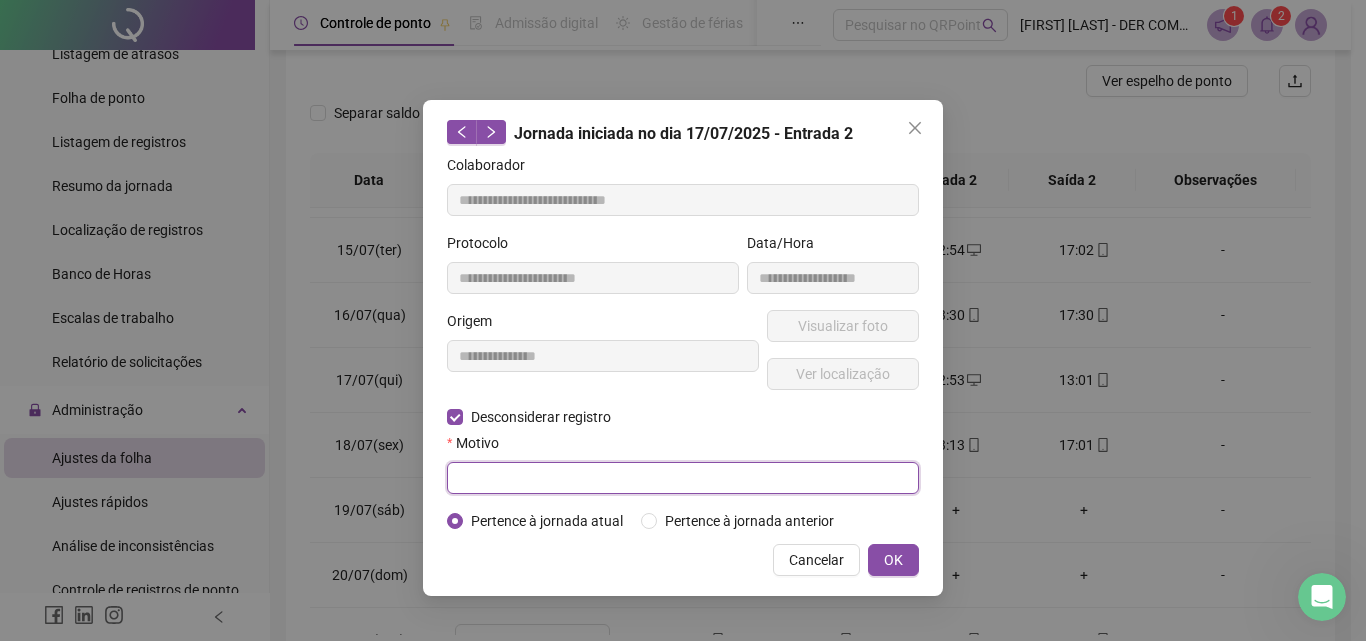 click at bounding box center (683, 478) 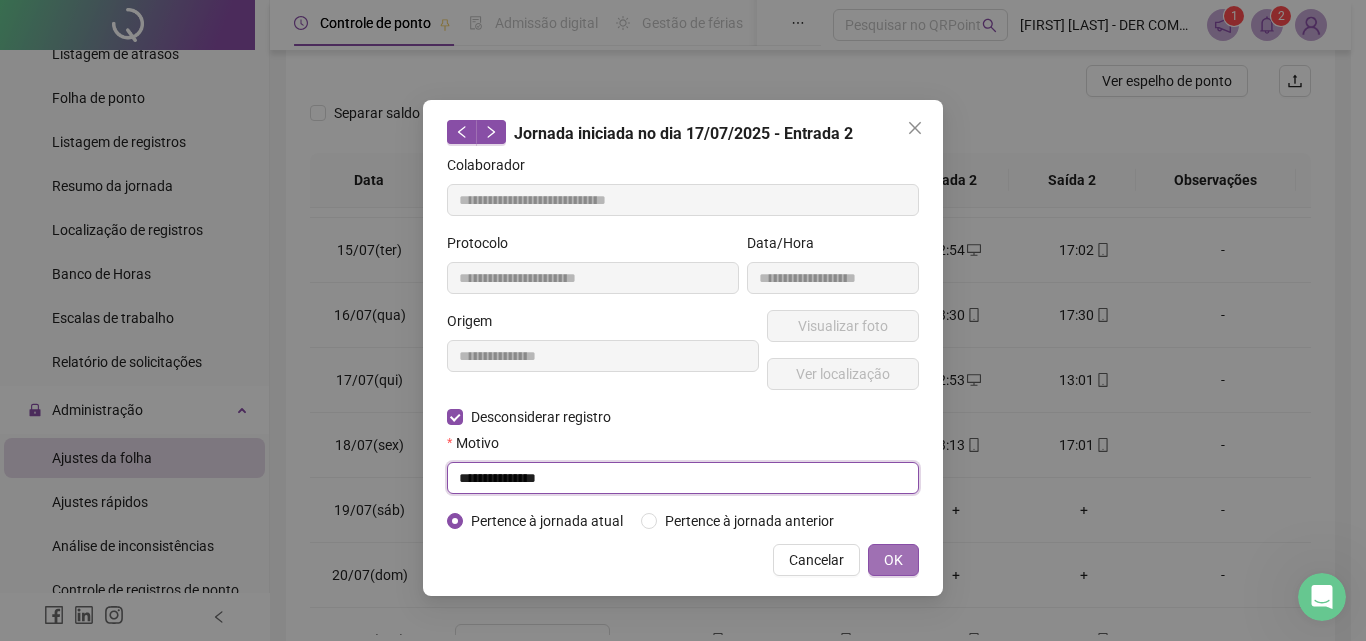type on "**********" 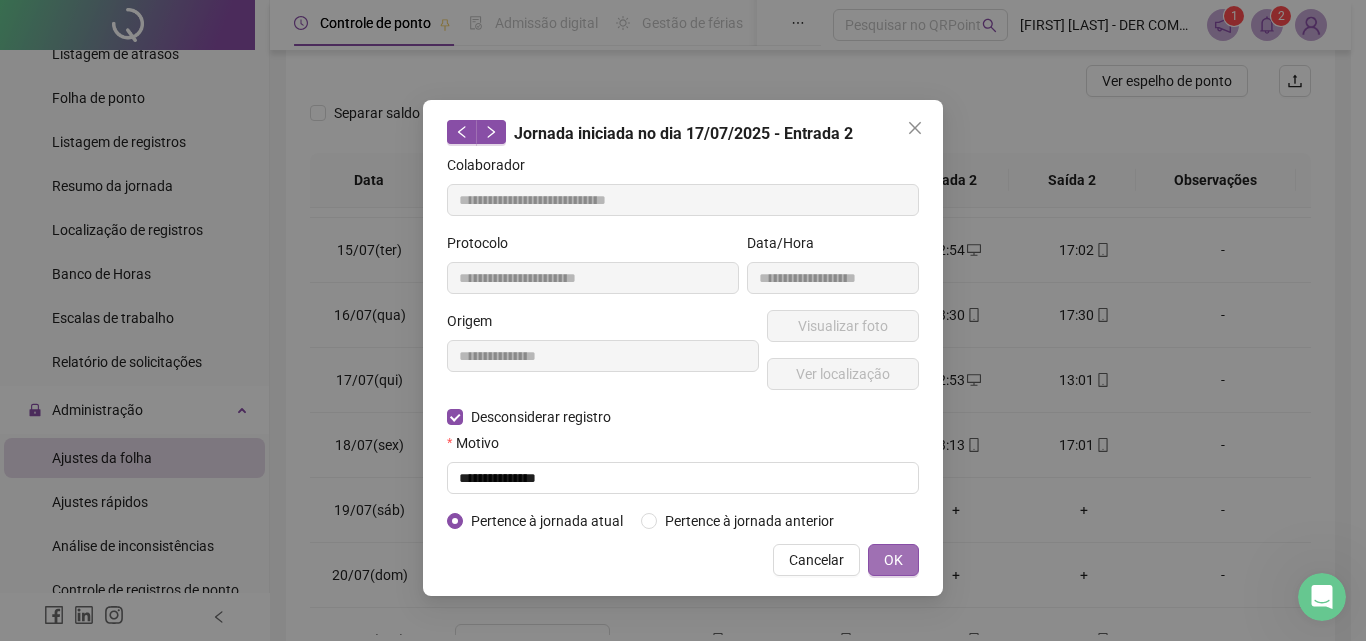 click on "OK" at bounding box center [893, 560] 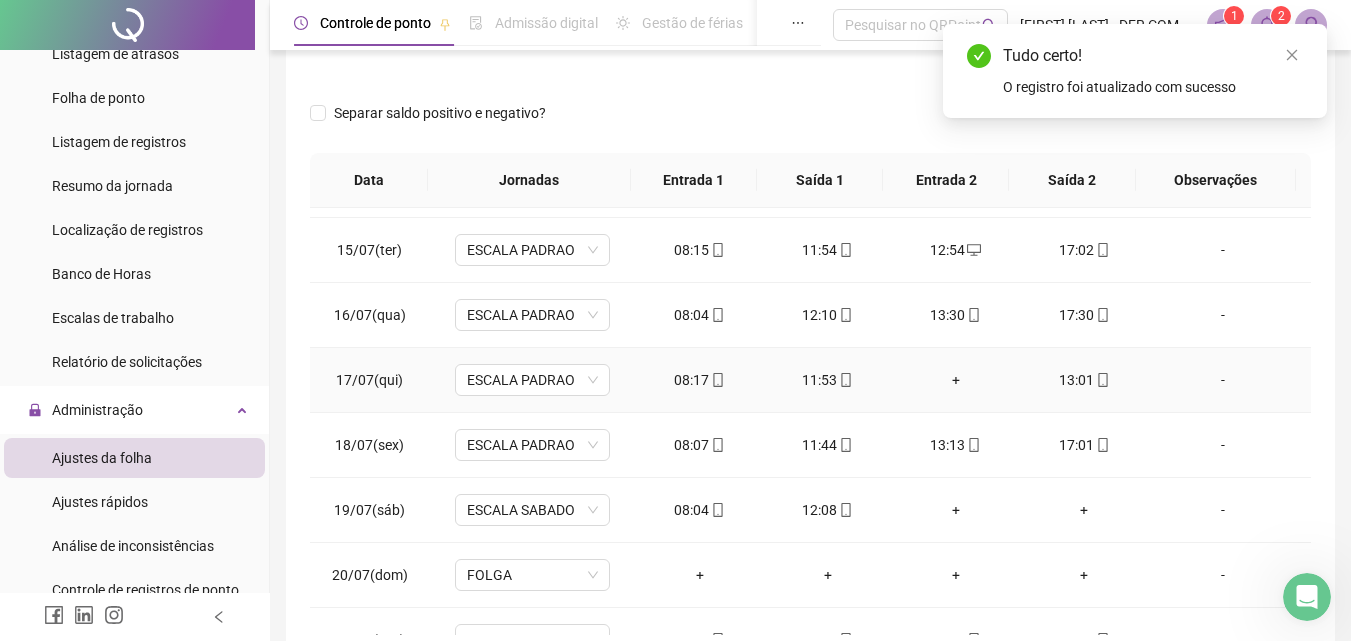 click on "+" at bounding box center (956, 380) 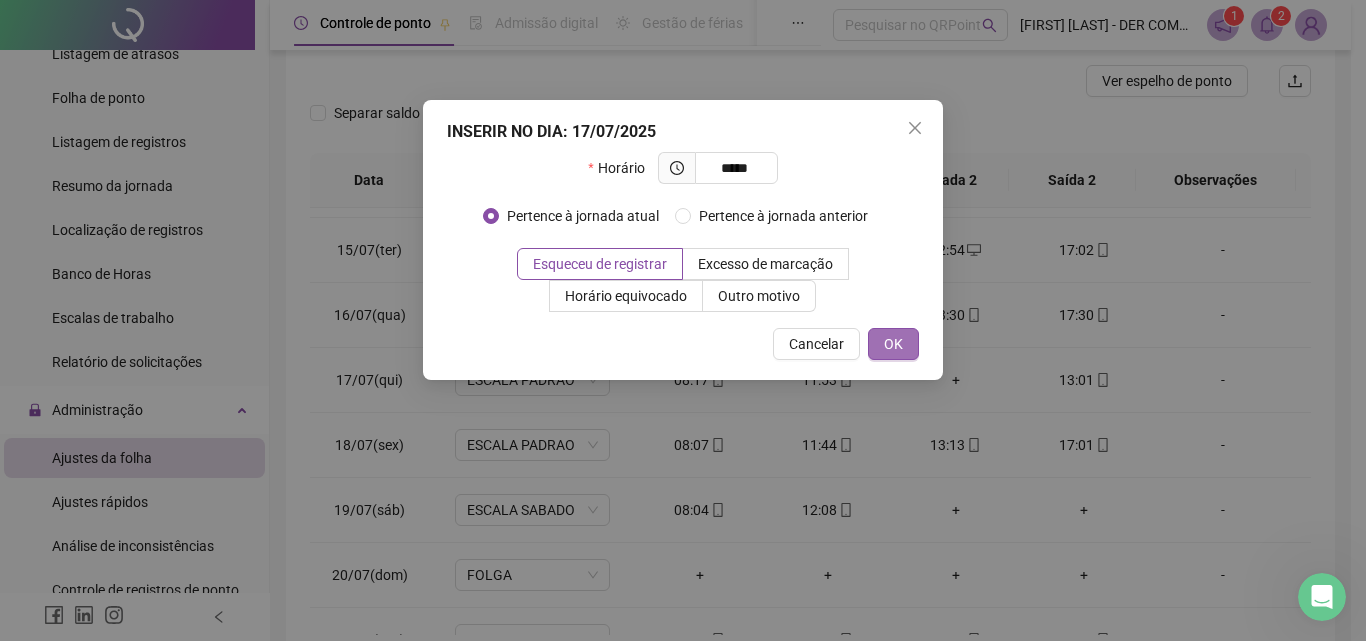 type on "*****" 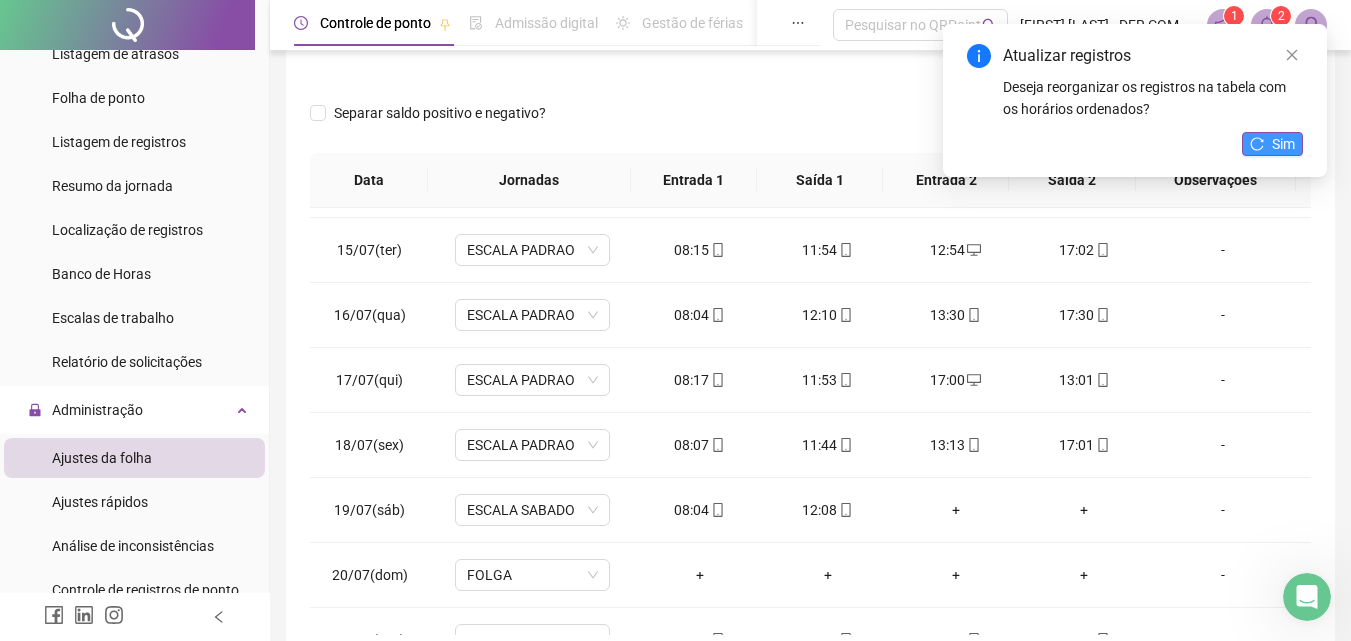 click on "Sim" at bounding box center [1283, 144] 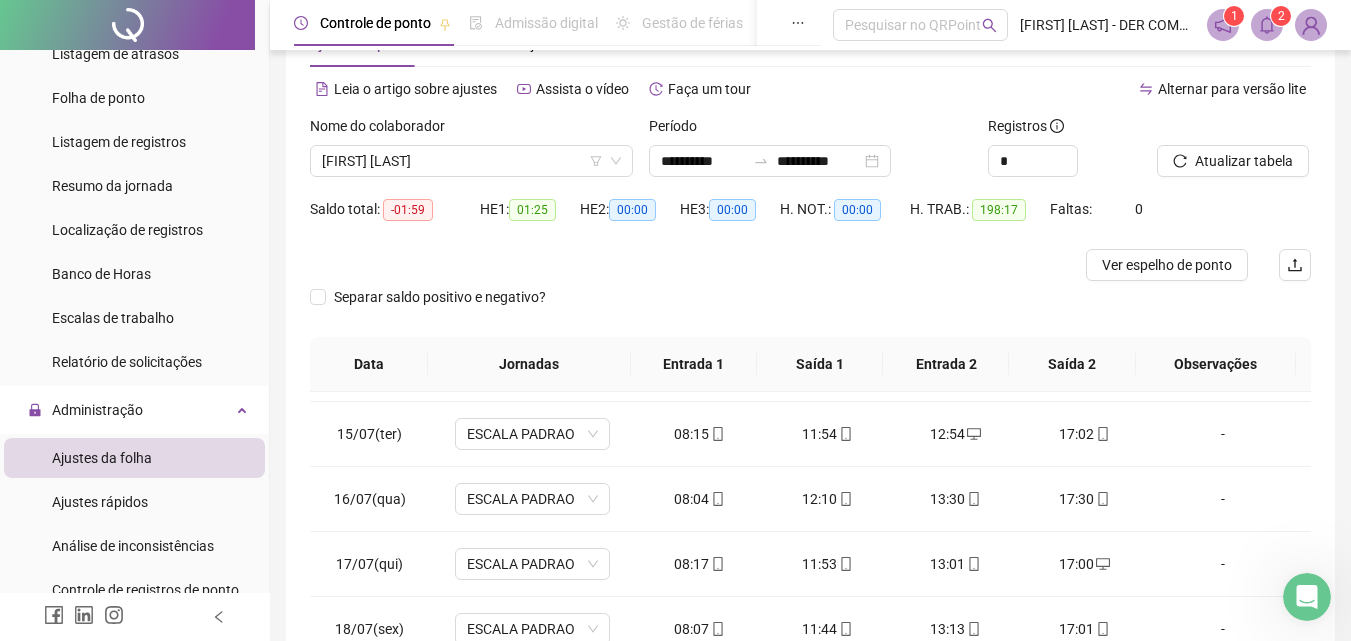 scroll, scrollTop: 0, scrollLeft: 0, axis: both 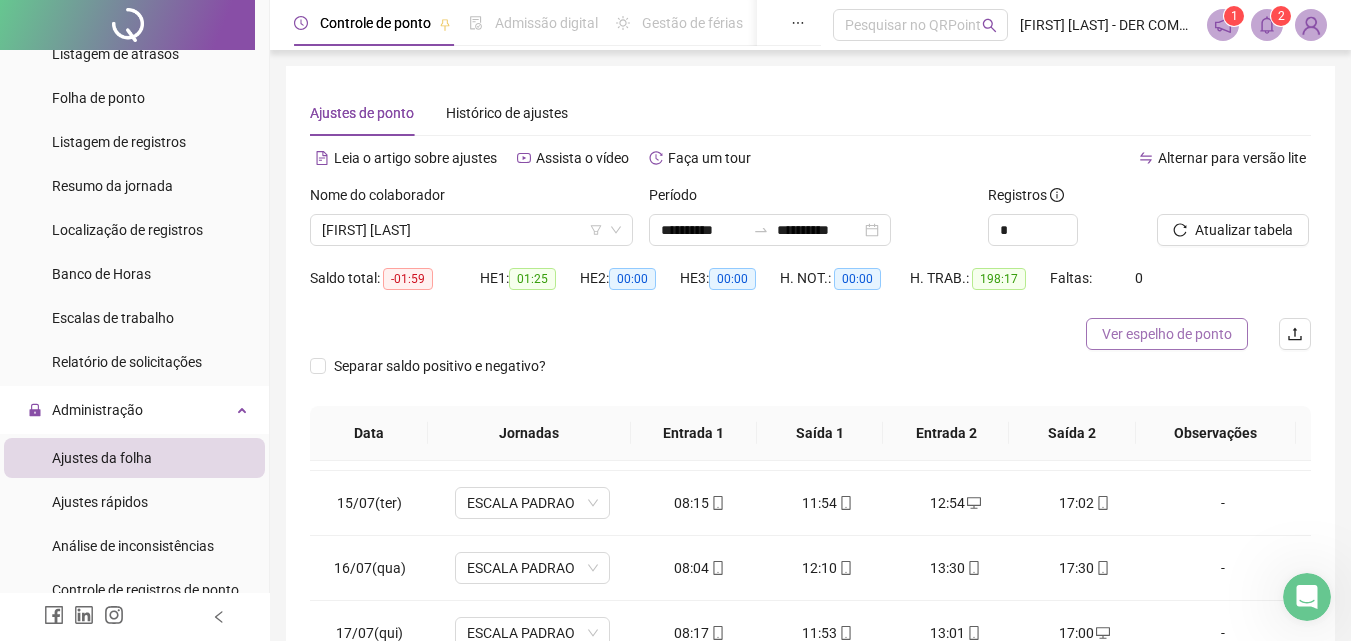 click on "Ver espelho de ponto" at bounding box center [1167, 334] 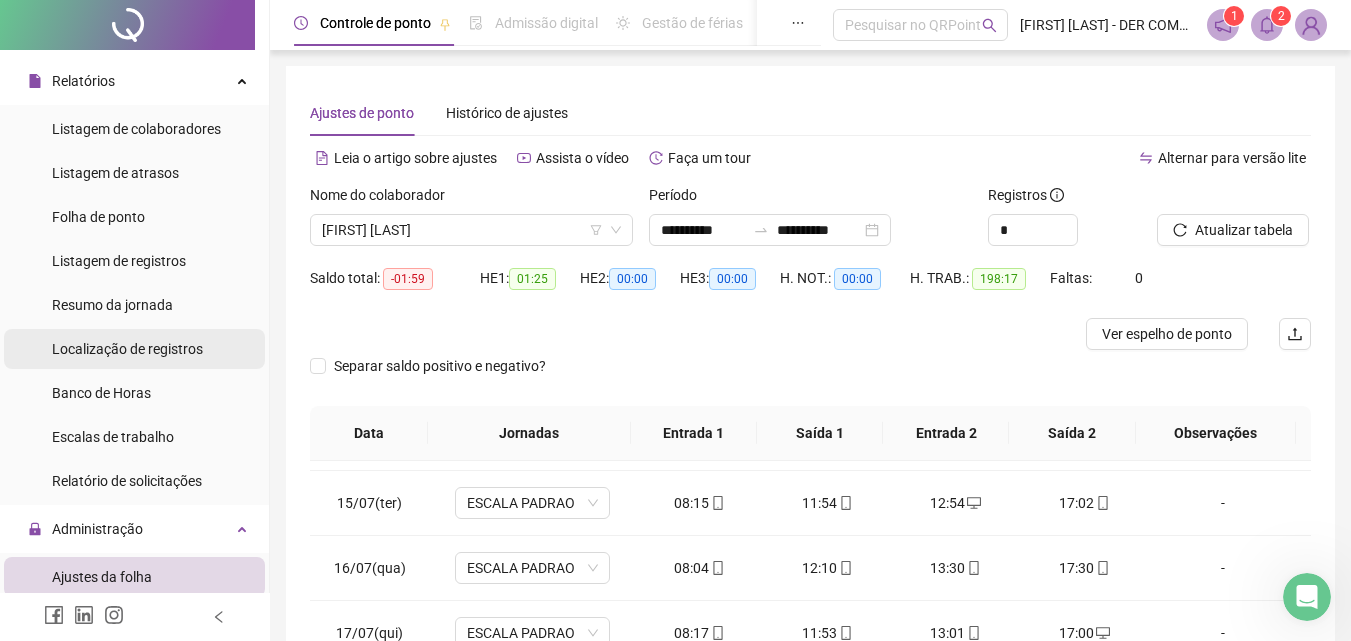 scroll, scrollTop: 0, scrollLeft: 0, axis: both 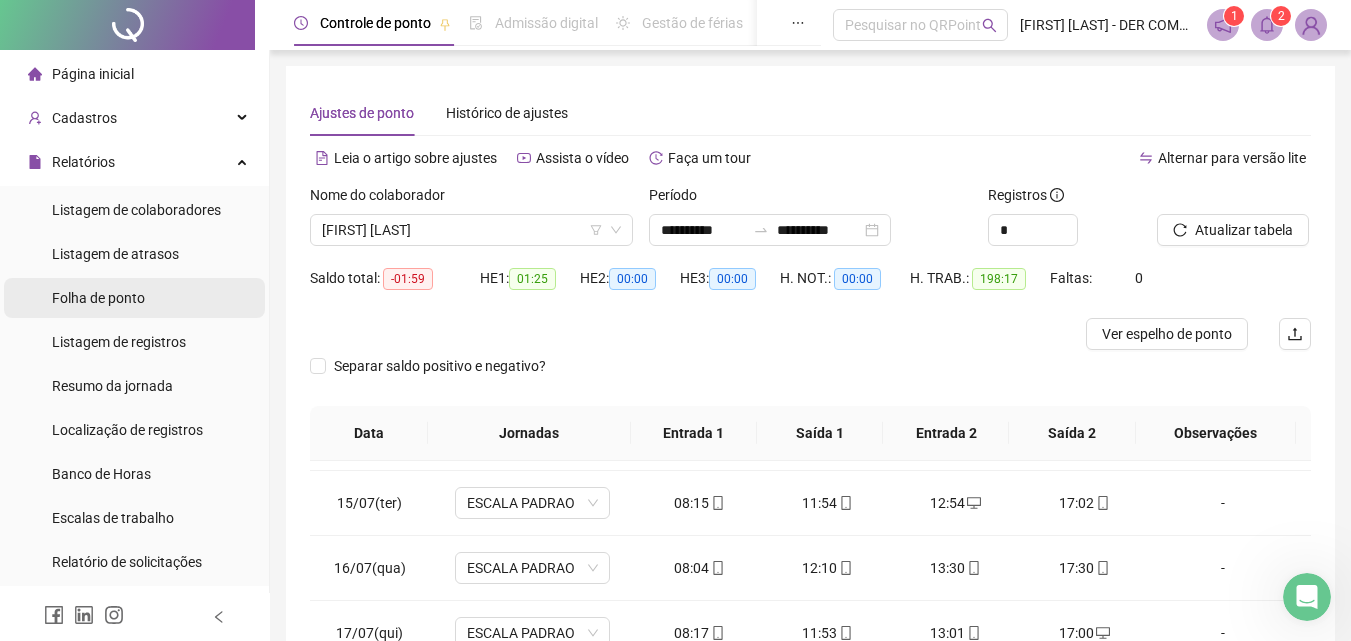 click on "Folha de ponto" at bounding box center (98, 298) 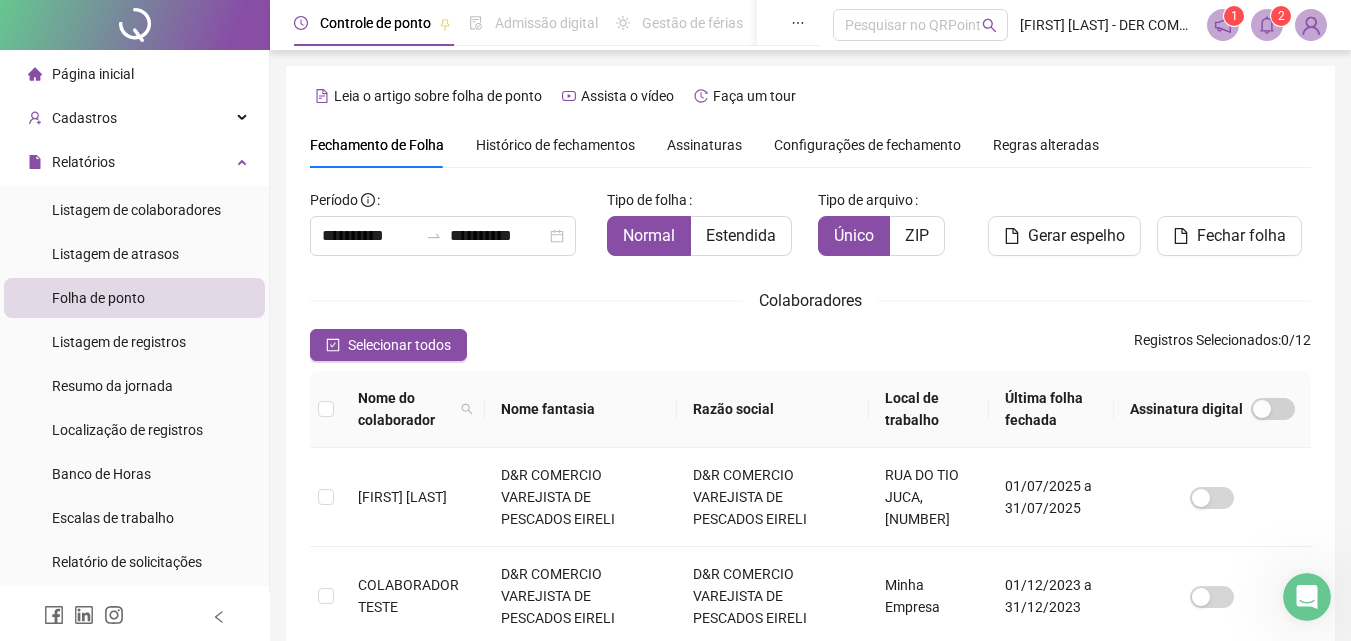 scroll, scrollTop: 89, scrollLeft: 0, axis: vertical 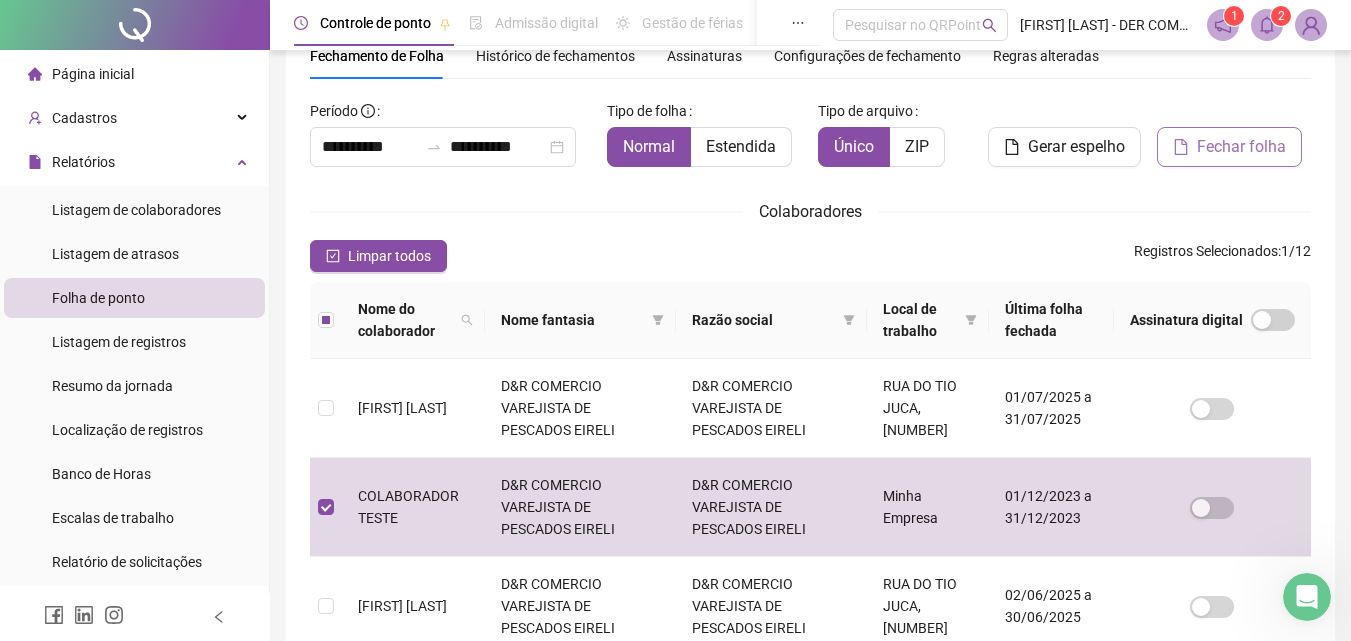 click on "Fechar folha" at bounding box center (1241, 147) 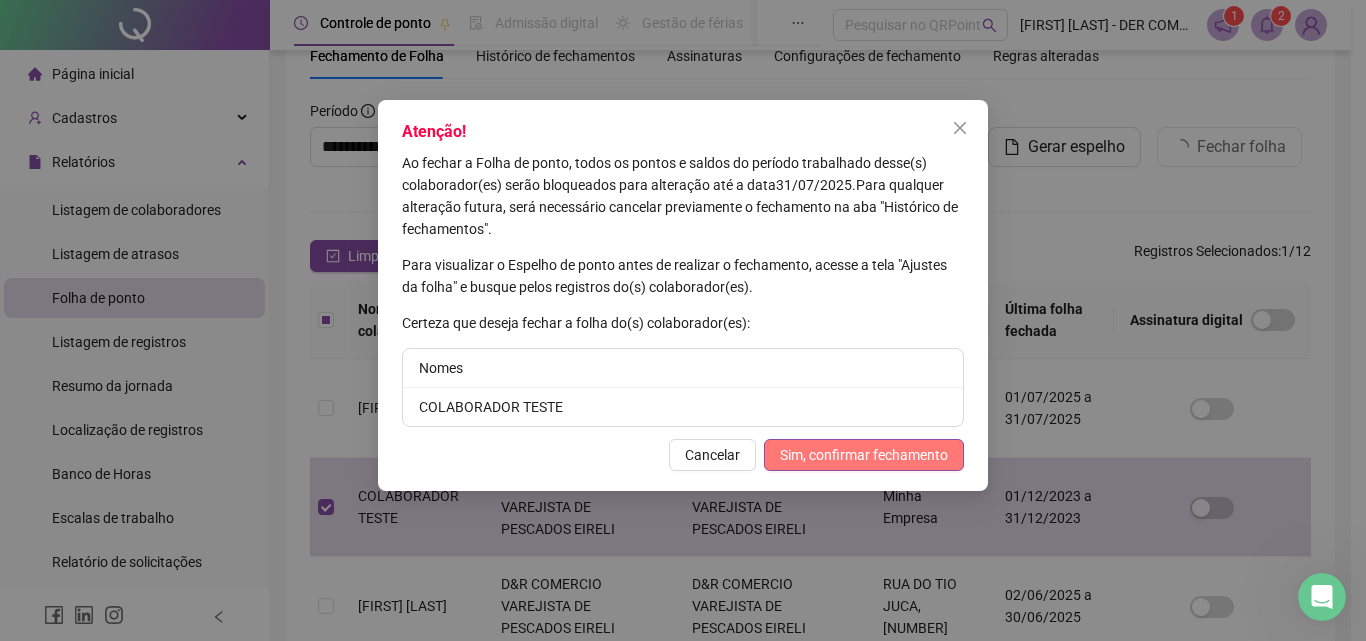 click on "Sim, confirmar fechamento" at bounding box center (864, 455) 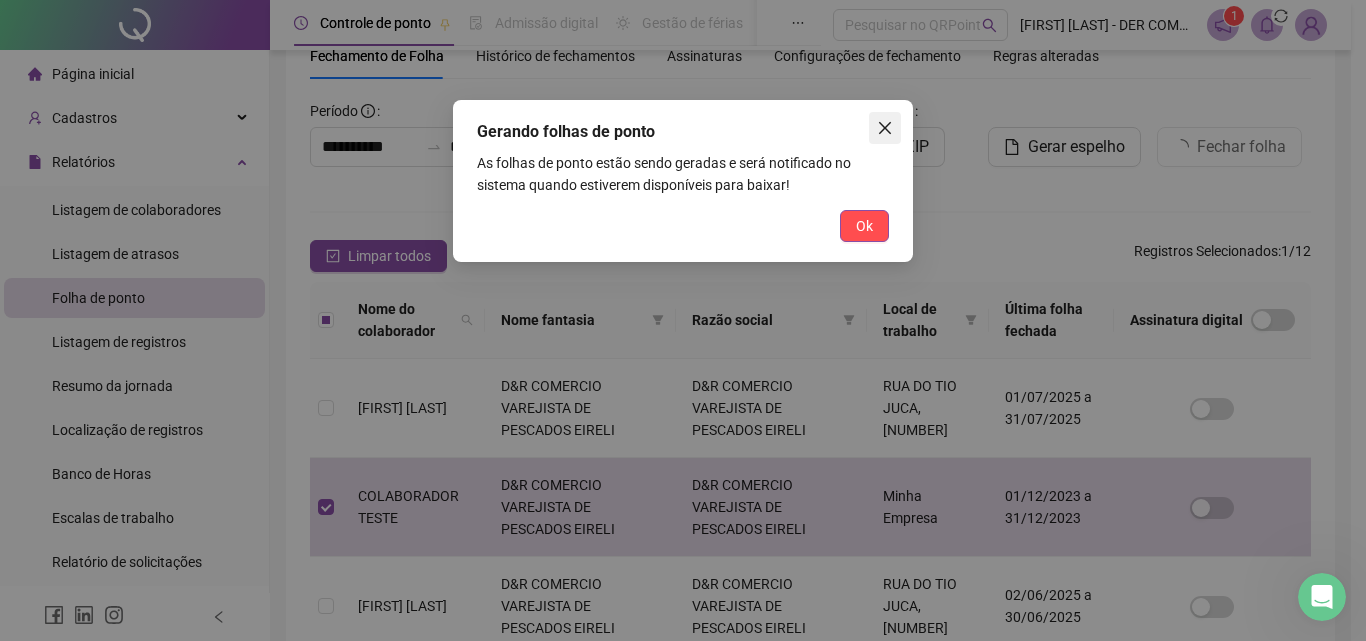 click 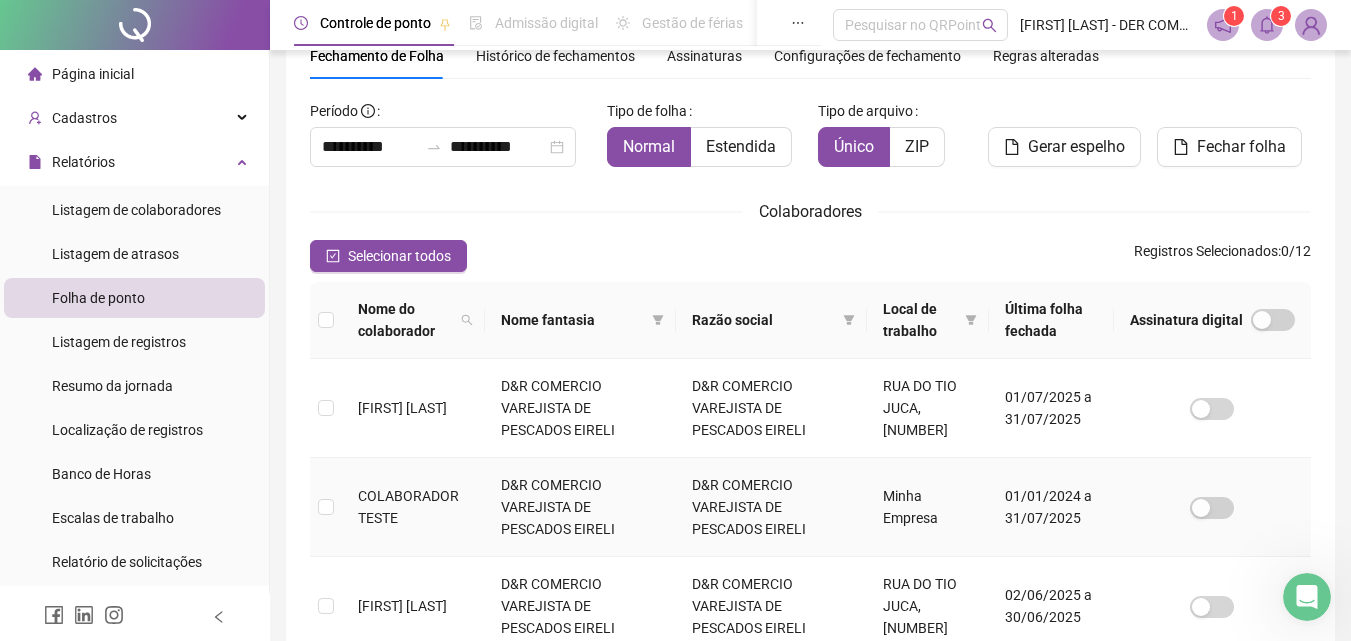 scroll, scrollTop: 289, scrollLeft: 0, axis: vertical 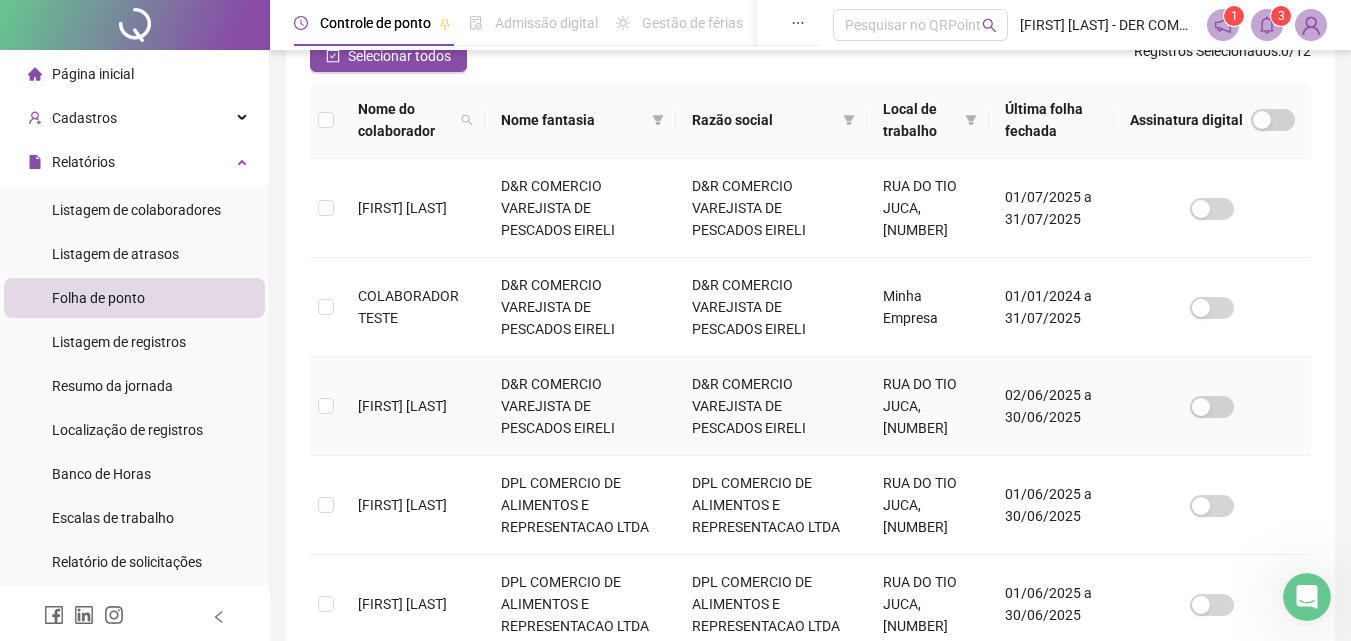 click at bounding box center (326, 406) 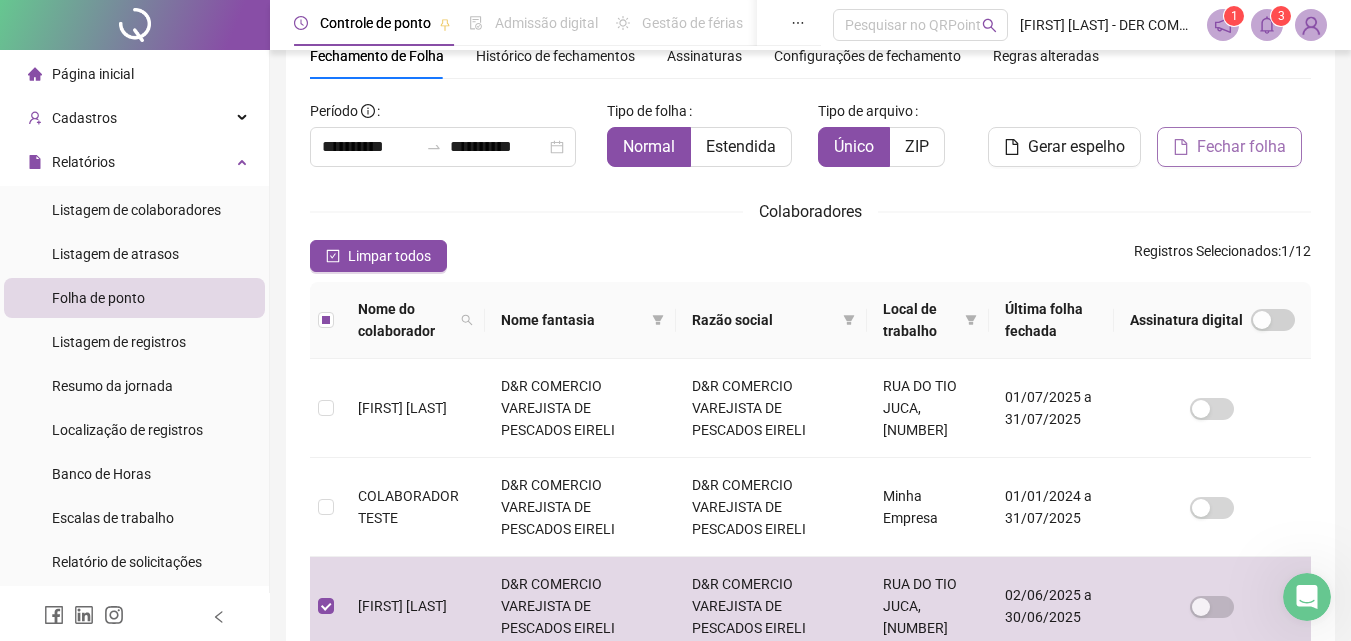 click on "Fechar folha" at bounding box center [1241, 147] 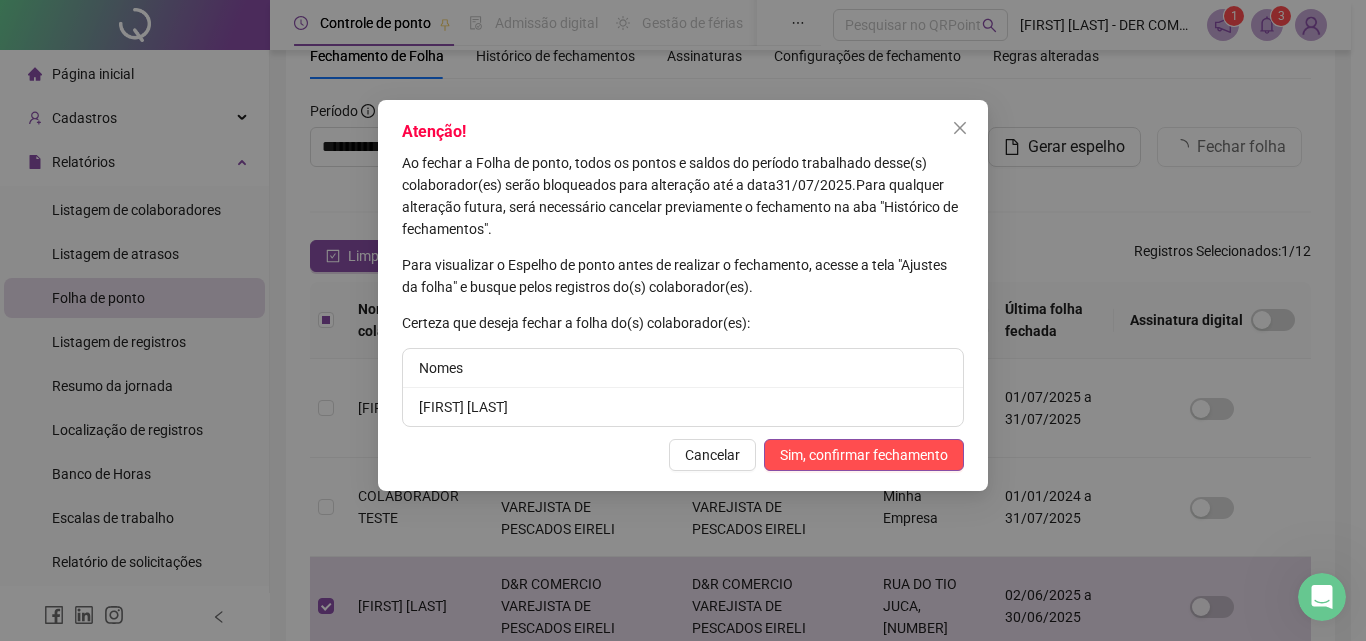 click on "Sim, confirmar fechamento" at bounding box center (864, 455) 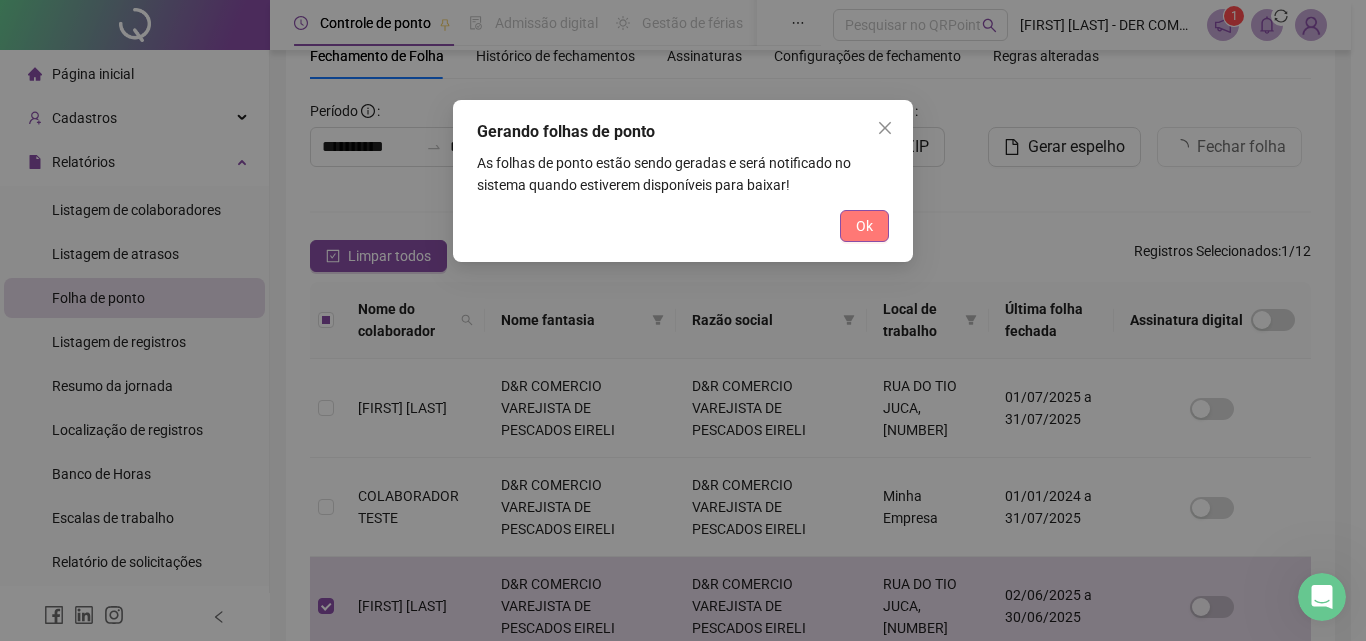 click on "Ok" at bounding box center [864, 226] 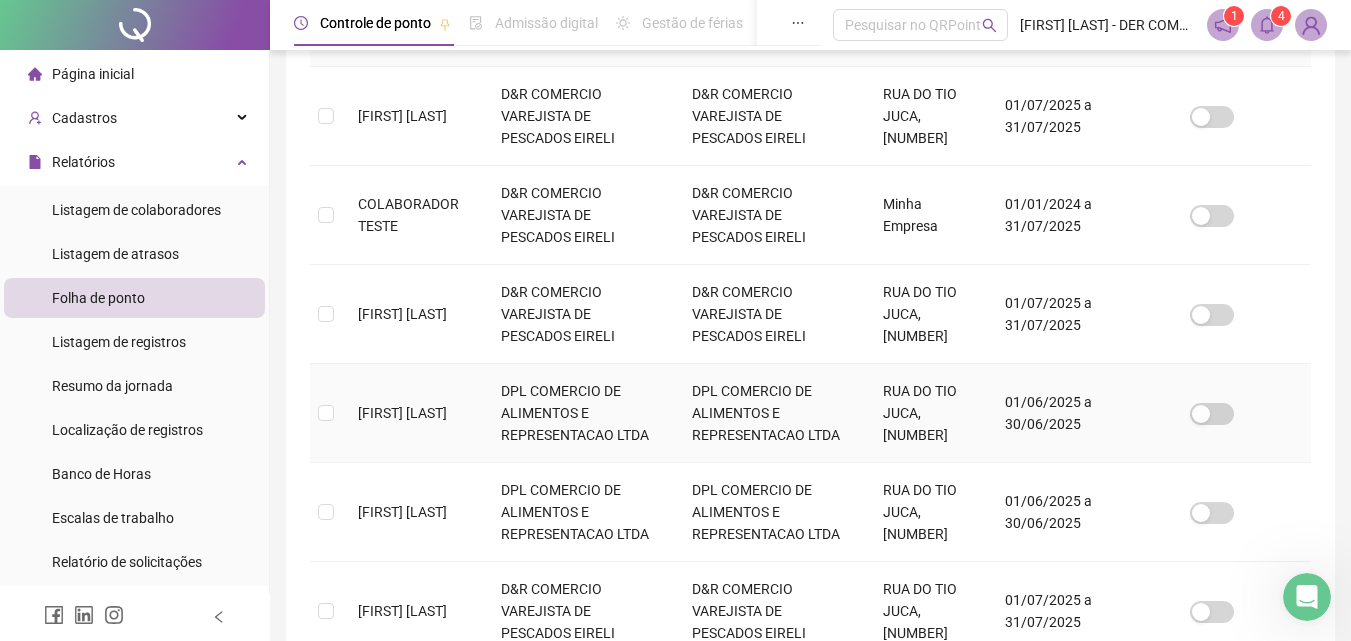 scroll, scrollTop: 89, scrollLeft: 0, axis: vertical 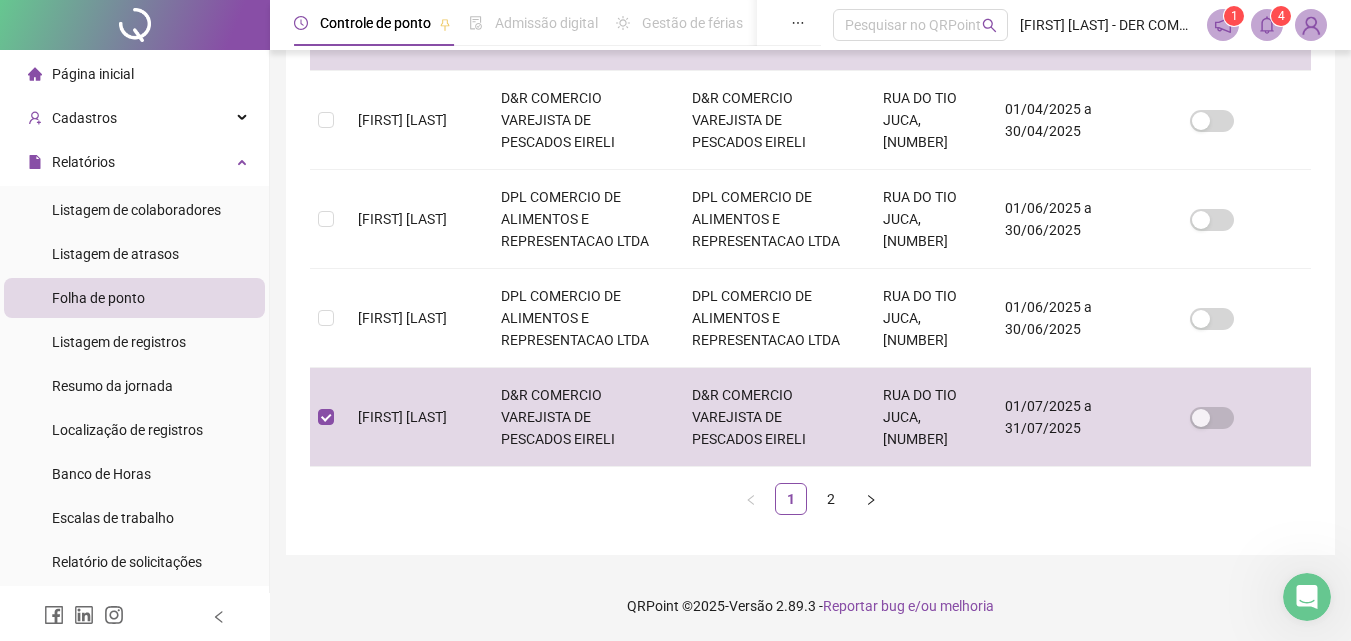 click on "1 2" at bounding box center (810, 499) 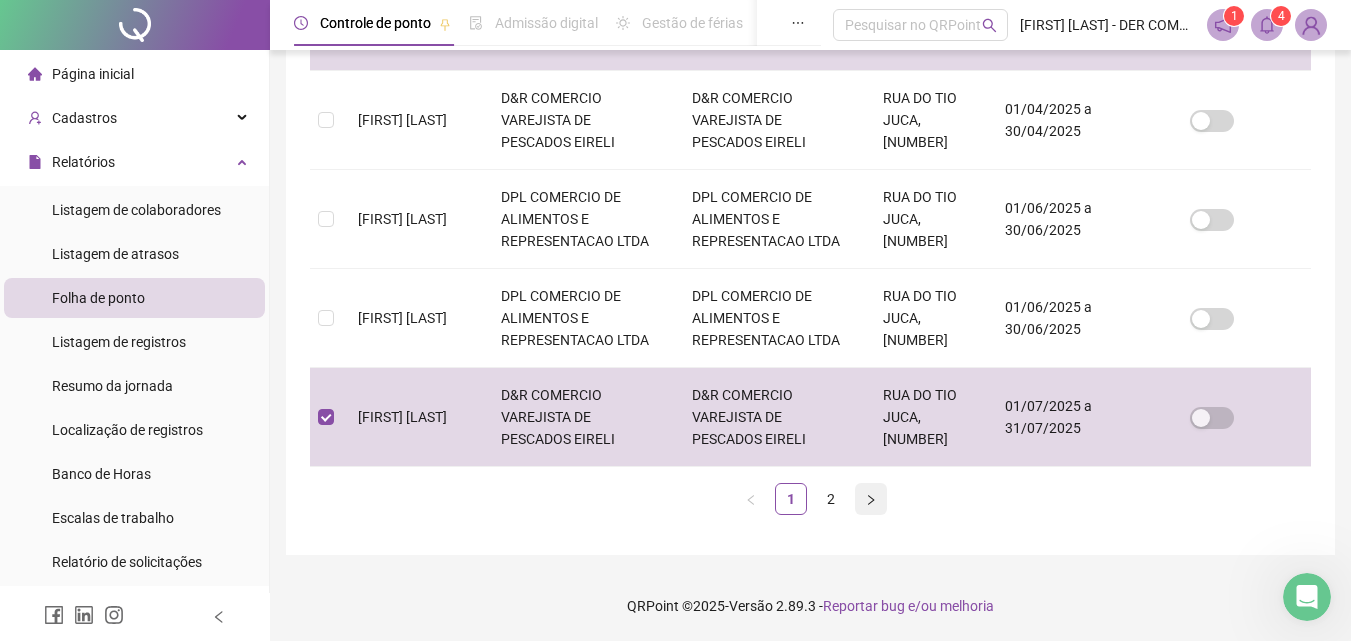 click 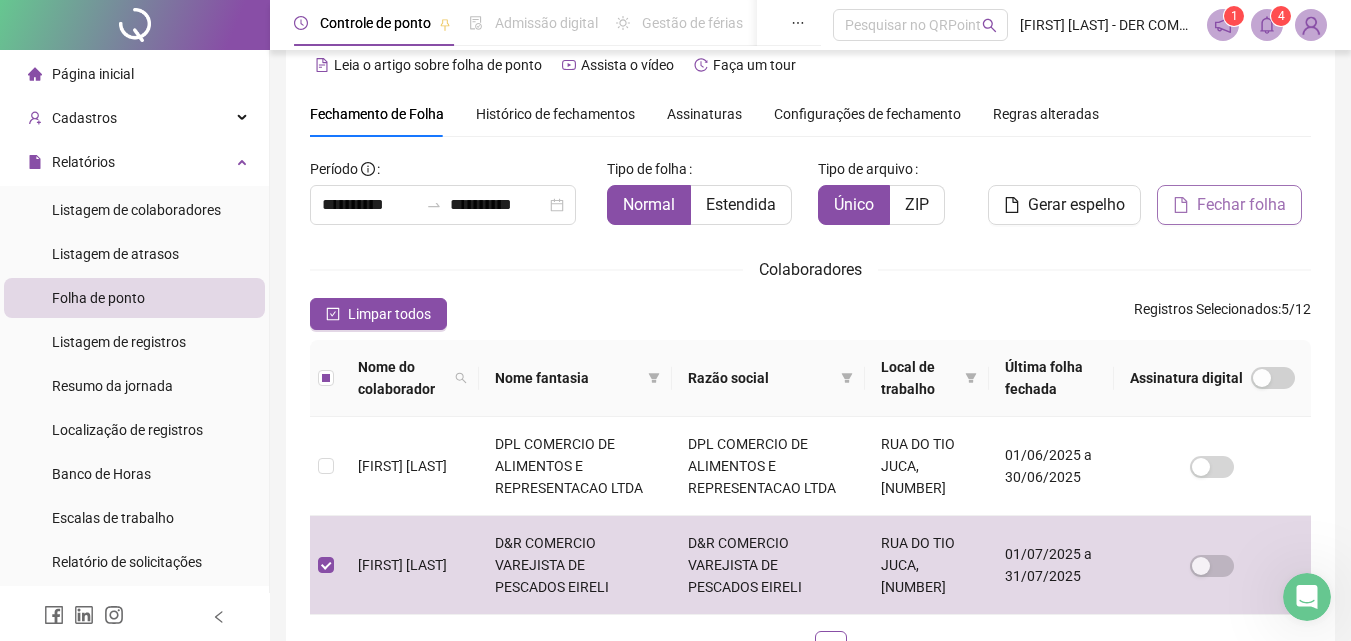 scroll, scrollTop: 0, scrollLeft: 0, axis: both 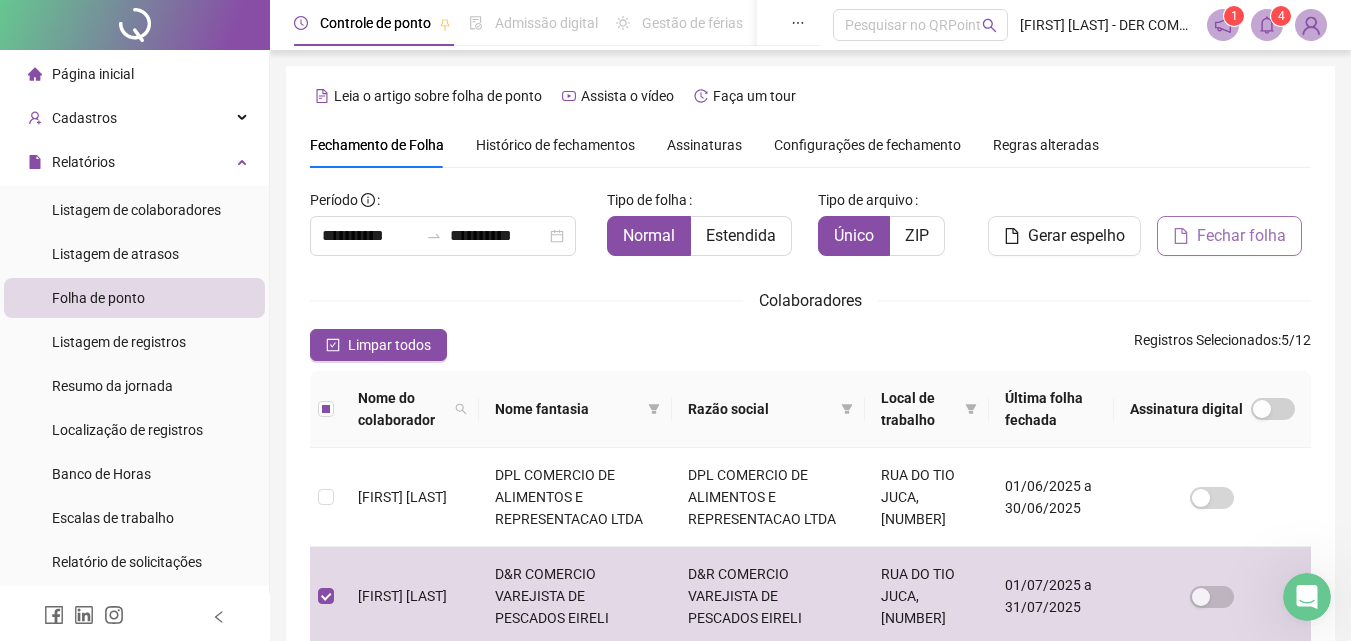 click on "Fechar folha" at bounding box center (1241, 236) 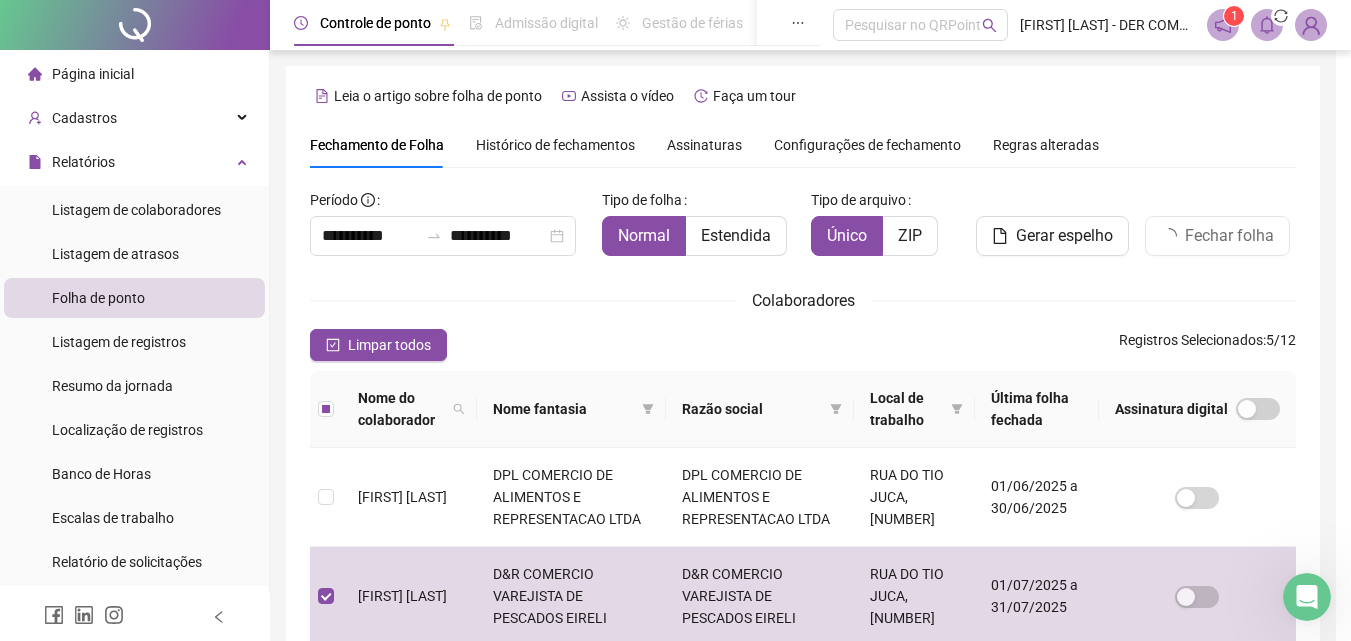 scroll, scrollTop: 89, scrollLeft: 0, axis: vertical 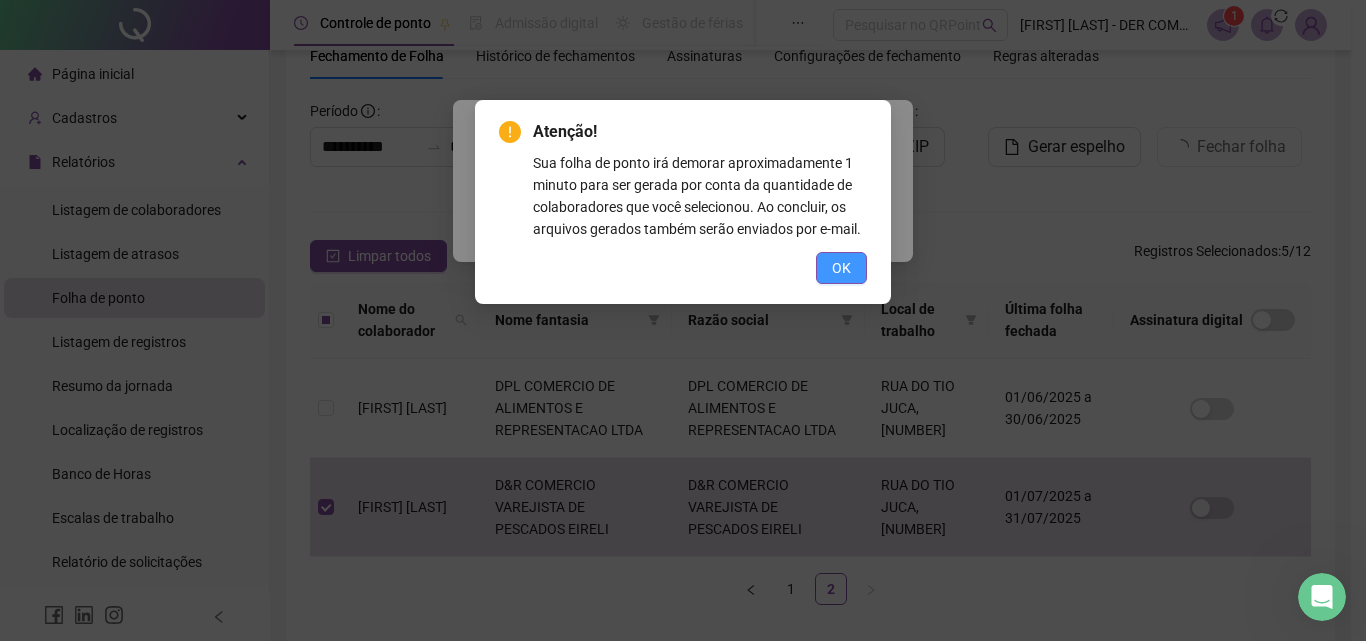 click on "OK" at bounding box center (841, 268) 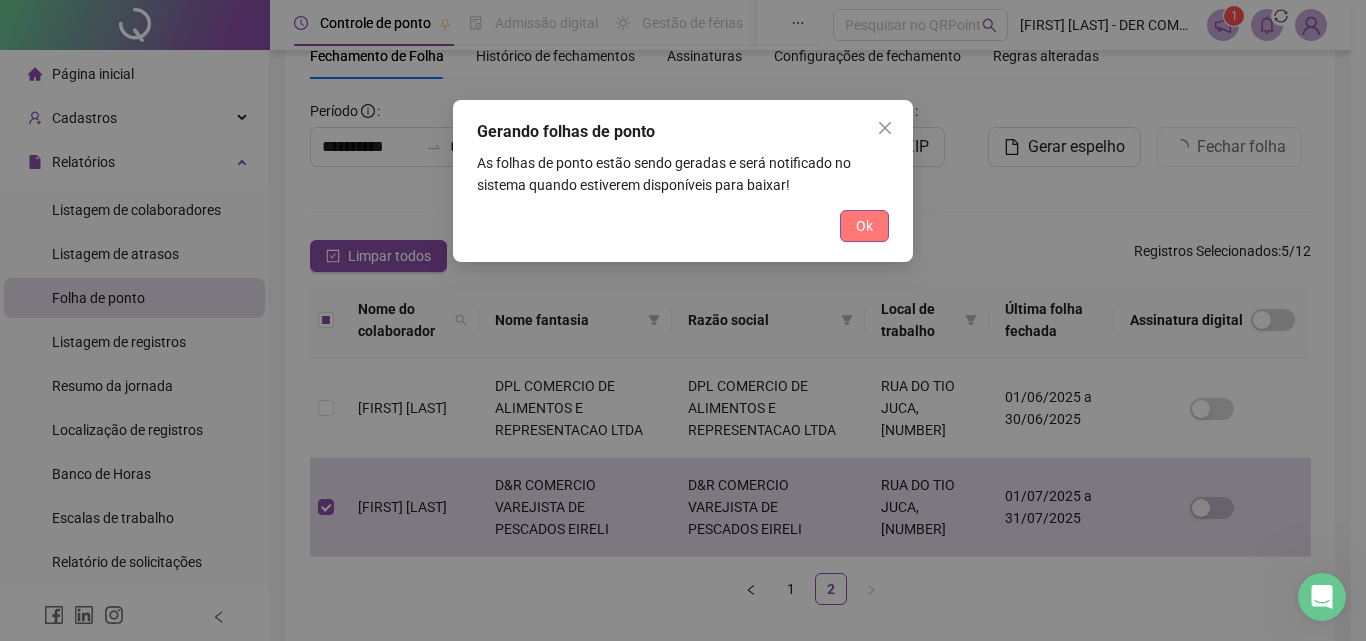 click on "Ok" at bounding box center [864, 226] 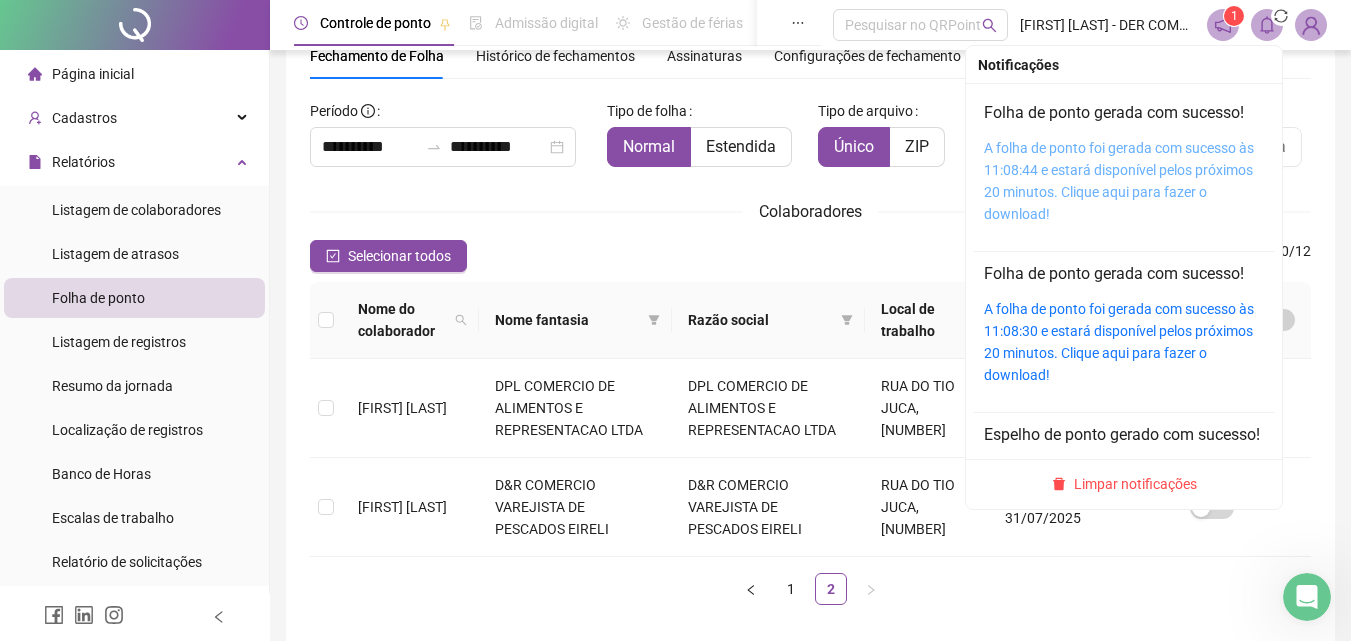 click on "A folha de ponto foi gerada com sucesso às 11:08:44 e estará disponível pelos próximos 20 minutos.
Clique aqui para fazer o download!" at bounding box center (1119, 181) 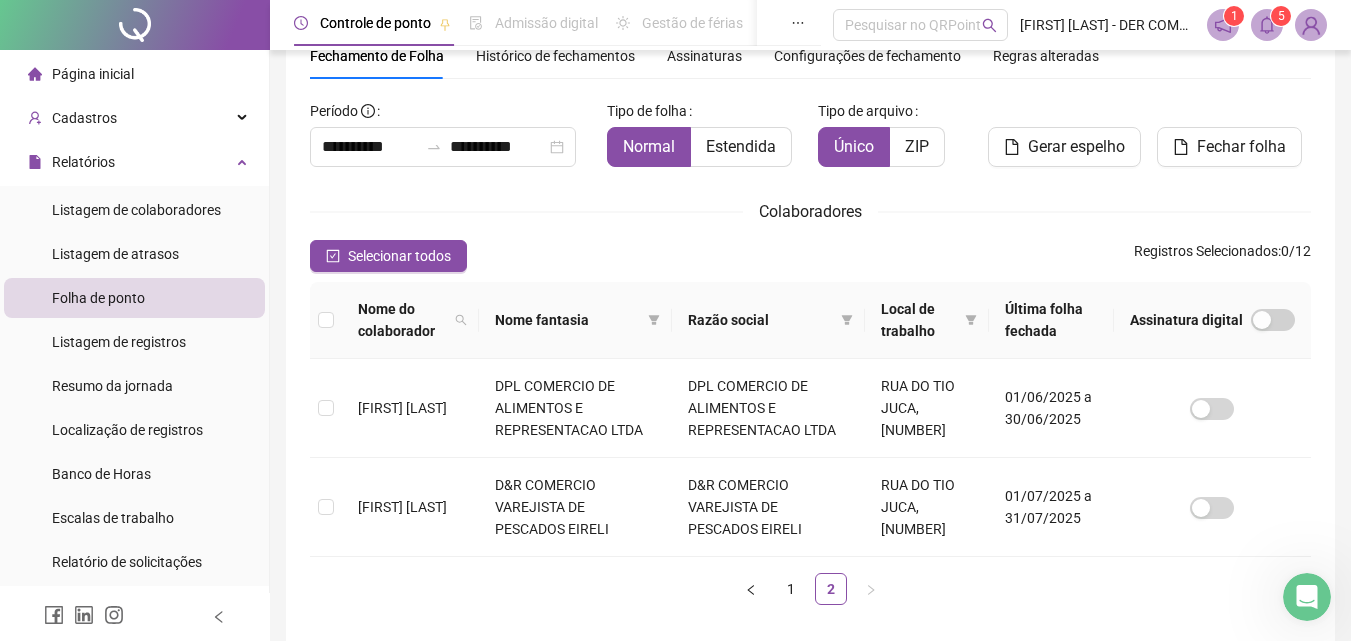 click 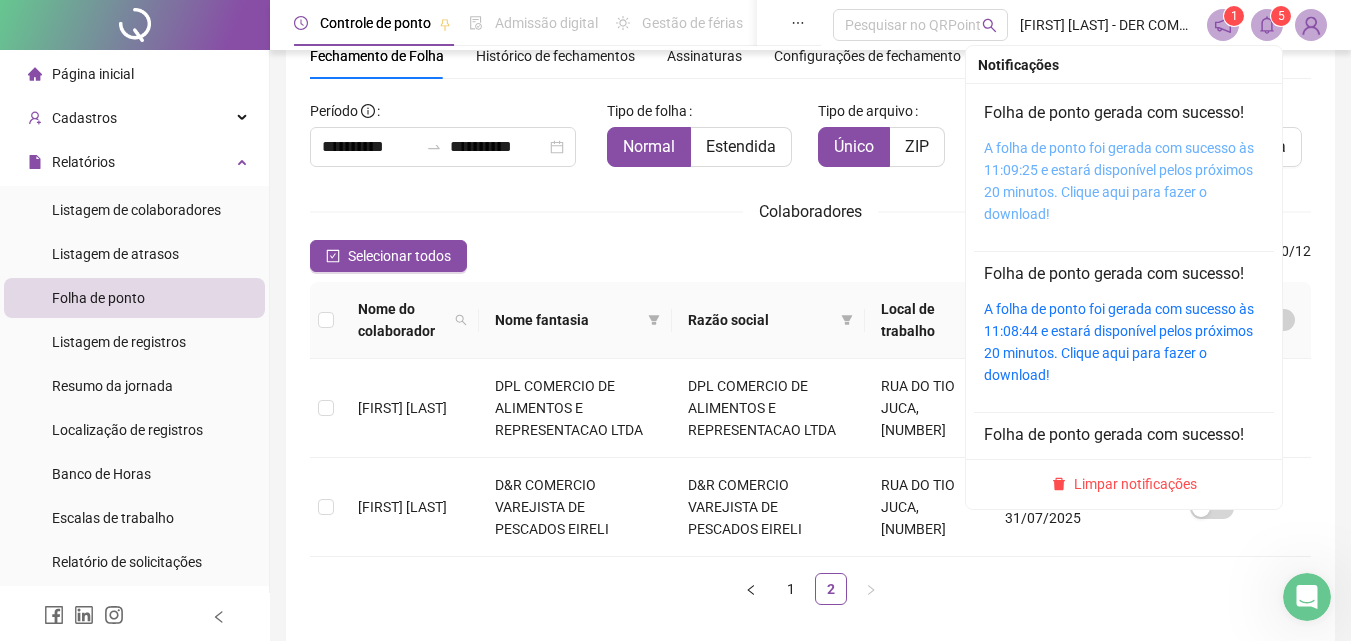 click on "A folha de ponto foi gerada com sucesso às 11:09:25 e estará disponível pelos próximos 20 minutos.
Clique aqui para fazer o download!" at bounding box center (1119, 181) 